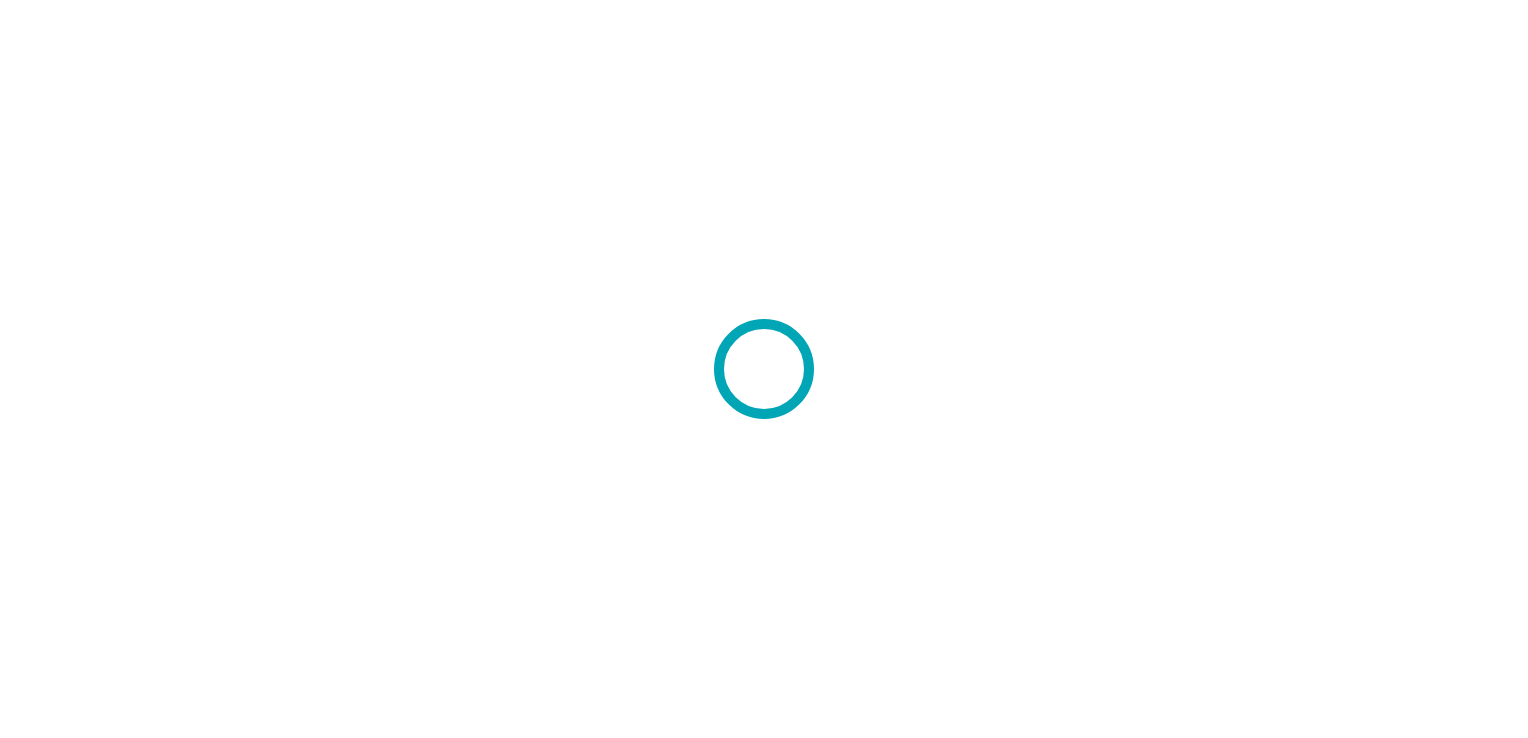 scroll, scrollTop: 0, scrollLeft: 0, axis: both 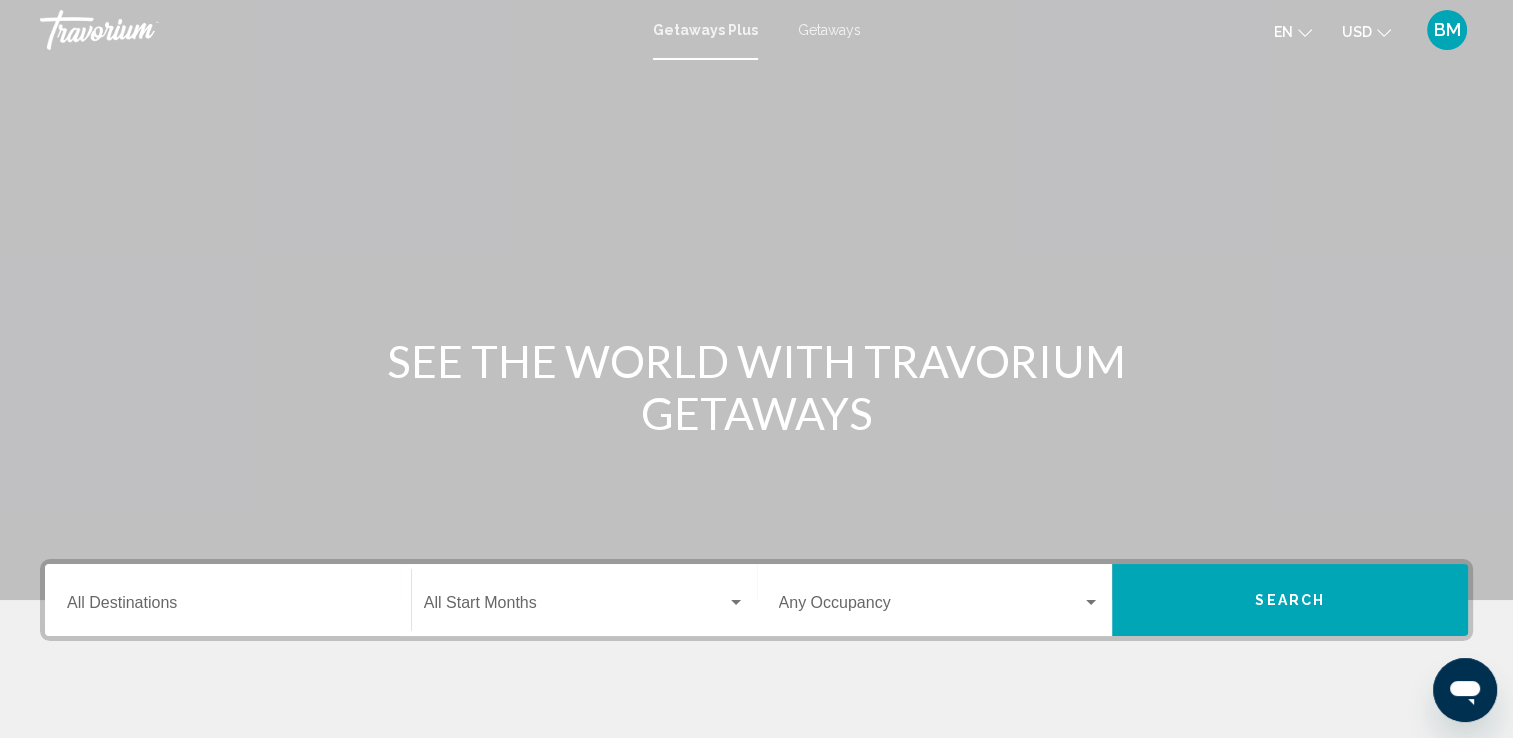 click on "Destination All Destinations" at bounding box center (228, 607) 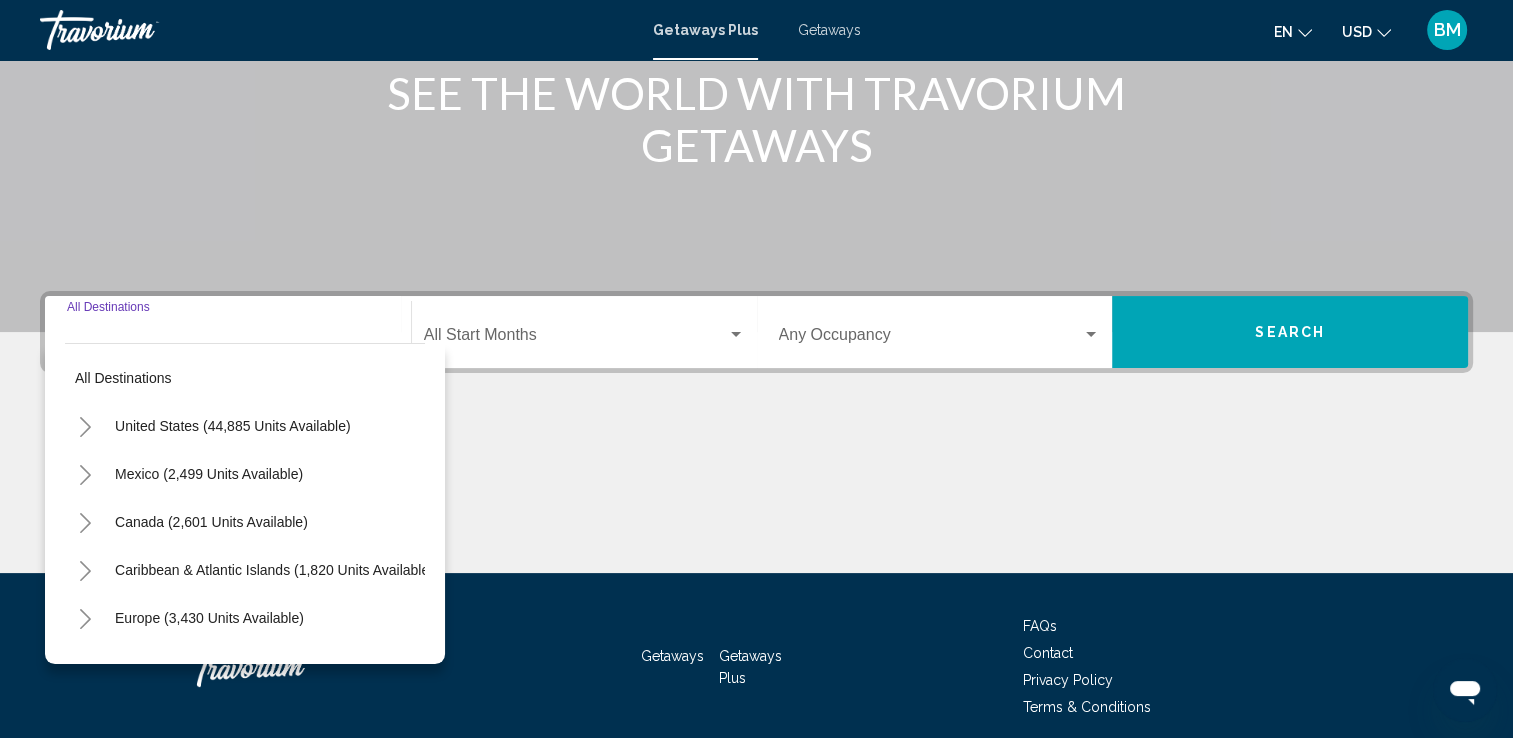 scroll, scrollTop: 347, scrollLeft: 0, axis: vertical 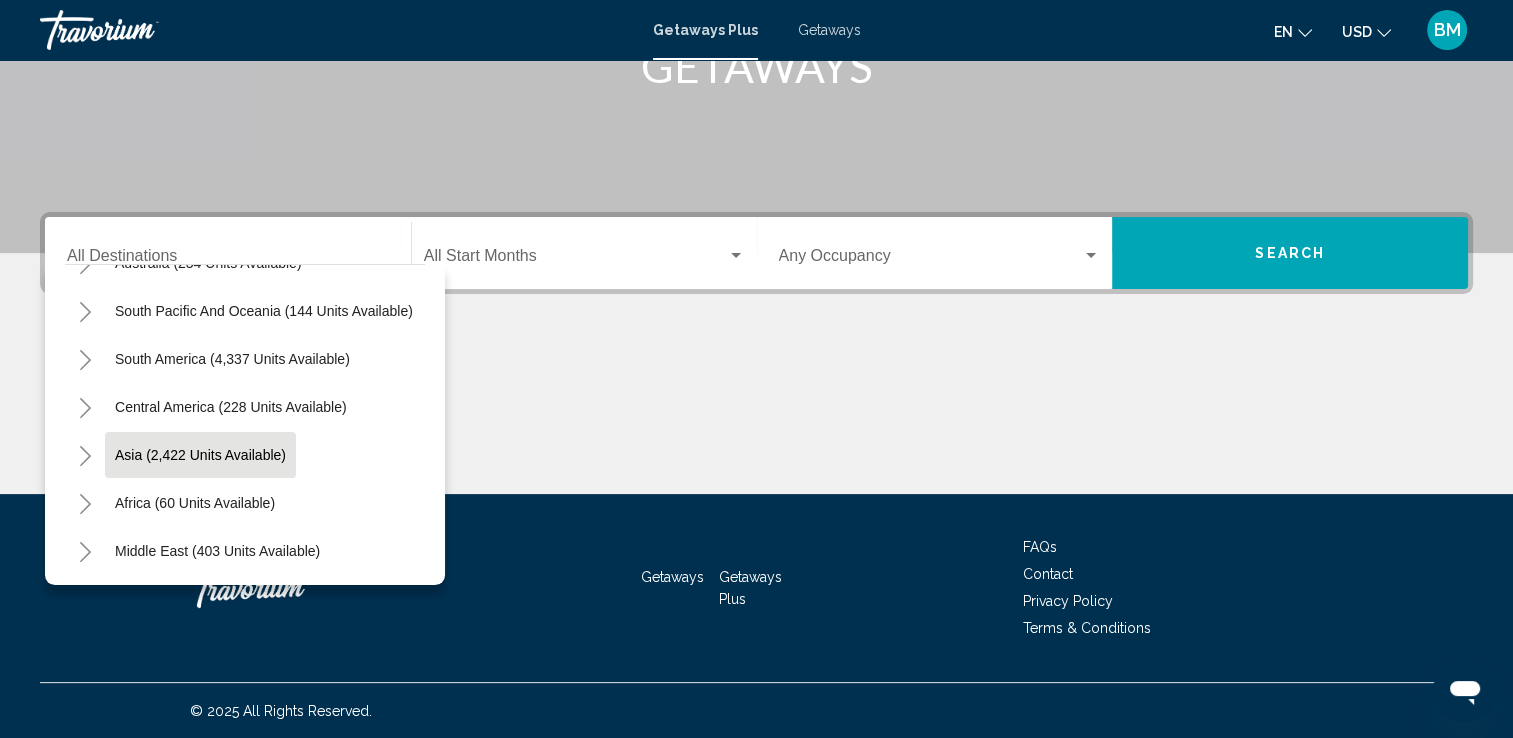 click on "Asia (2,422 units available)" at bounding box center [195, 503] 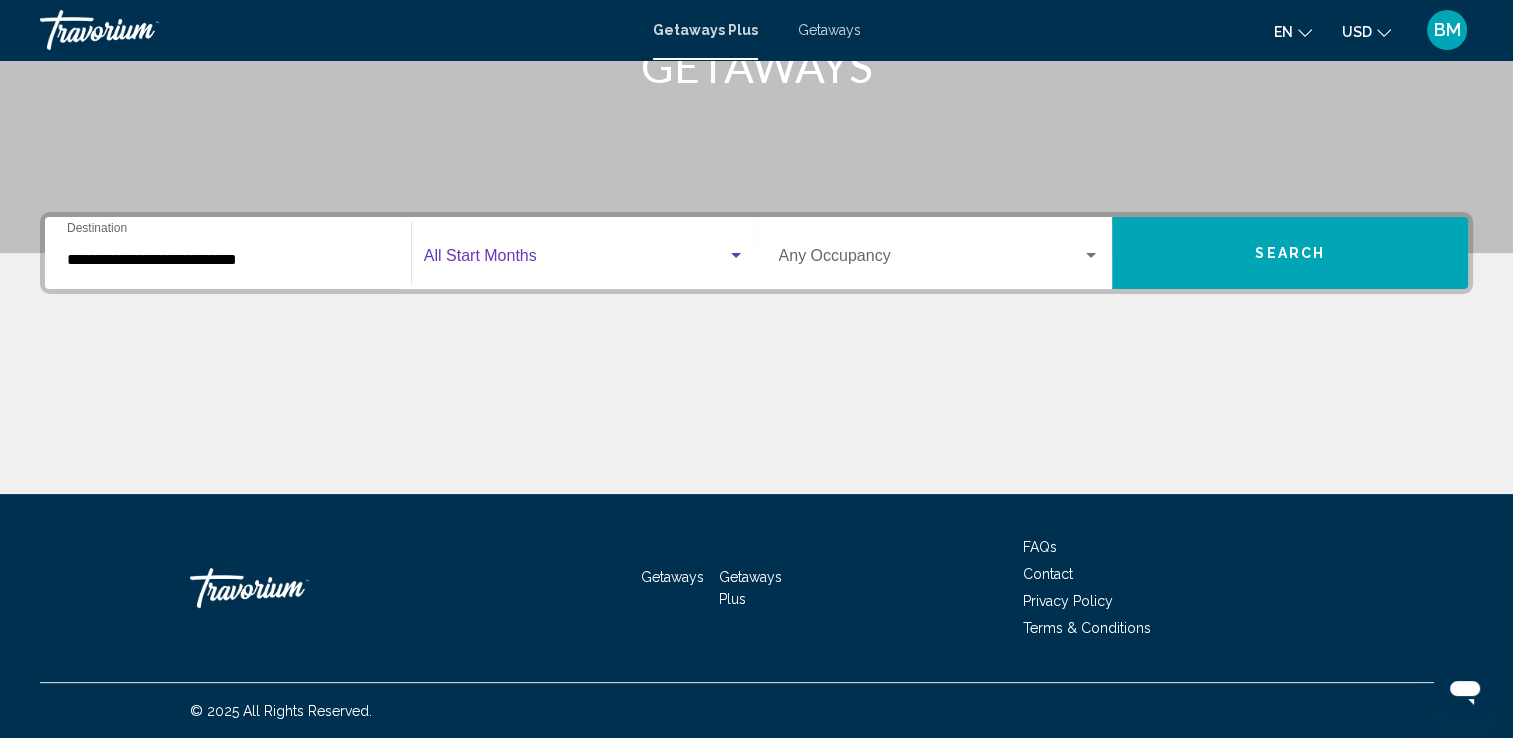 click at bounding box center (736, 256) 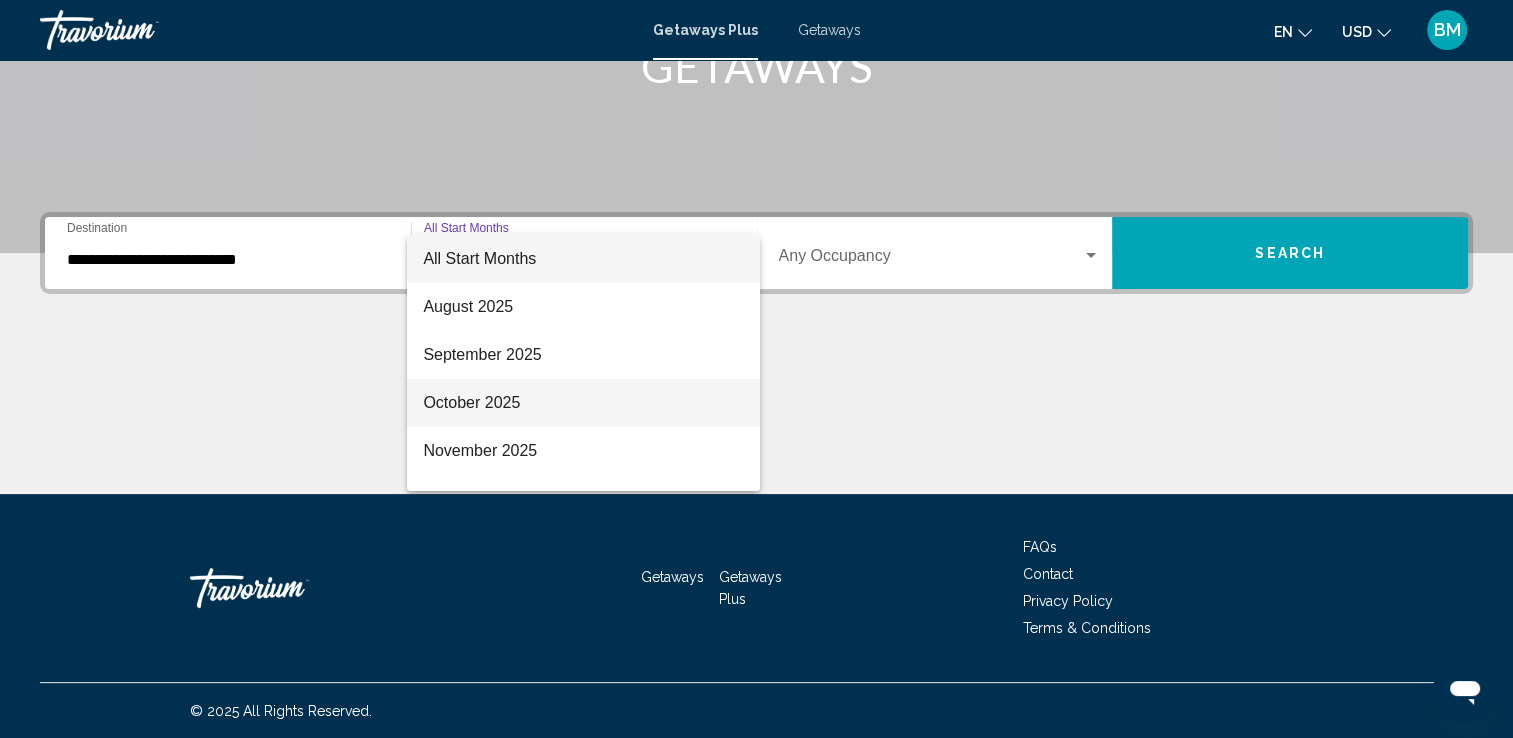 click on "October 2025" at bounding box center [583, 403] 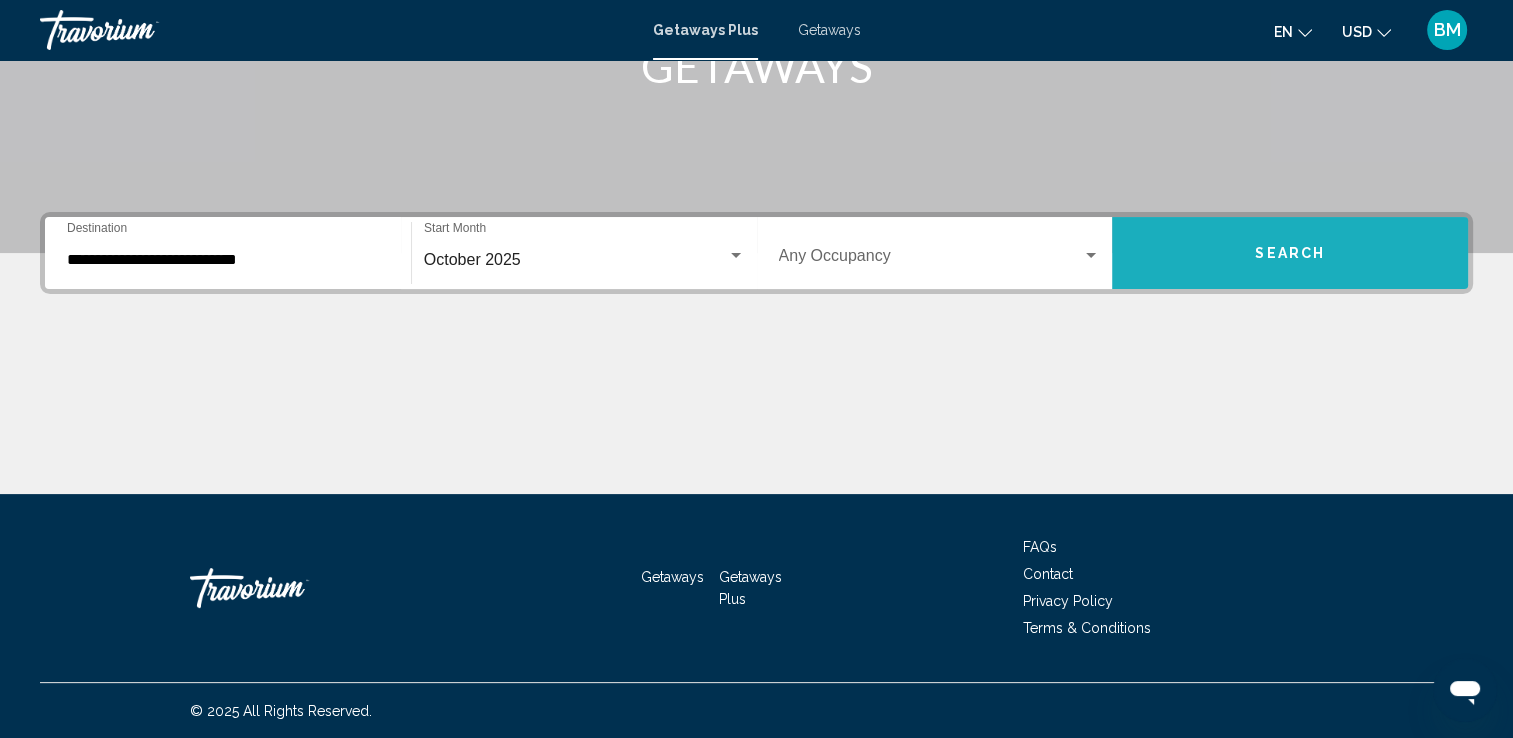 click on "Search" at bounding box center (1290, 253) 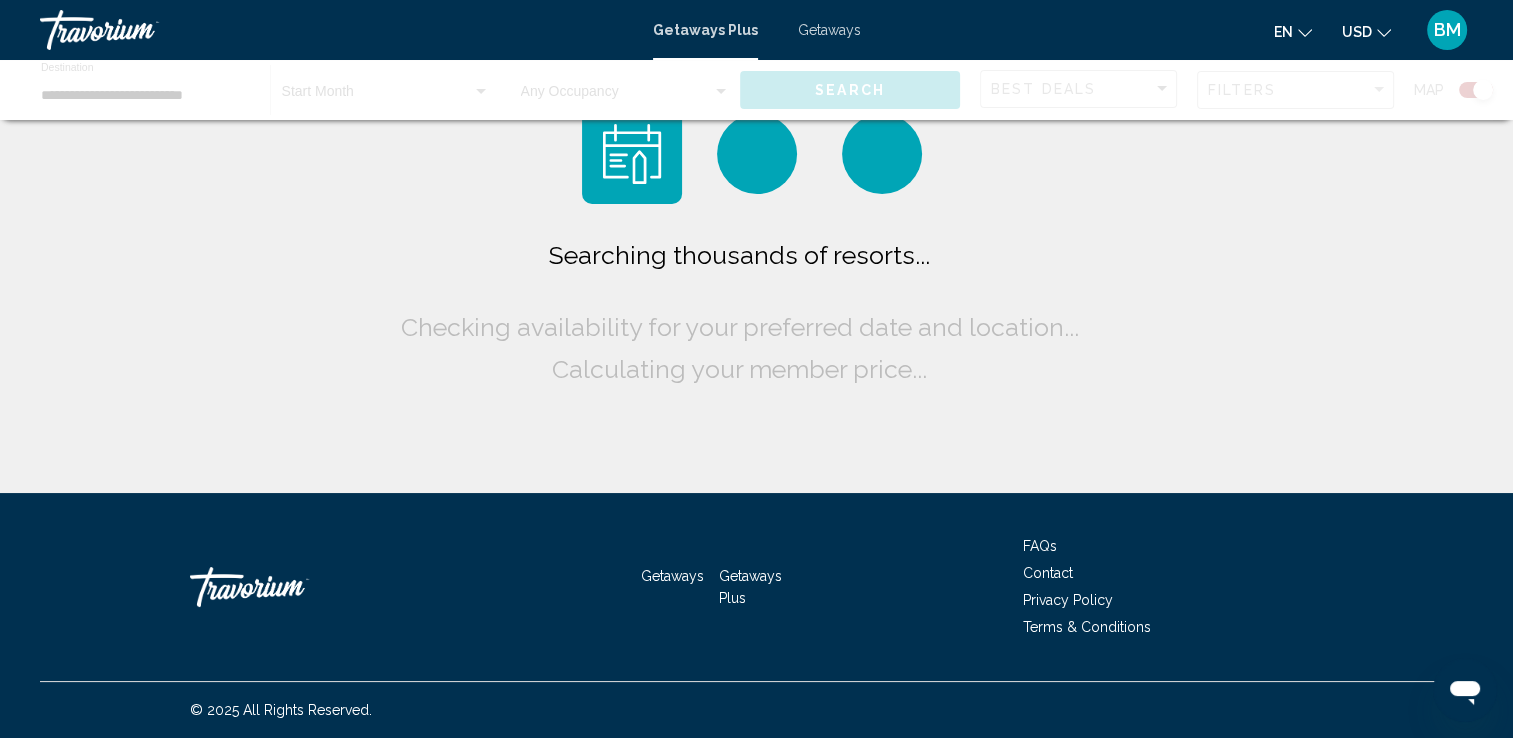 scroll, scrollTop: 0, scrollLeft: 0, axis: both 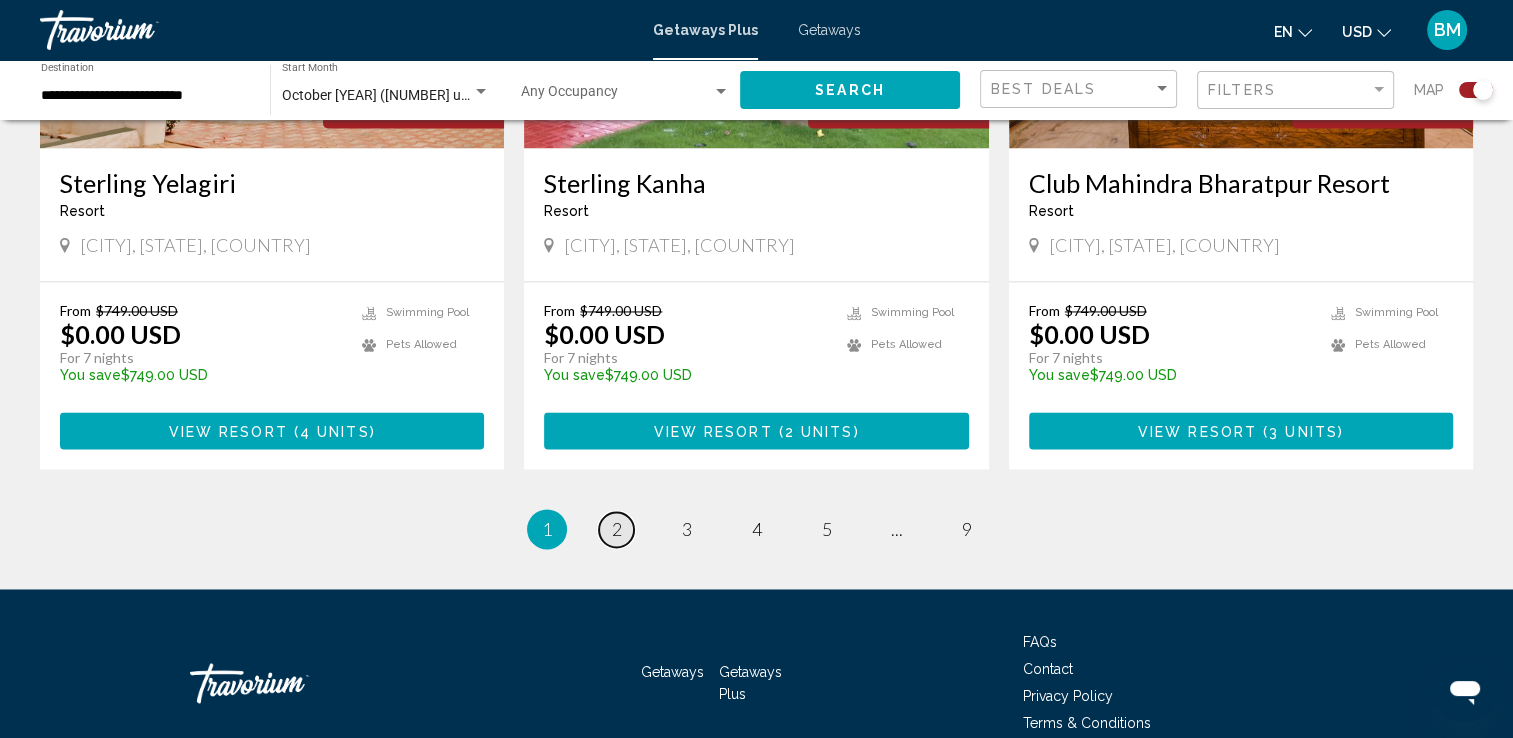 click on "page  2" at bounding box center [616, 529] 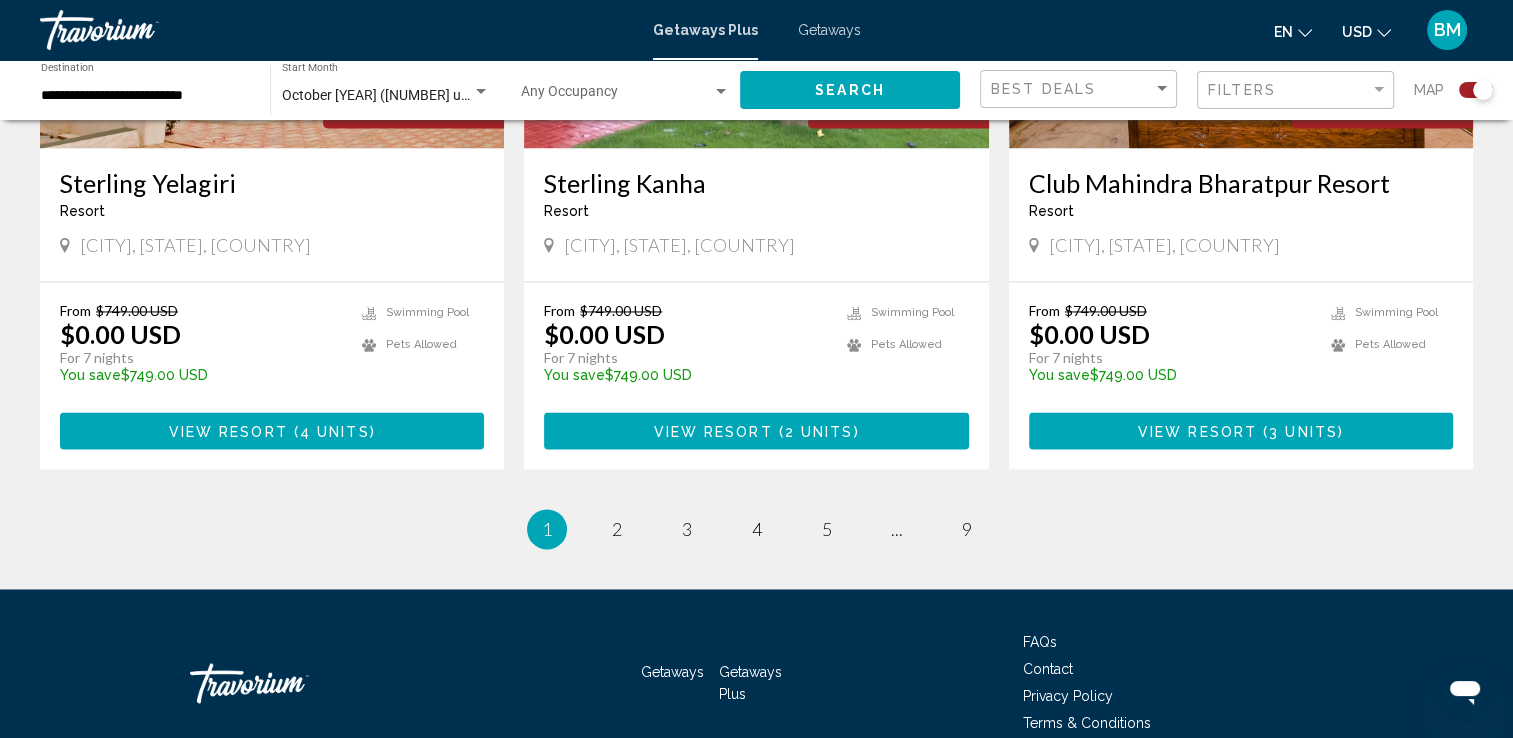 scroll, scrollTop: 0, scrollLeft: 0, axis: both 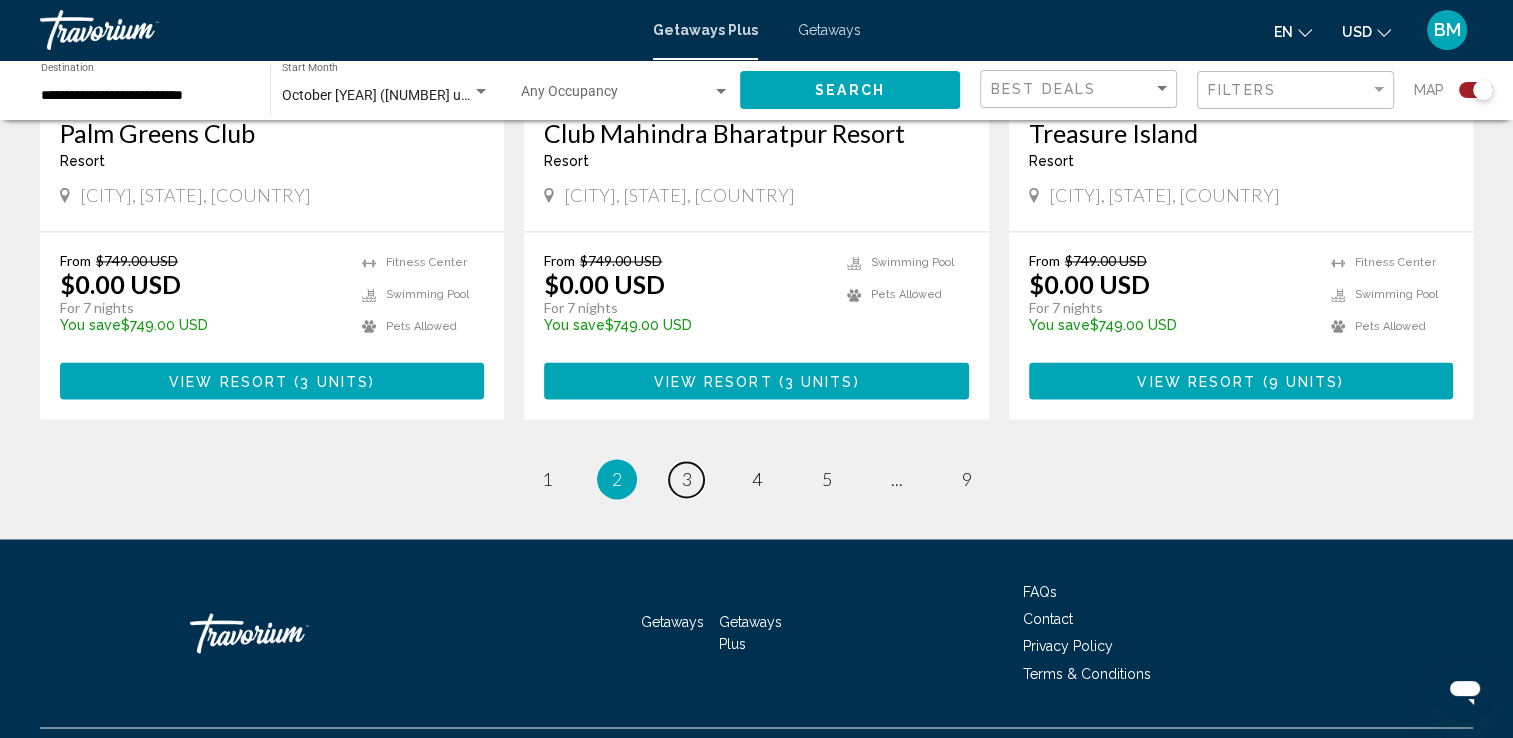 click on "3" at bounding box center [687, 479] 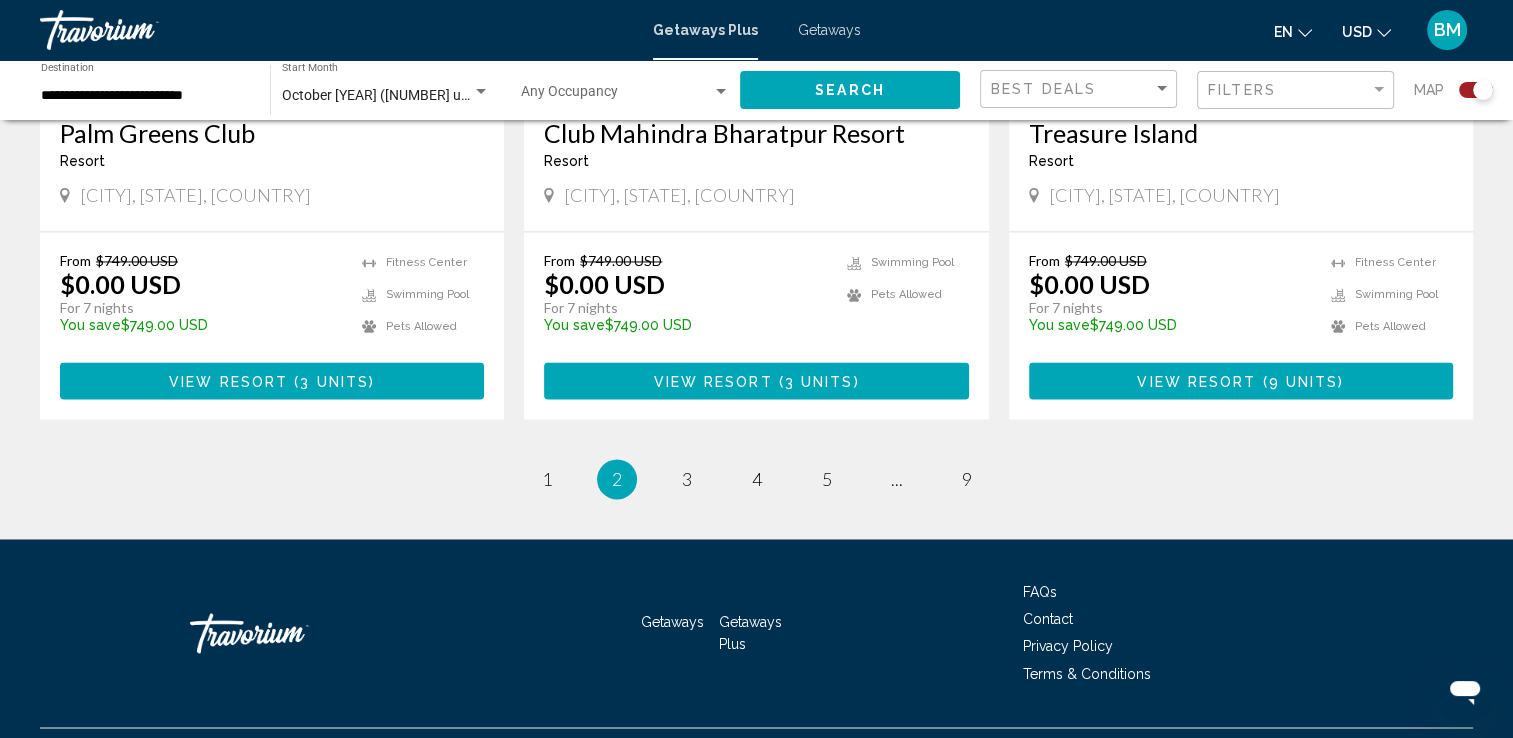 scroll, scrollTop: 0, scrollLeft: 0, axis: both 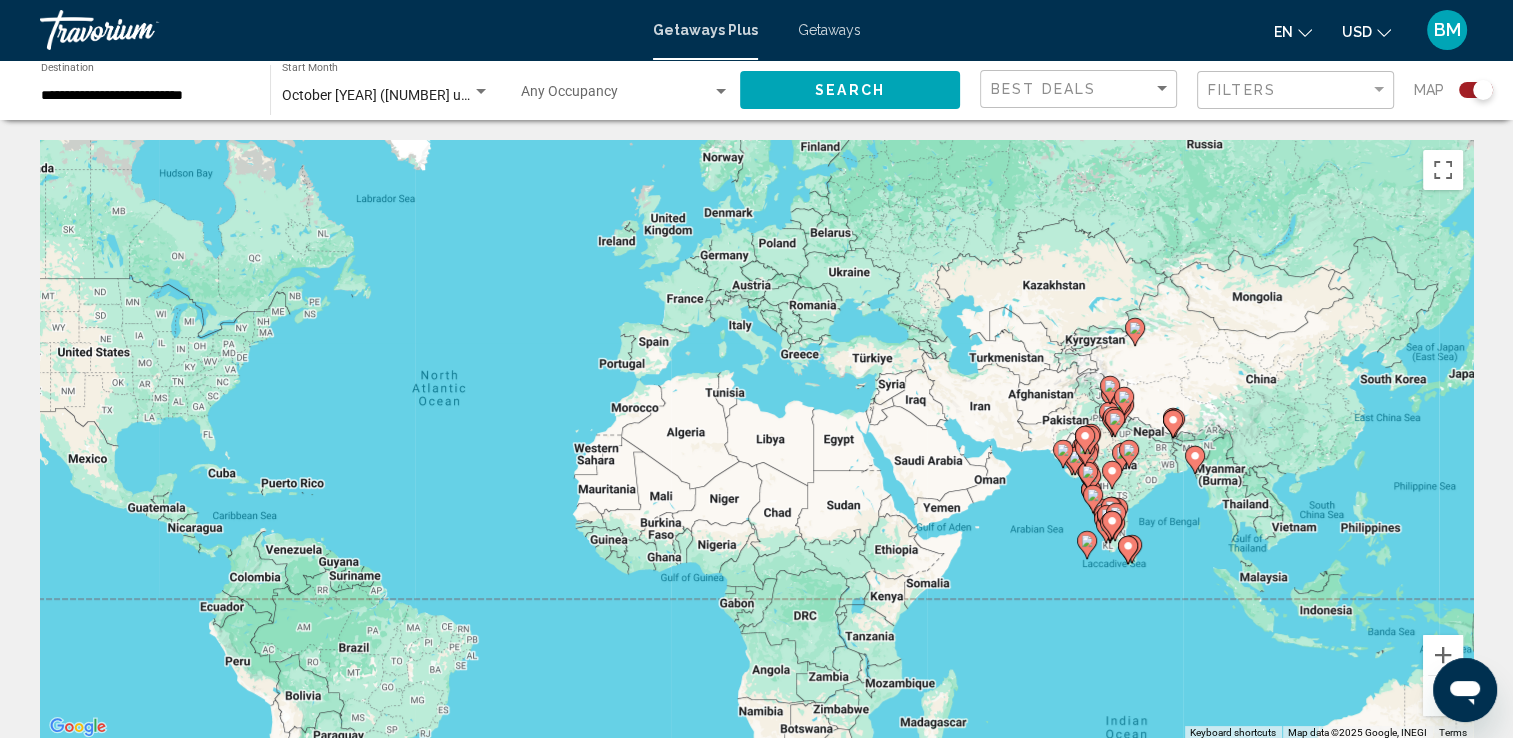 drag, startPoint x: 1428, startPoint y: 549, endPoint x: 1166, endPoint y: 534, distance: 262.42905 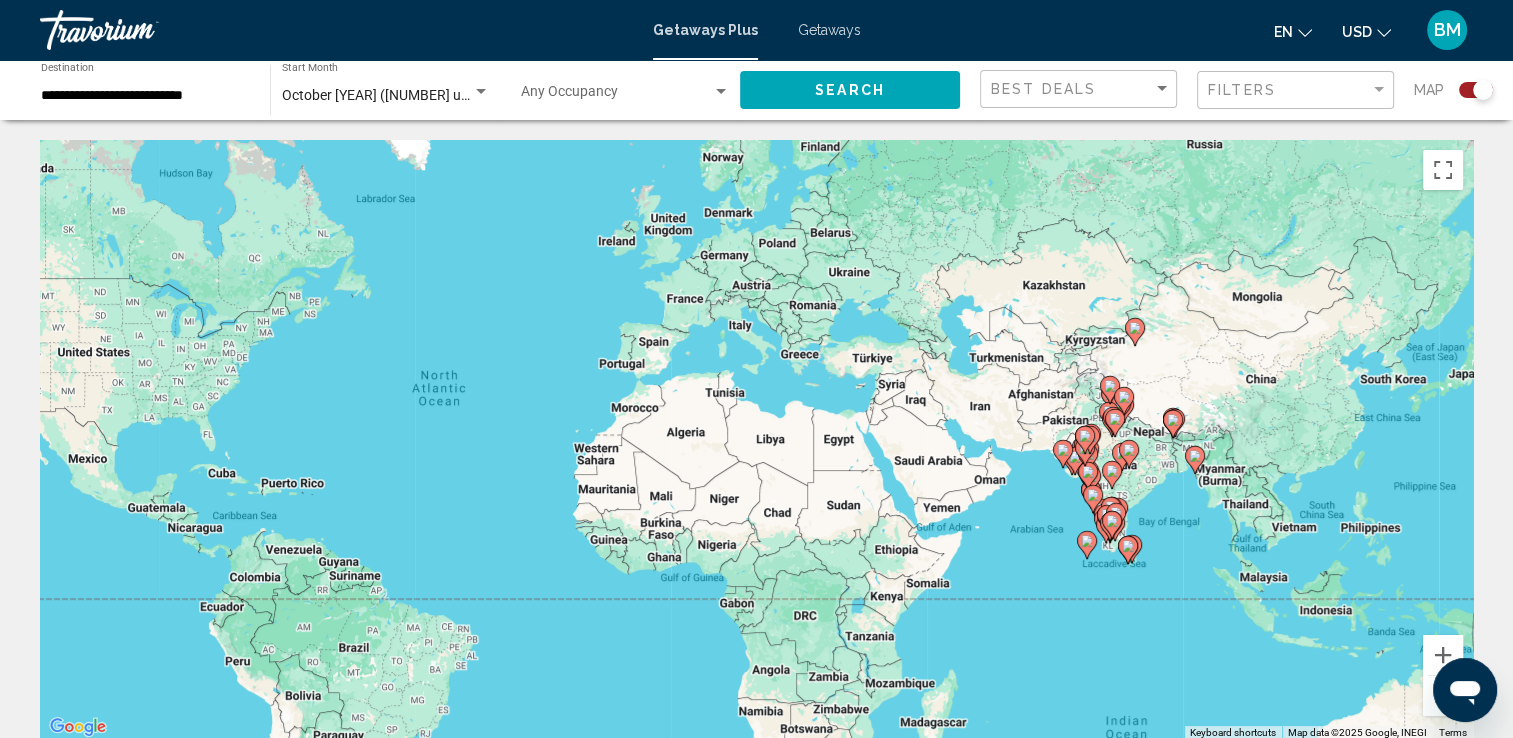 click on "To activate drag with keyboard, press Alt + Enter. Once in keyboard drag state, use the arrow keys to move the marker. To complete the drag, press the Enter key. To cancel, press Escape." at bounding box center [756, 440] 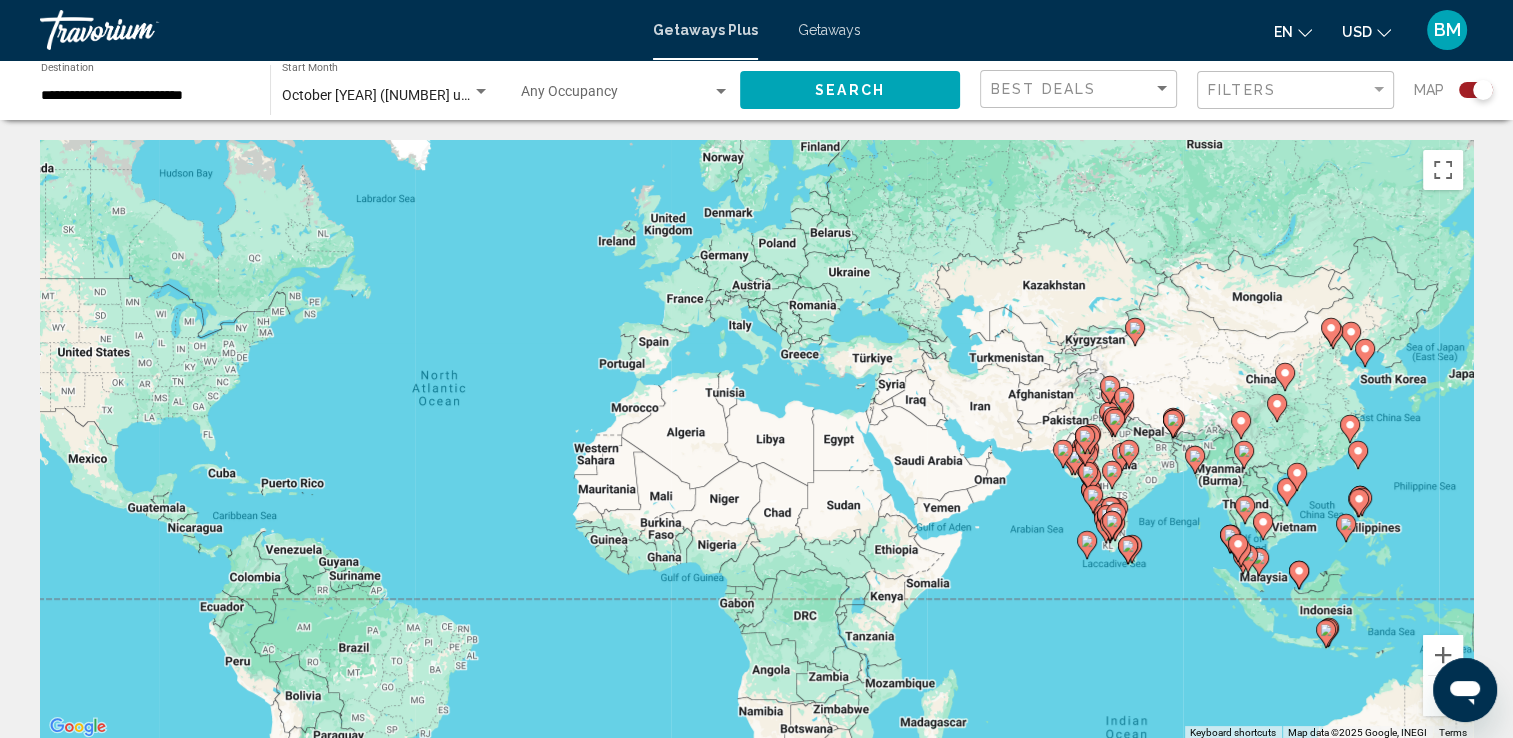 click 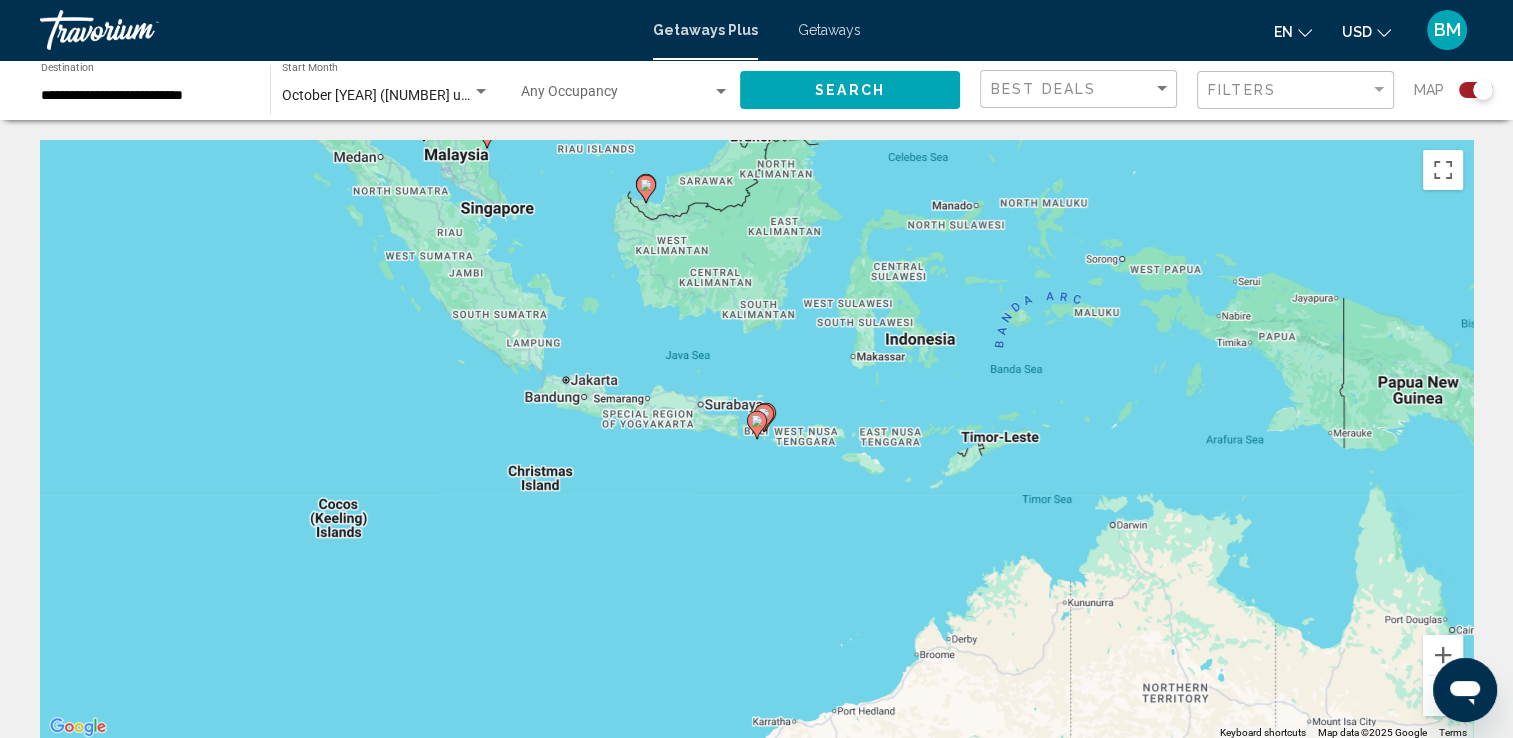 click 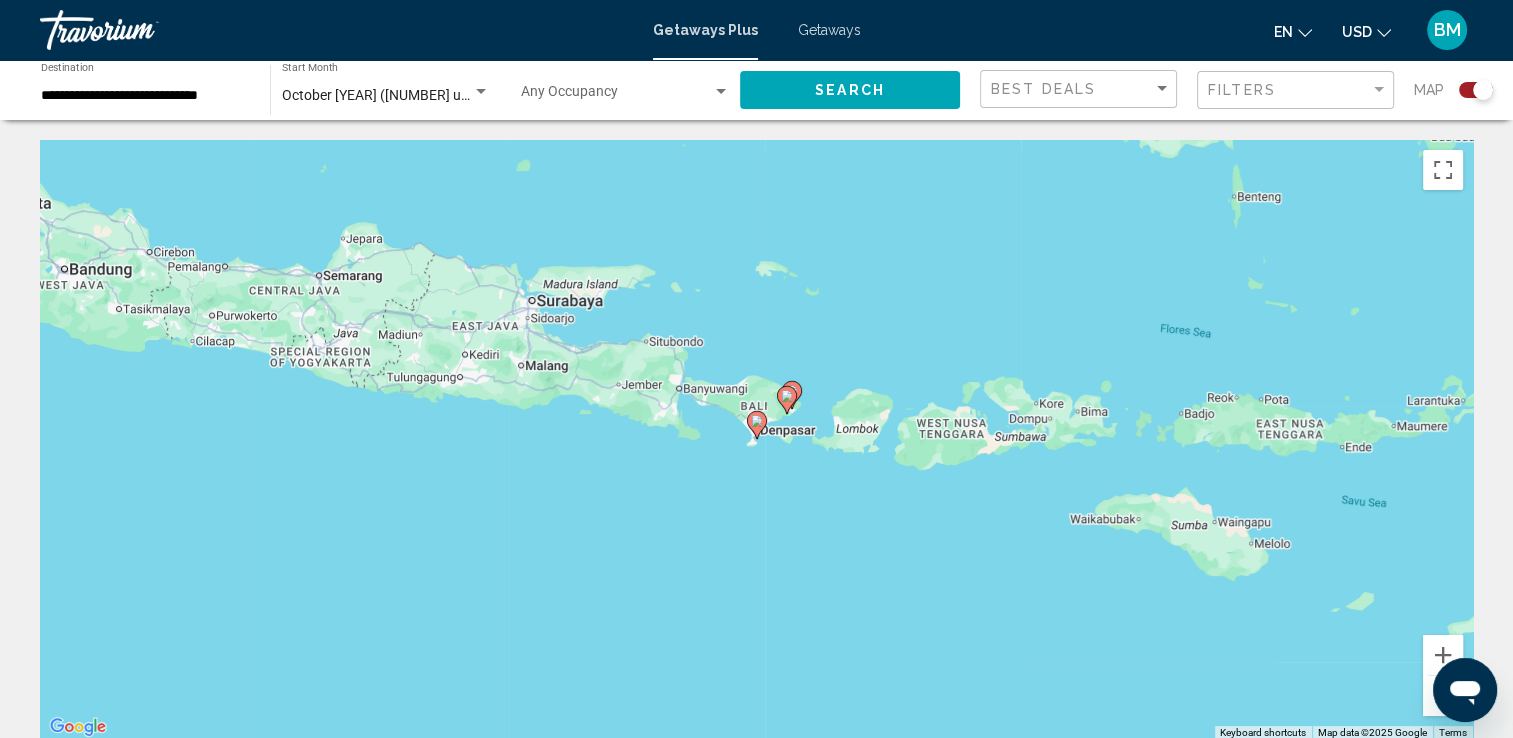 click 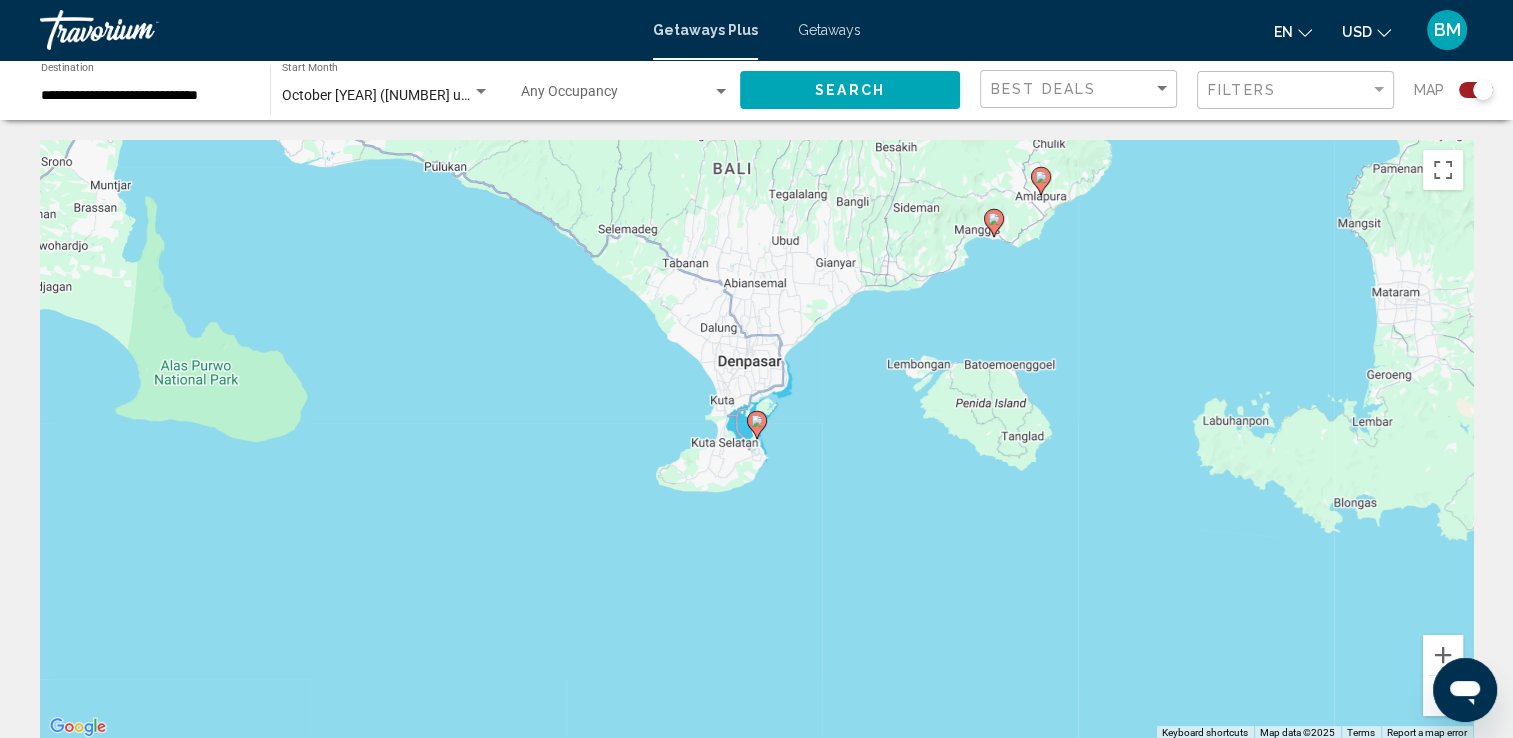 click 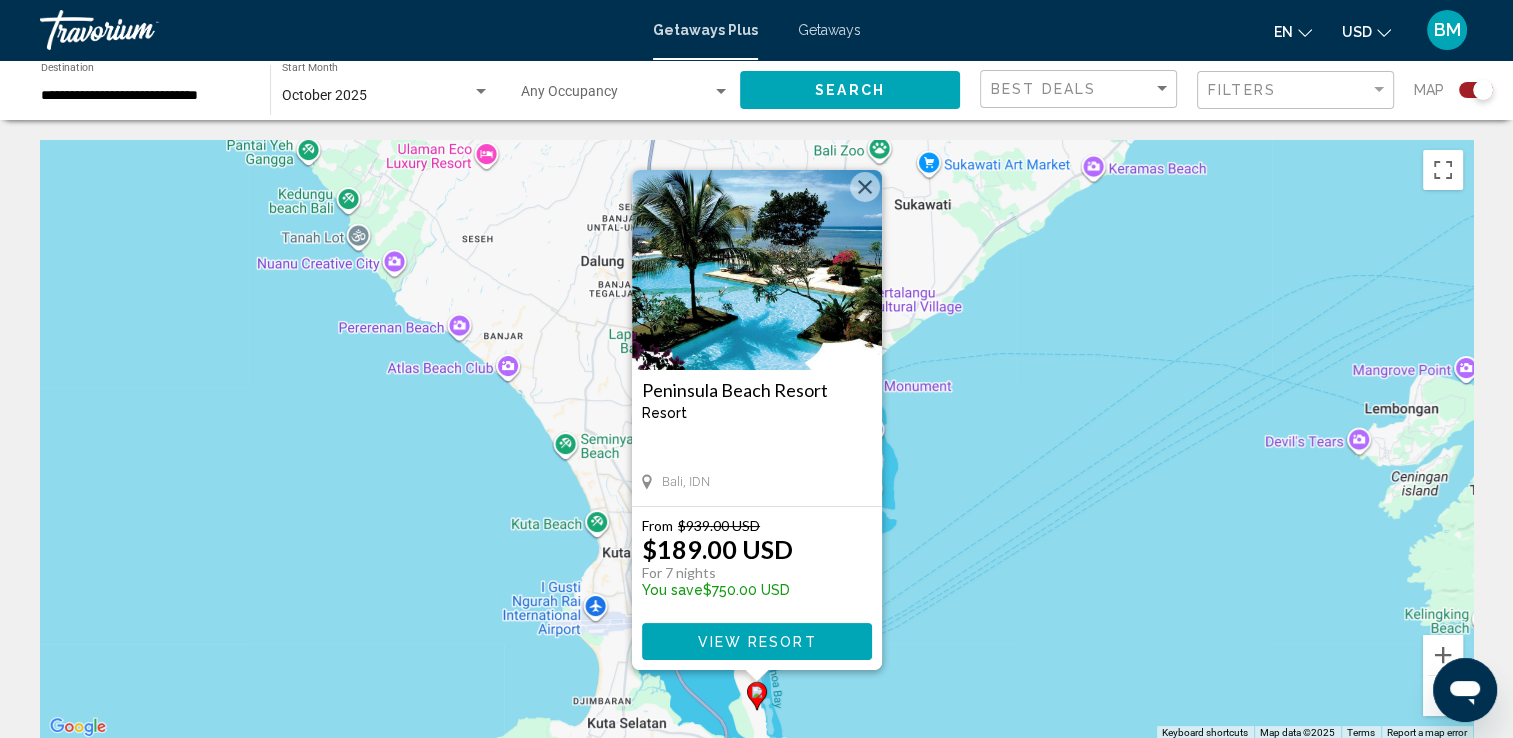 click on "To activate drag with keyboard, press Alt + Enter. Once in keyboard drag state, use the arrow keys to move the marker. To complete the drag, press the Enter key. To cancel, press Escape.  Peninsula Beach Resort  Resort  -  This is an adults only resort
[CITY], [COUNTRY] From $939.00 USD $189.00 USD For 7 nights You save  $750.00 USD  View Resort" at bounding box center (756, 440) 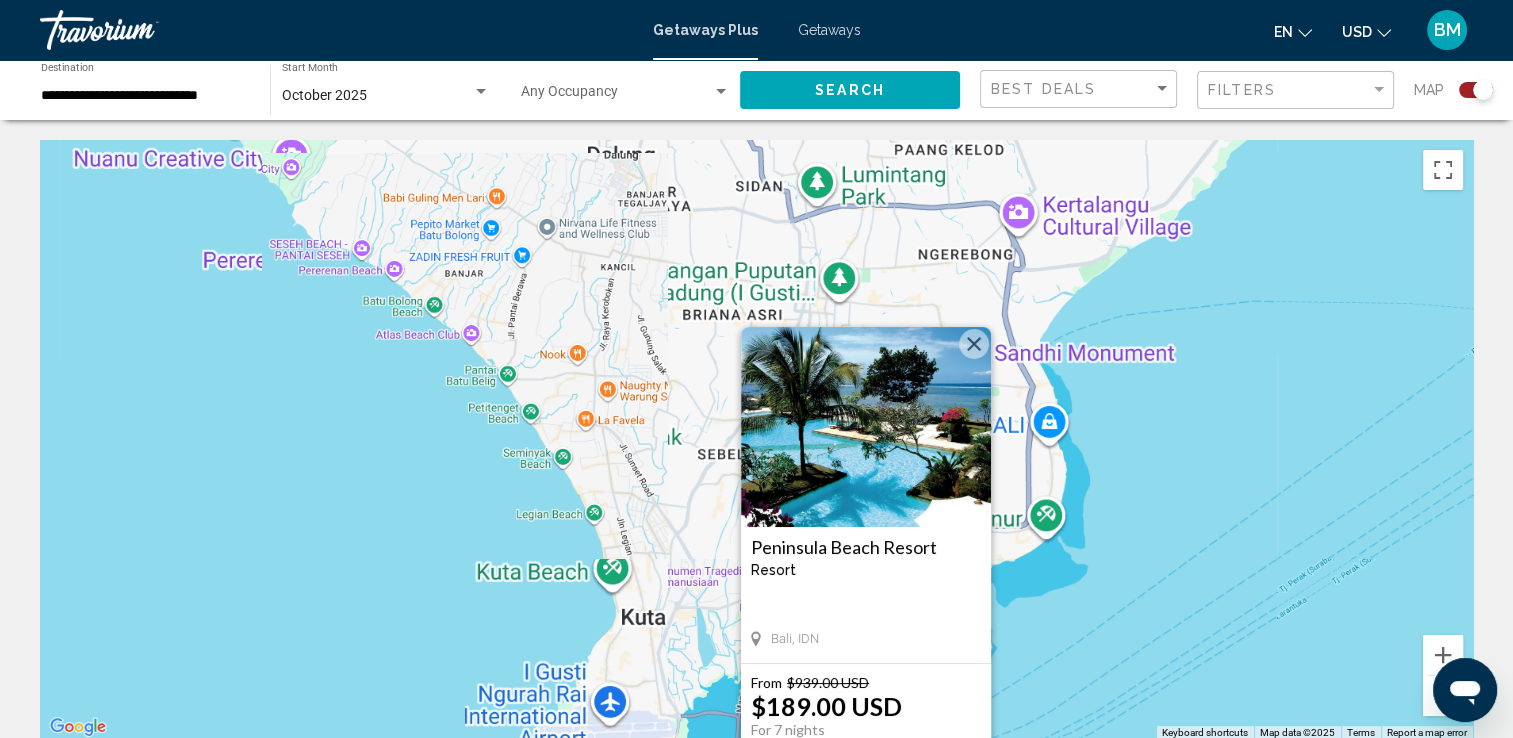 click on "To activate drag with keyboard, press Alt + Enter. Once in keyboard drag state, use the arrow keys to move the marker. To complete the drag, press the Enter key. To cancel, press Escape.  Peninsula Beach Resort  Resort  -  This is an adults only resort
[CITY], [COUNTRY] From $939.00 USD $189.00 USD For 7 nights You save  $750.00 USD  View Resort" at bounding box center (756, 440) 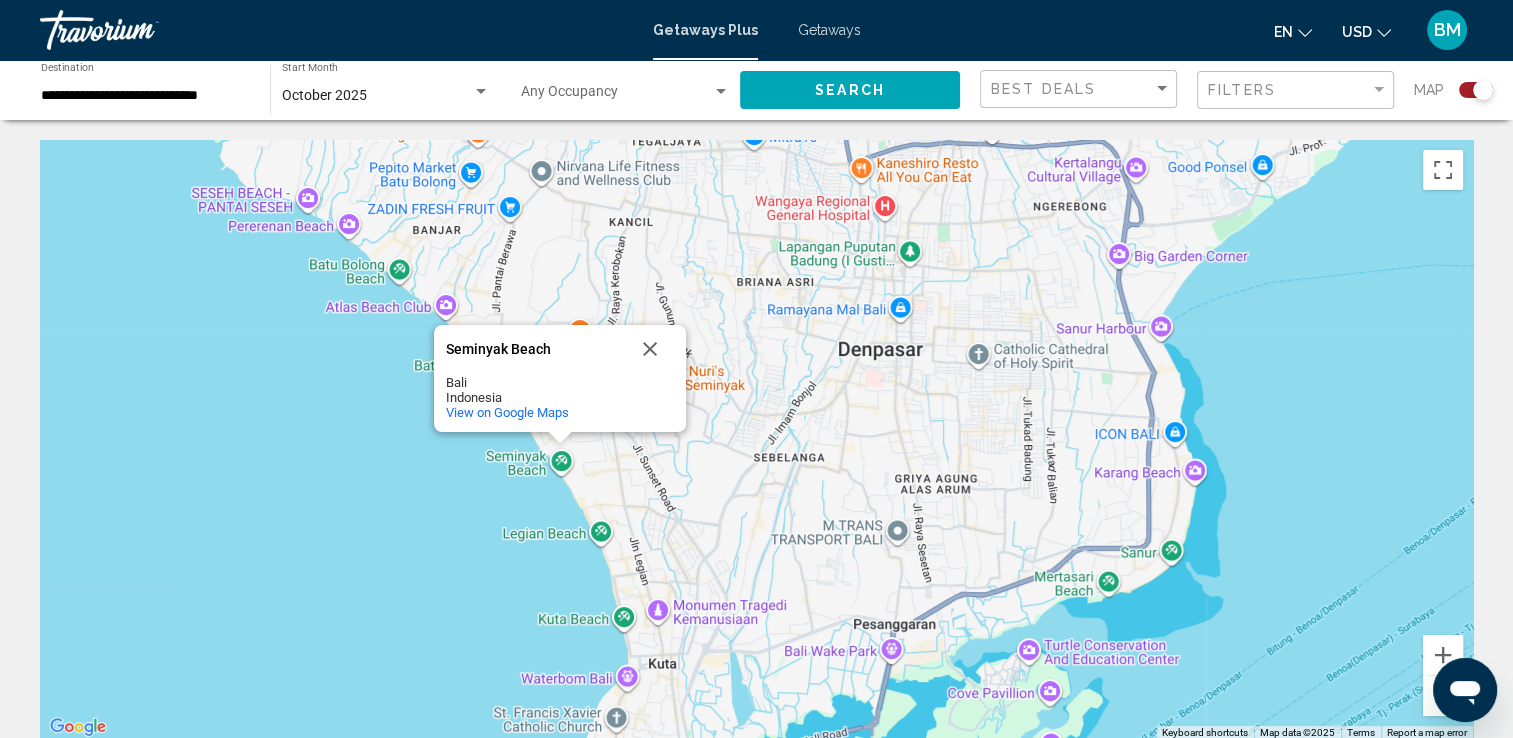 click at bounding box center [559, 438] 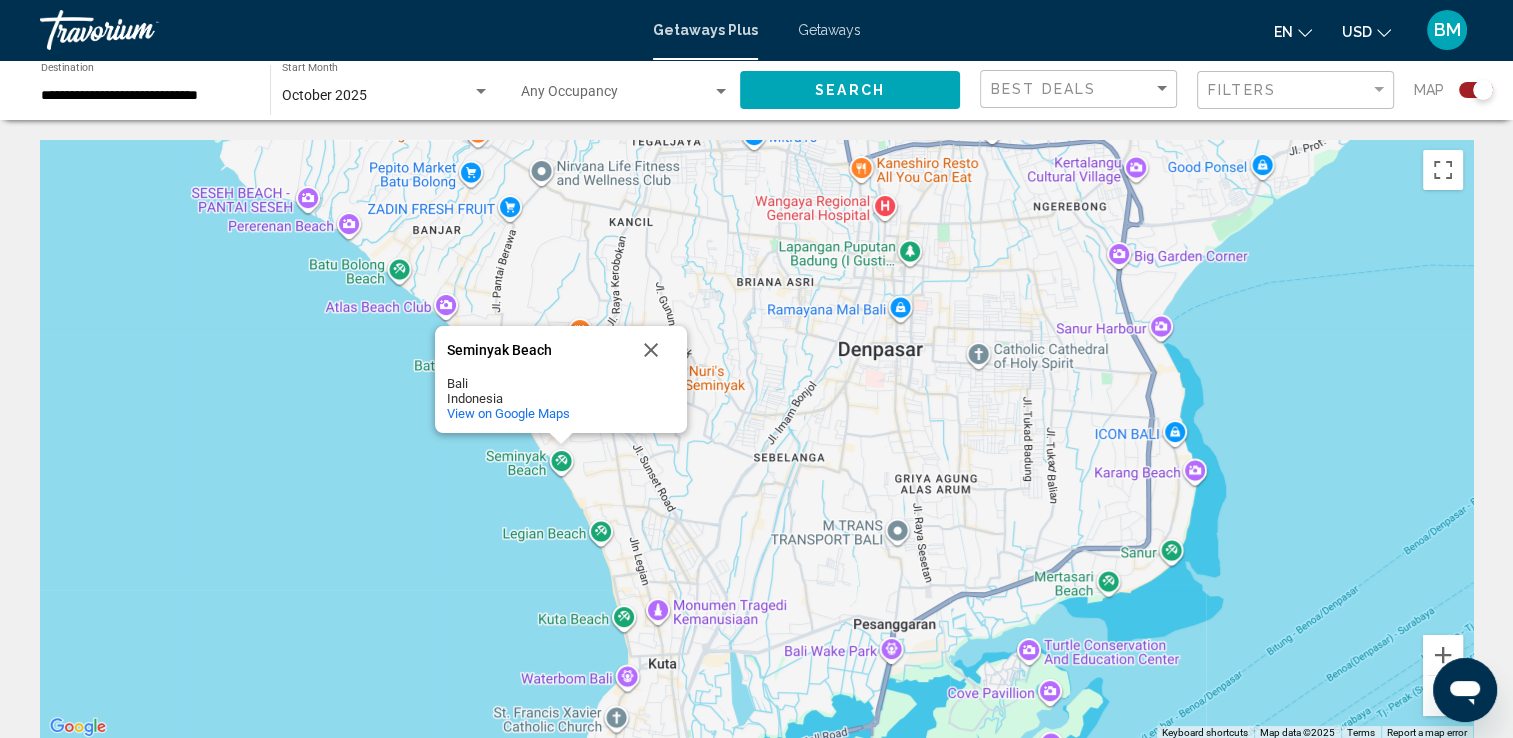 click on "Seminyak Beach Seminyak Beach Bali [COUNTRY] View on Google Maps" at bounding box center (756, 440) 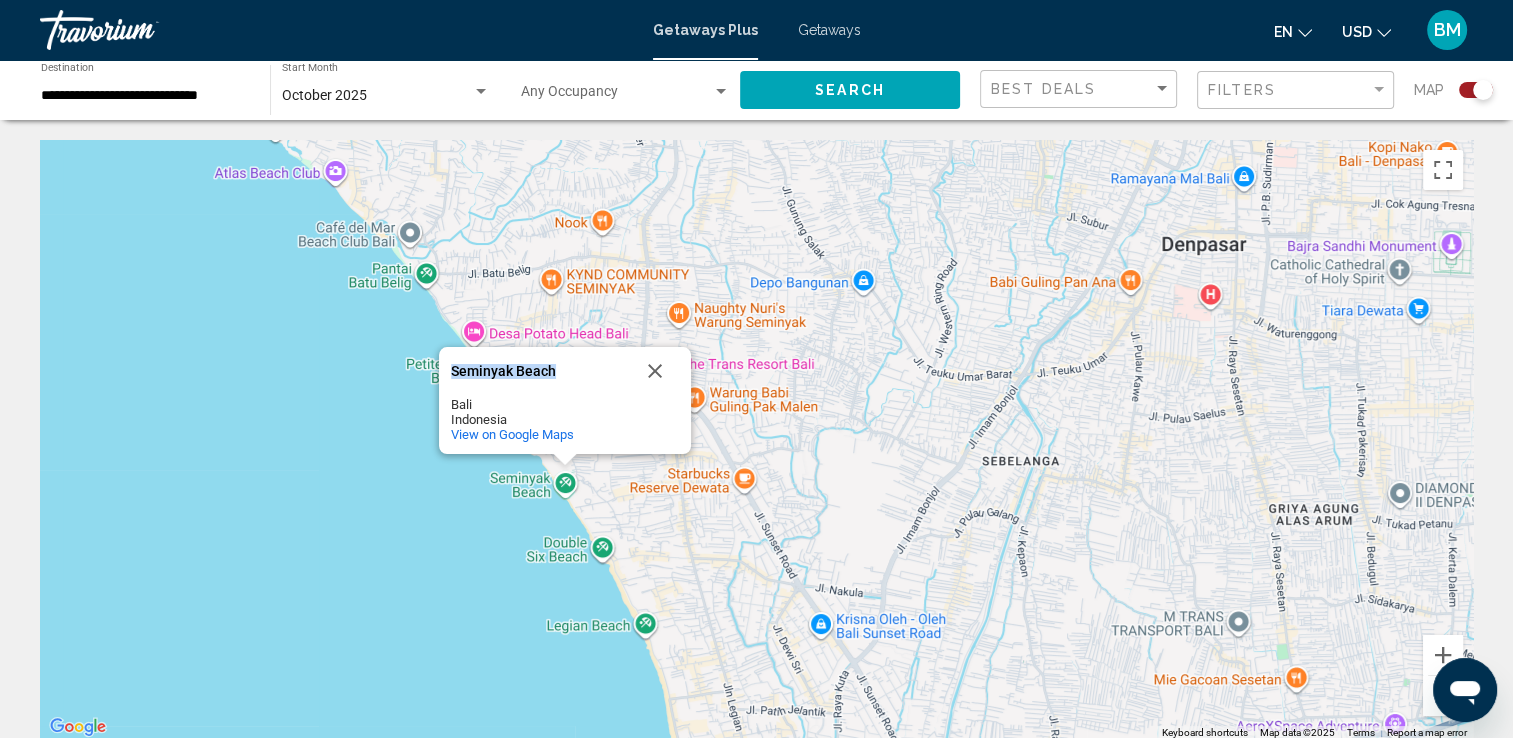 drag, startPoint x: 573, startPoint y: 374, endPoint x: 634, endPoint y: 475, distance: 117.99152 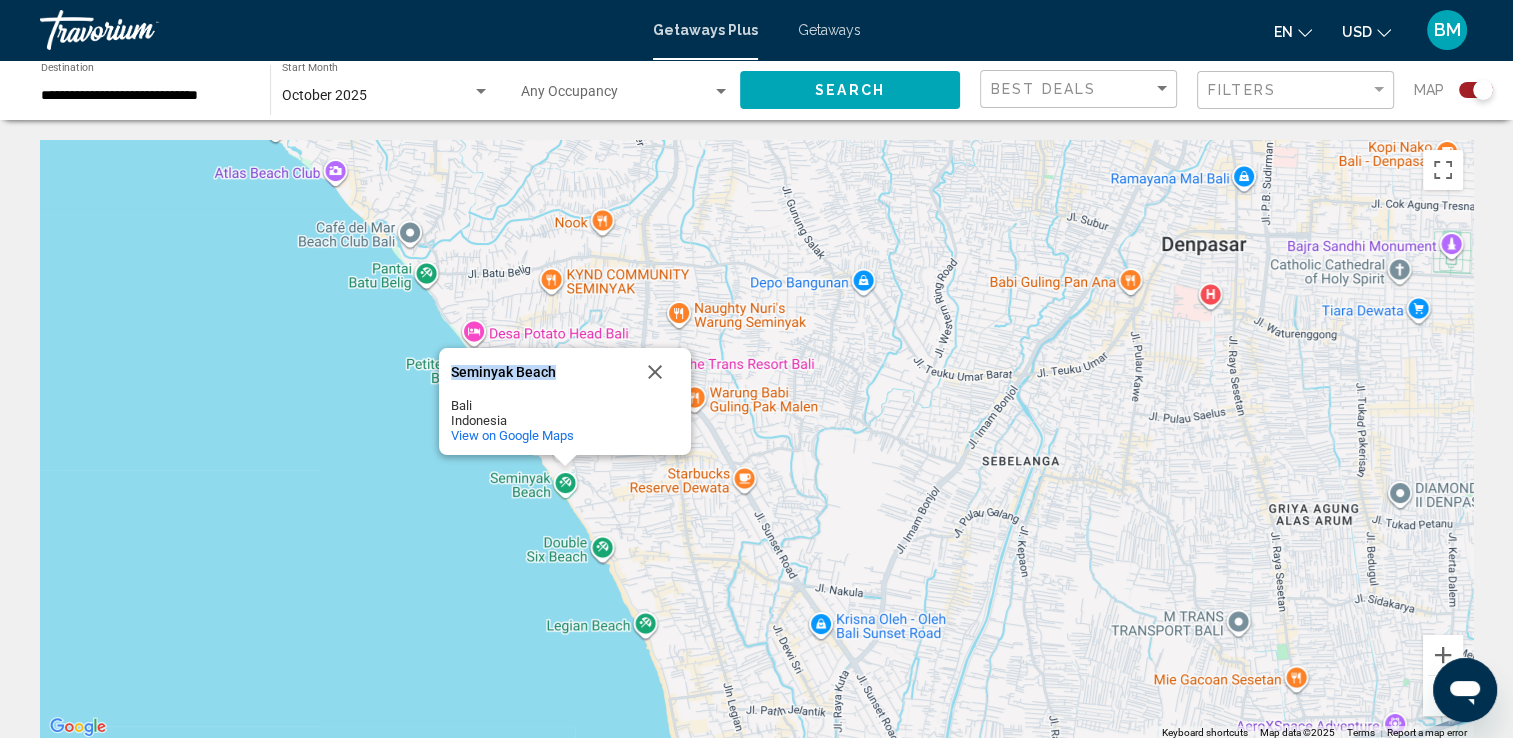 click on "Seminyak Beach                     Seminyak Beach                 [CITY] [COUNTRY]              View on Google Maps" at bounding box center [756, 440] 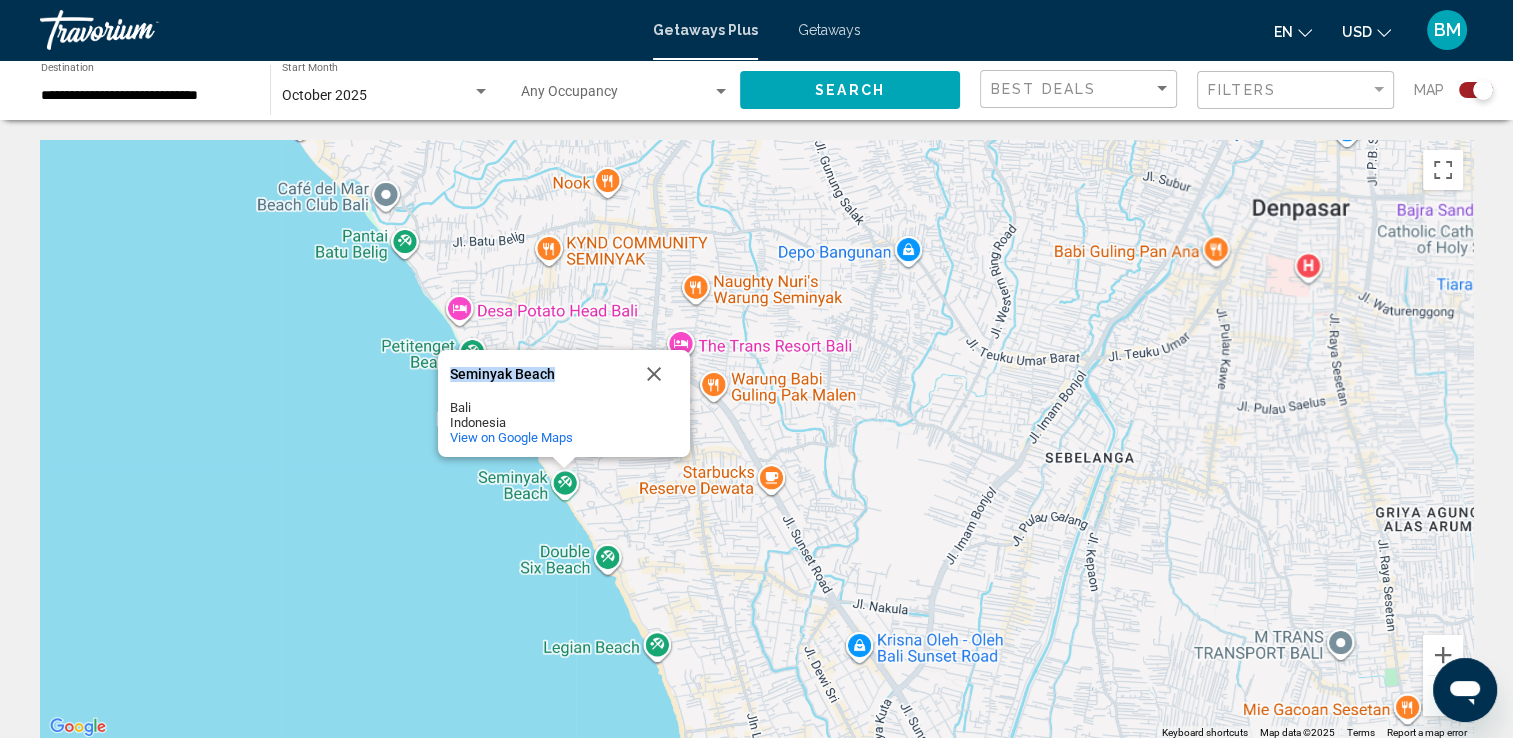 click on "Seminyak Beach                     Seminyak Beach                 [CITY] [COUNTRY]              View on Google Maps" at bounding box center [756, 440] 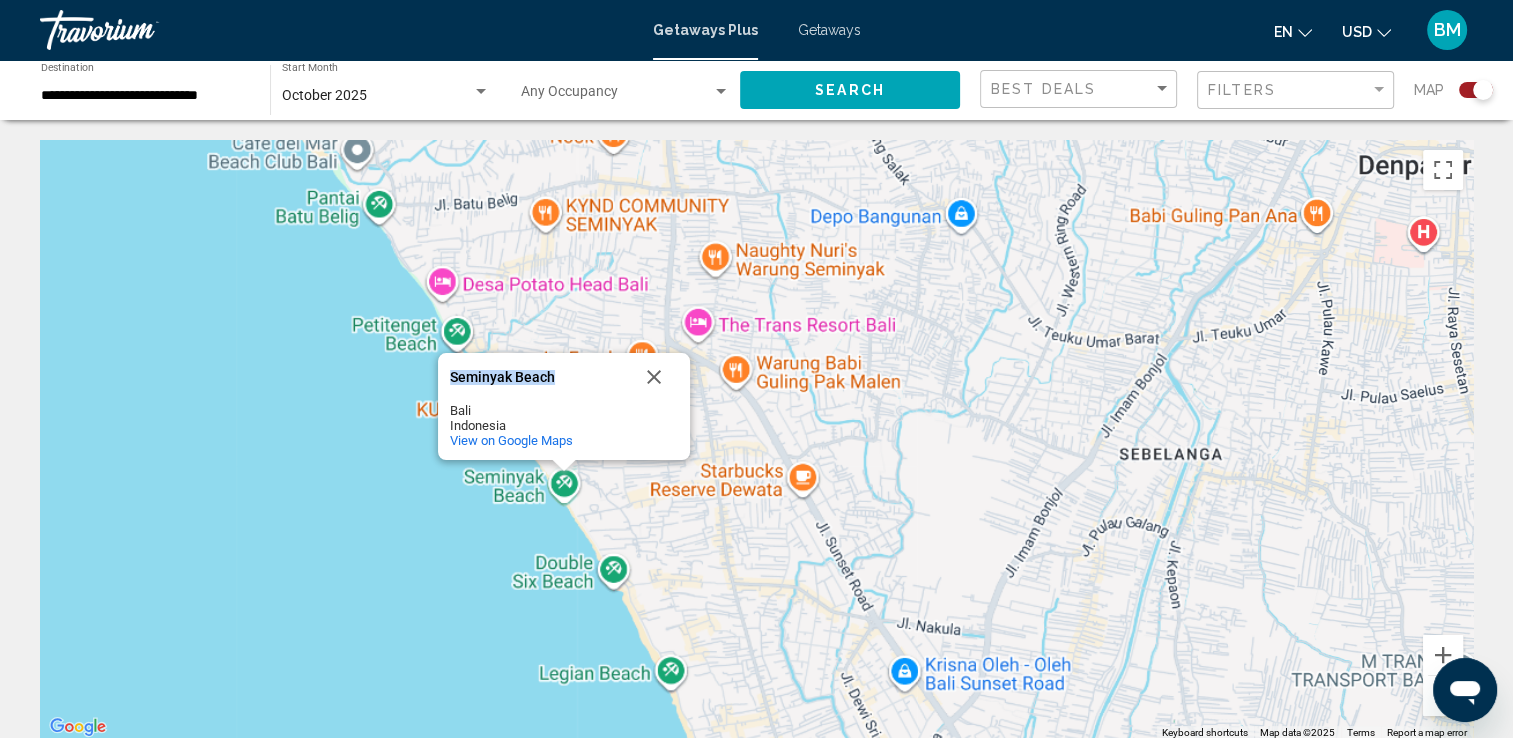 click on "Seminyak Beach                     Seminyak Beach                 [CITY] [COUNTRY]              View on Google Maps" at bounding box center [756, 440] 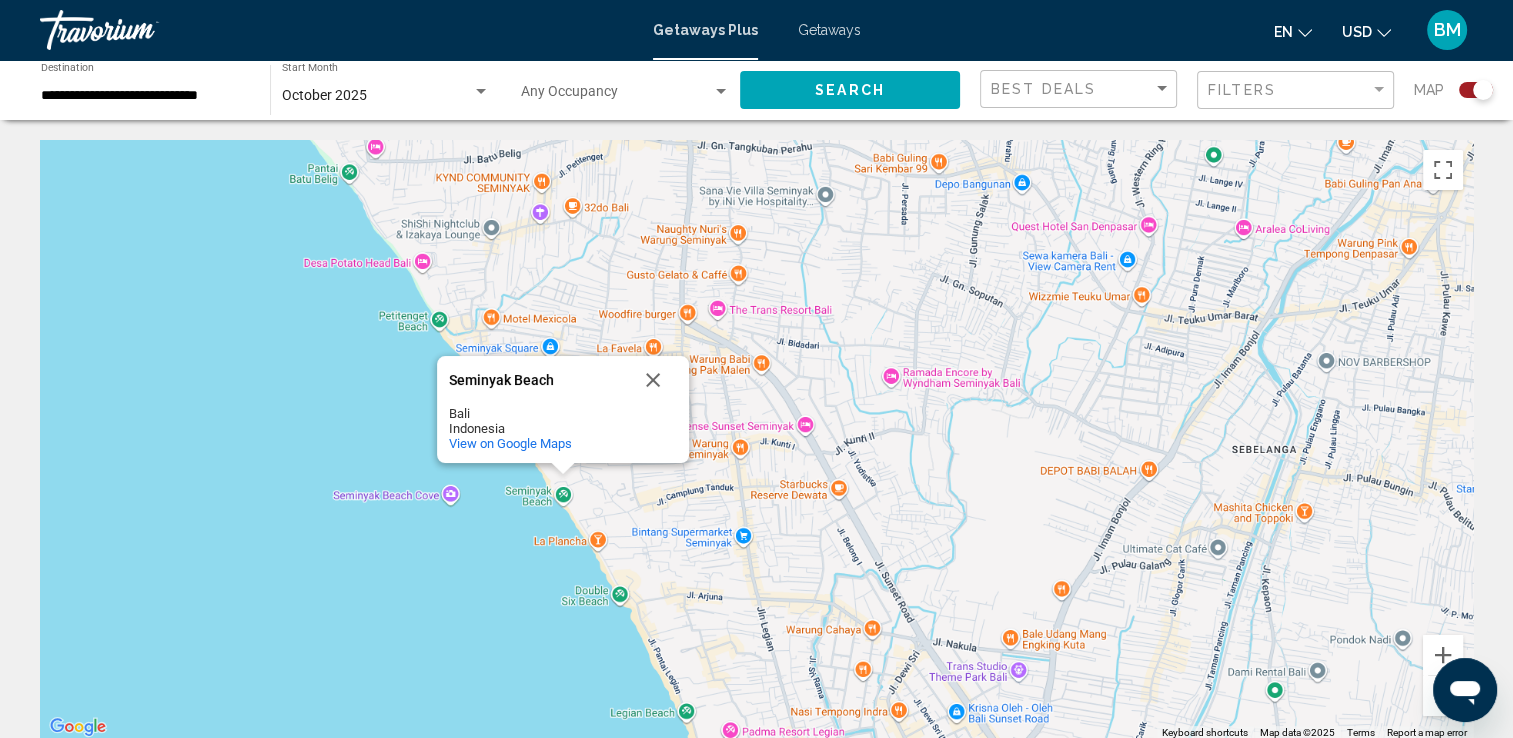 click at bounding box center (625, 96) 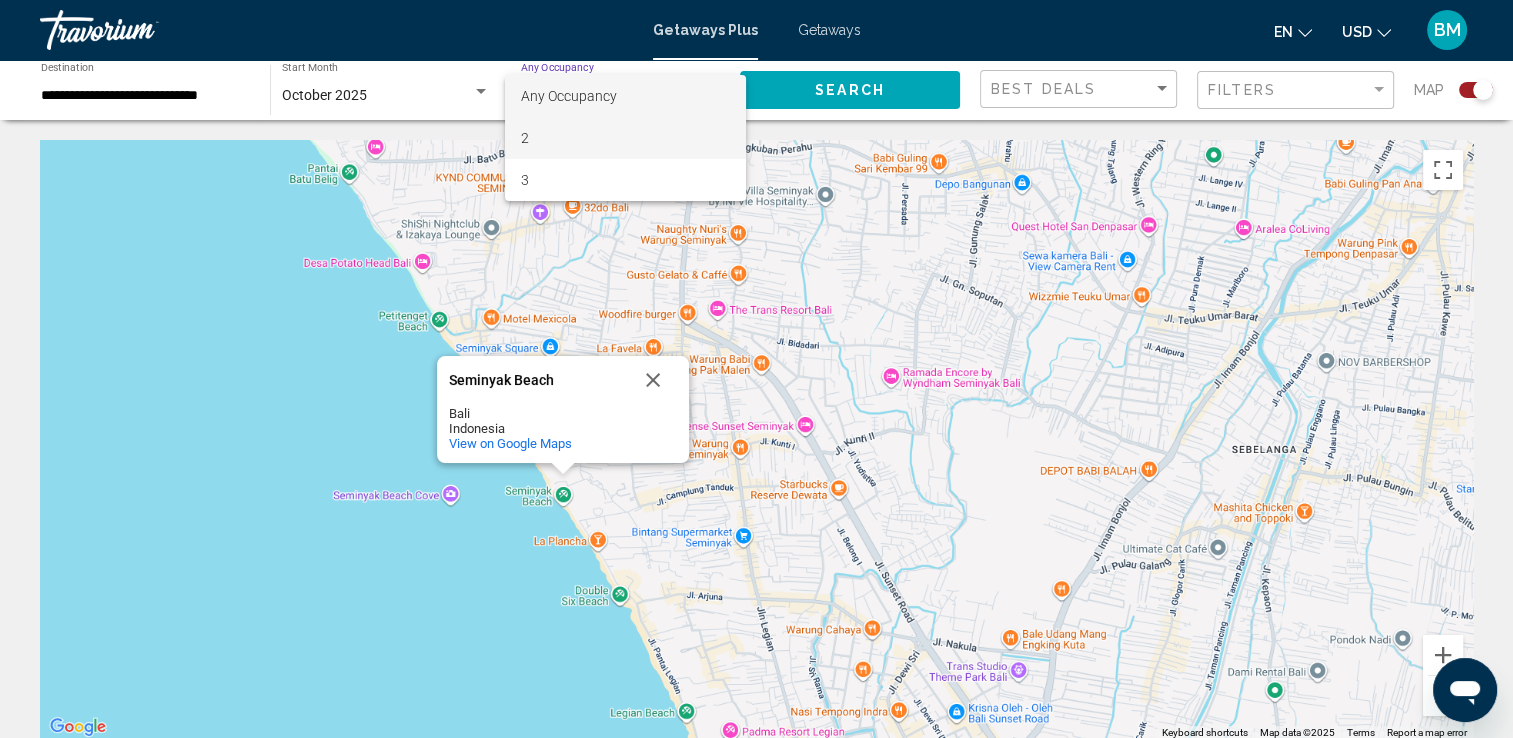 click on "2" at bounding box center (625, 138) 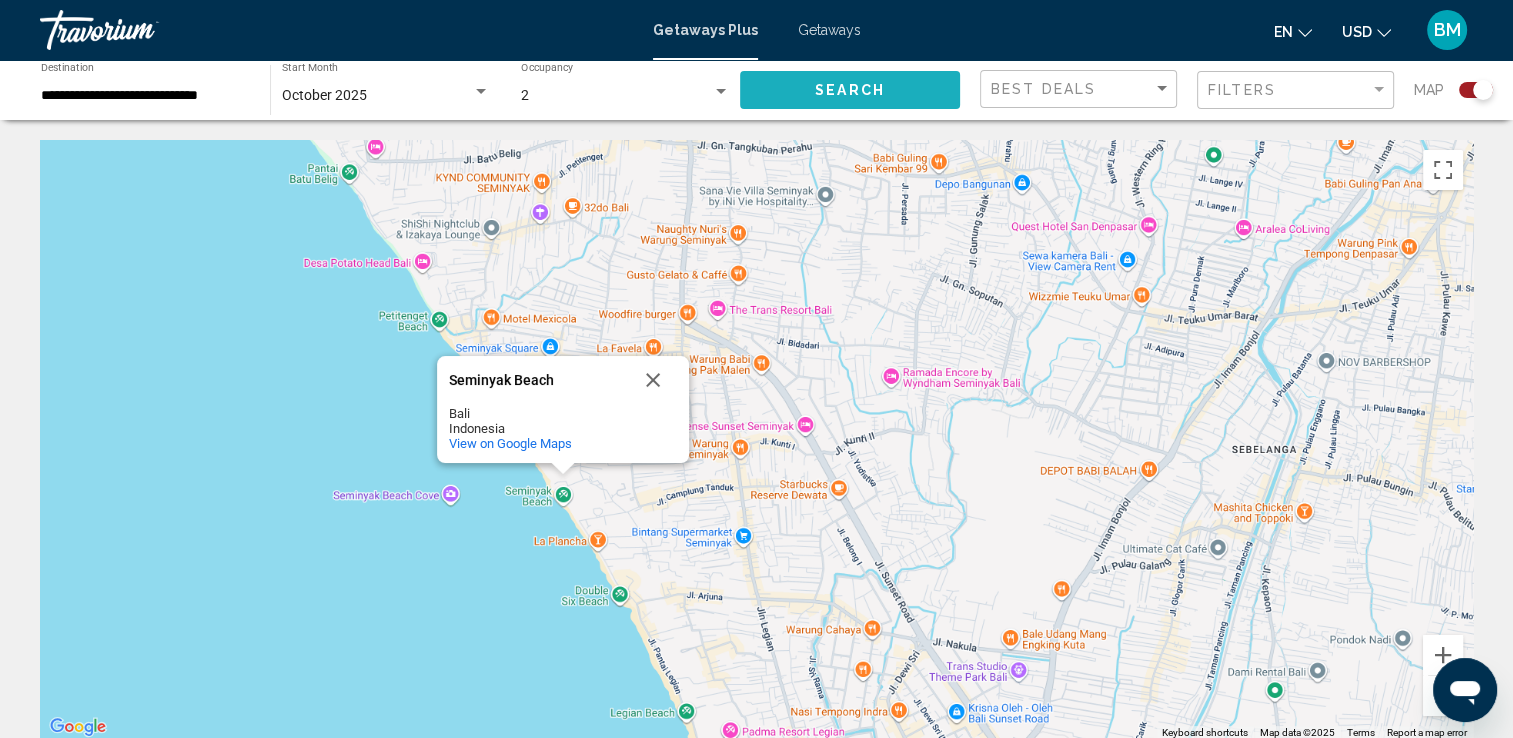 click on "Search" 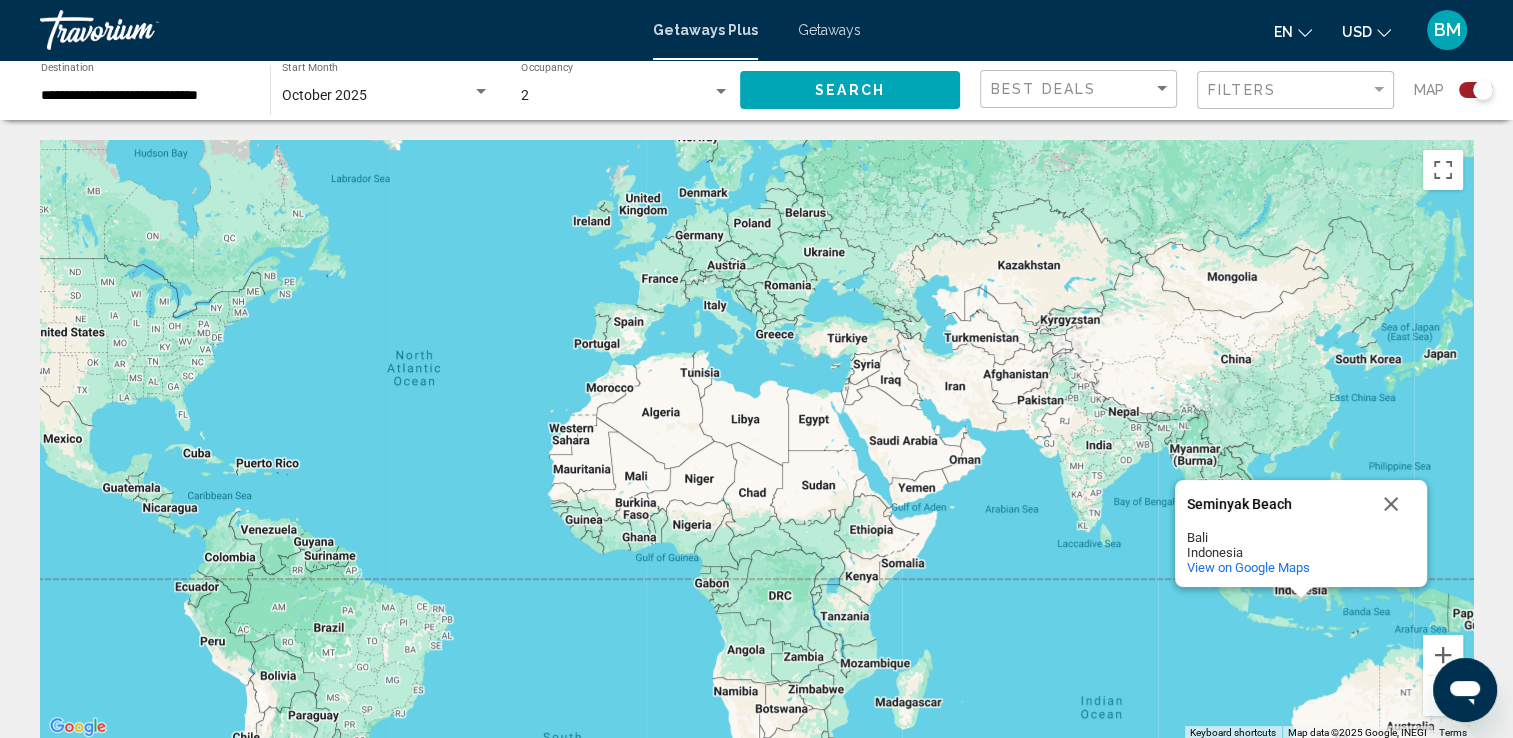 drag, startPoint x: 1384, startPoint y: 554, endPoint x: 1101, endPoint y: 516, distance: 285.53983 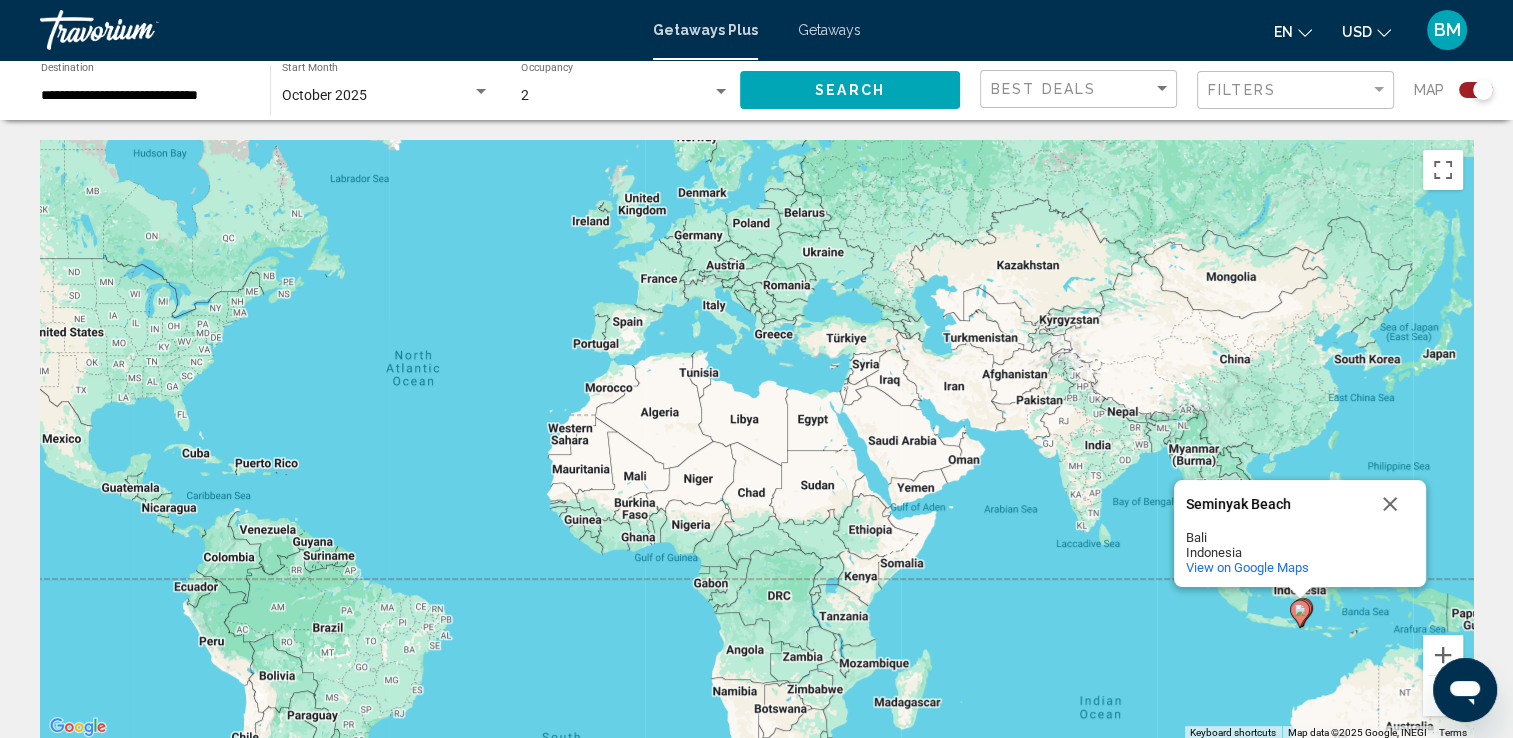 click 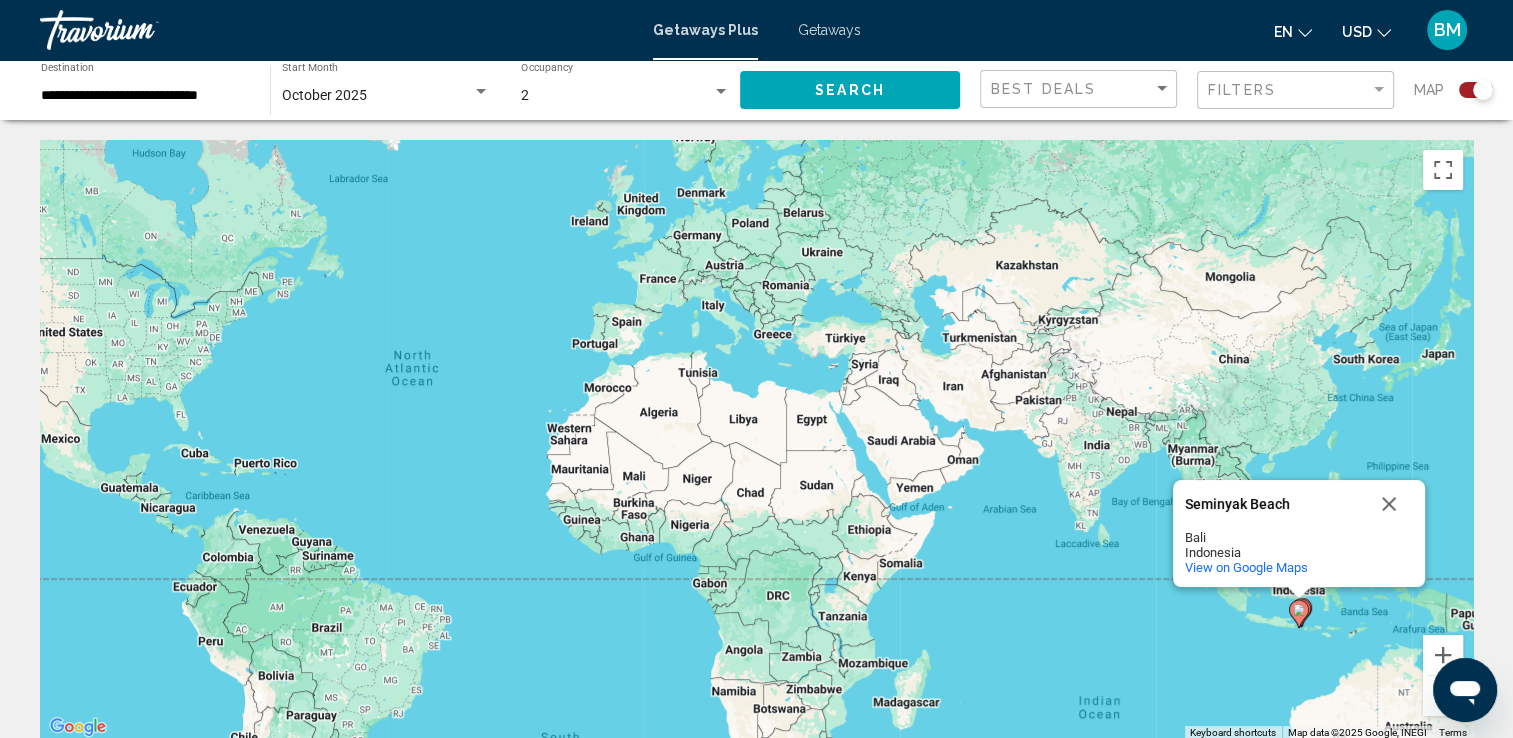 click 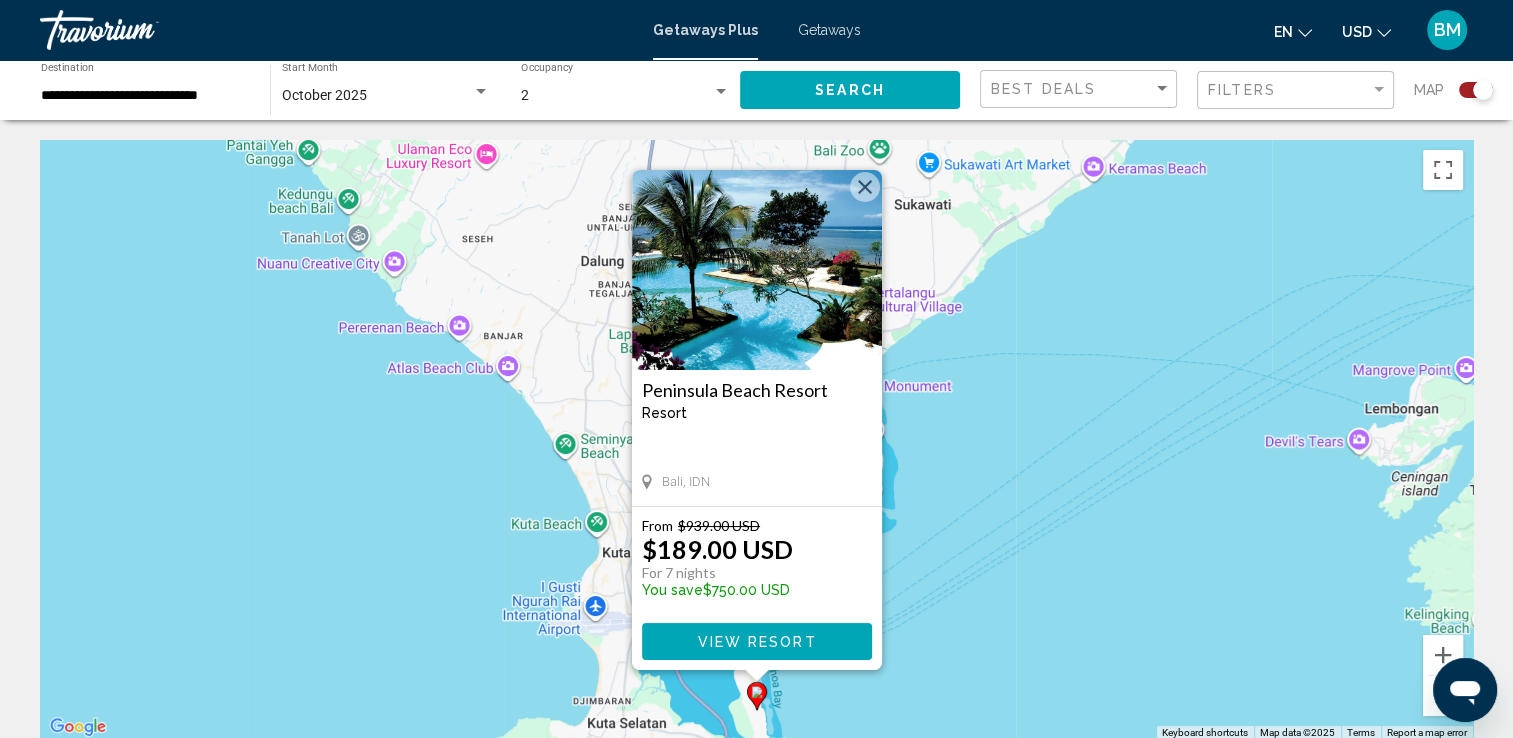 click on "To activate drag with keyboard, press Alt + Enter. Once in keyboard drag state, use the arrow keys to move the marker. To complete the drag, press the Enter key. To cancel, press Escape.  Peninsula Beach Resort  Resort  -  This is an adults only resort
[CITY], [COUNTRY] From $939.00 USD $189.00 USD For 7 nights You save  $750.00 USD  View Resort" at bounding box center [756, 440] 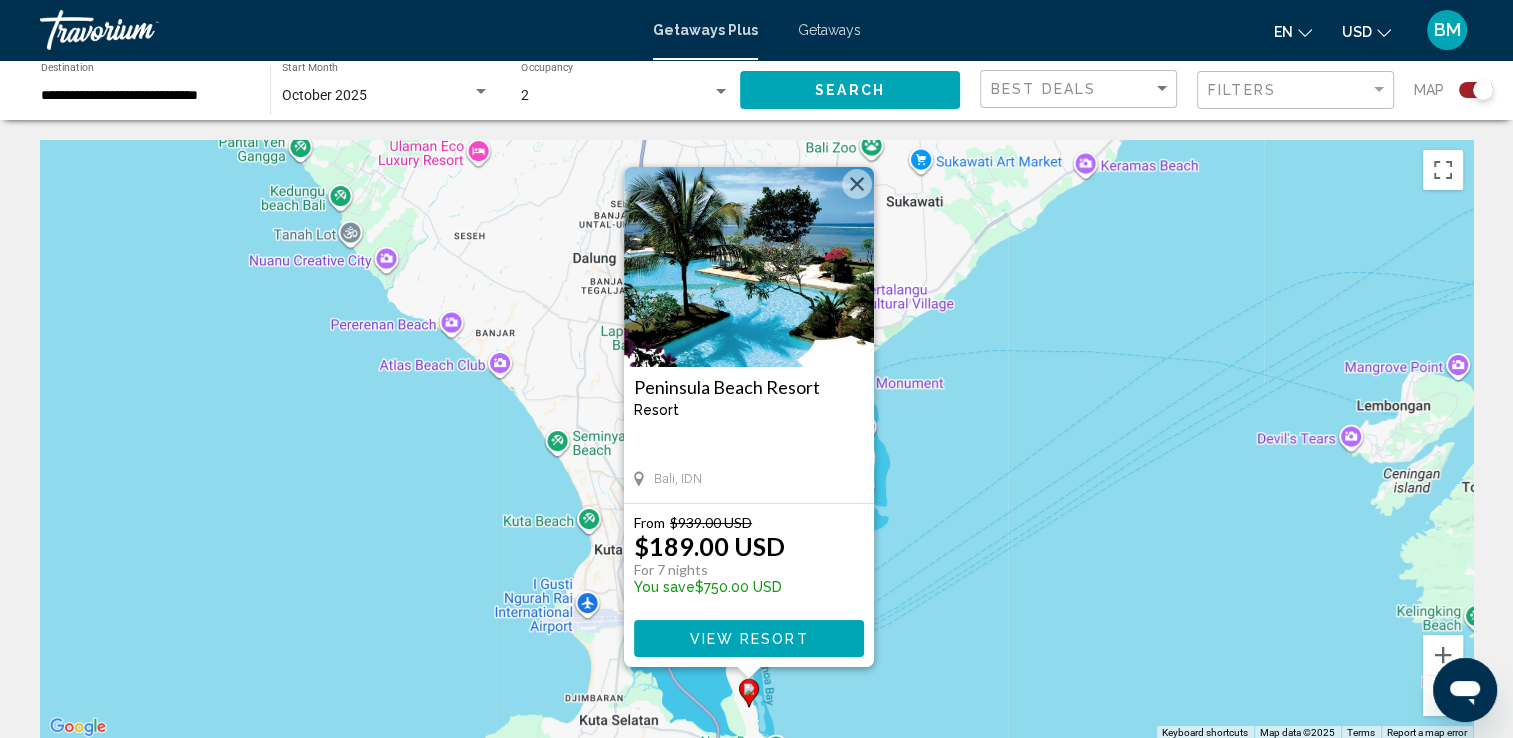 click at bounding box center (857, 184) 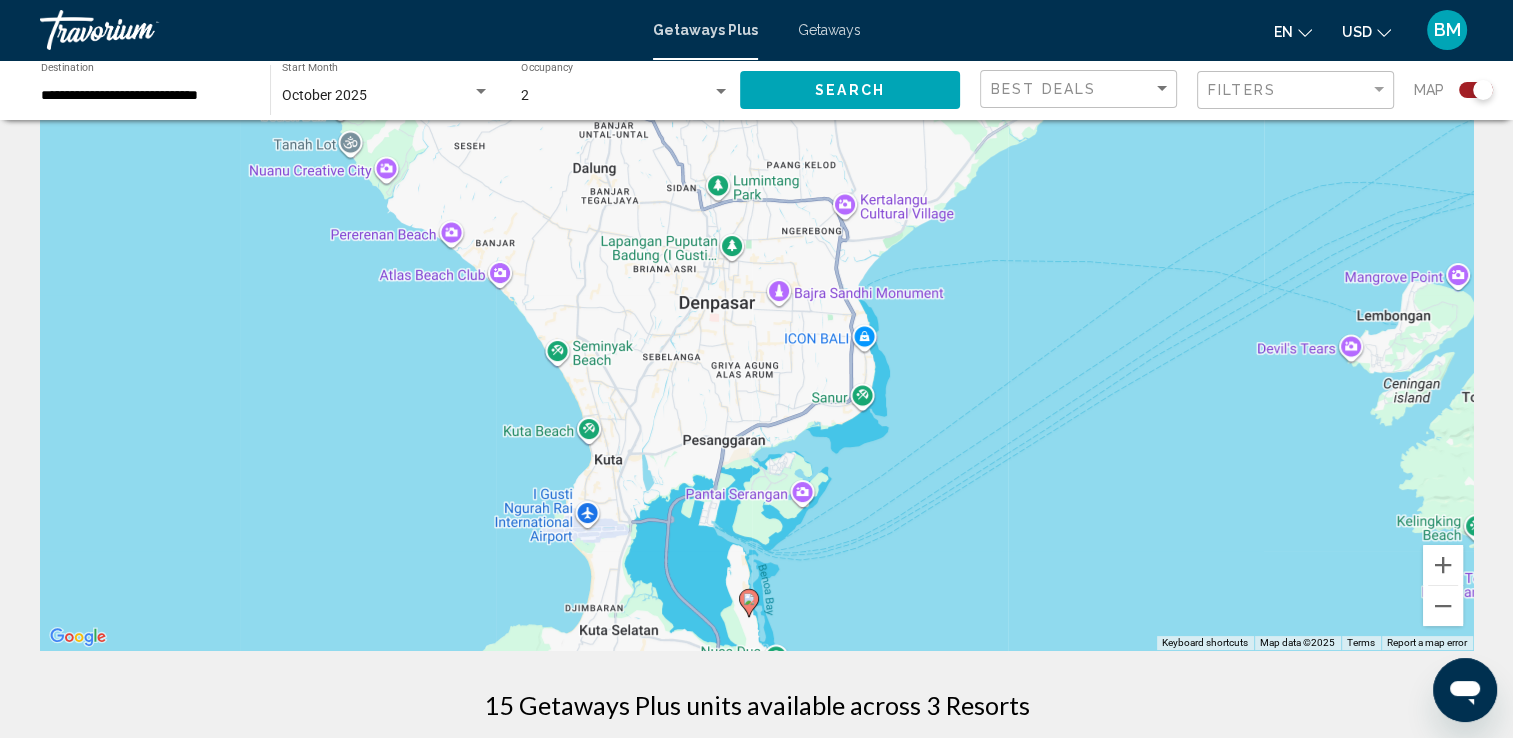 scroll, scrollTop: 88, scrollLeft: 0, axis: vertical 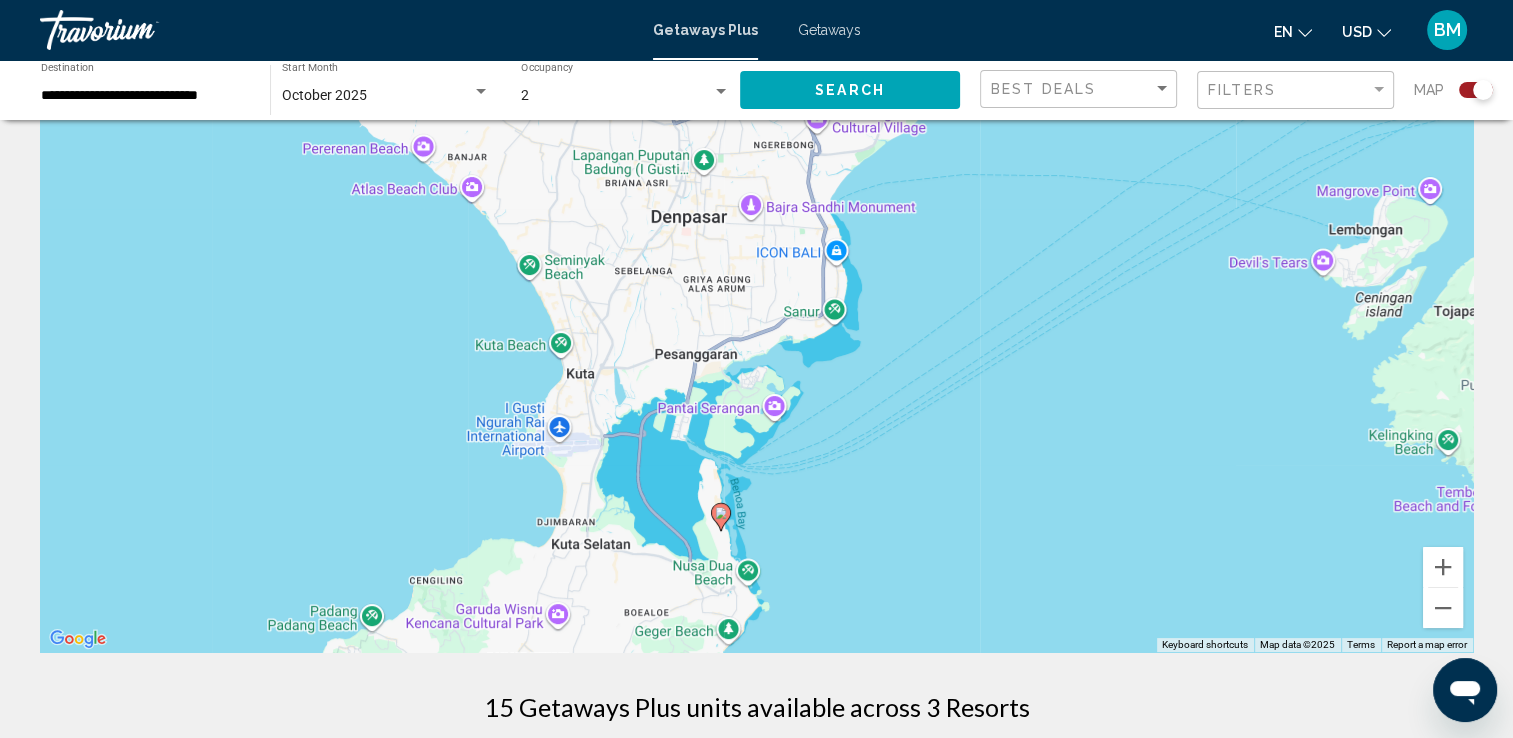 drag, startPoint x: 1012, startPoint y: 515, endPoint x: 984, endPoint y: 426, distance: 93.30059 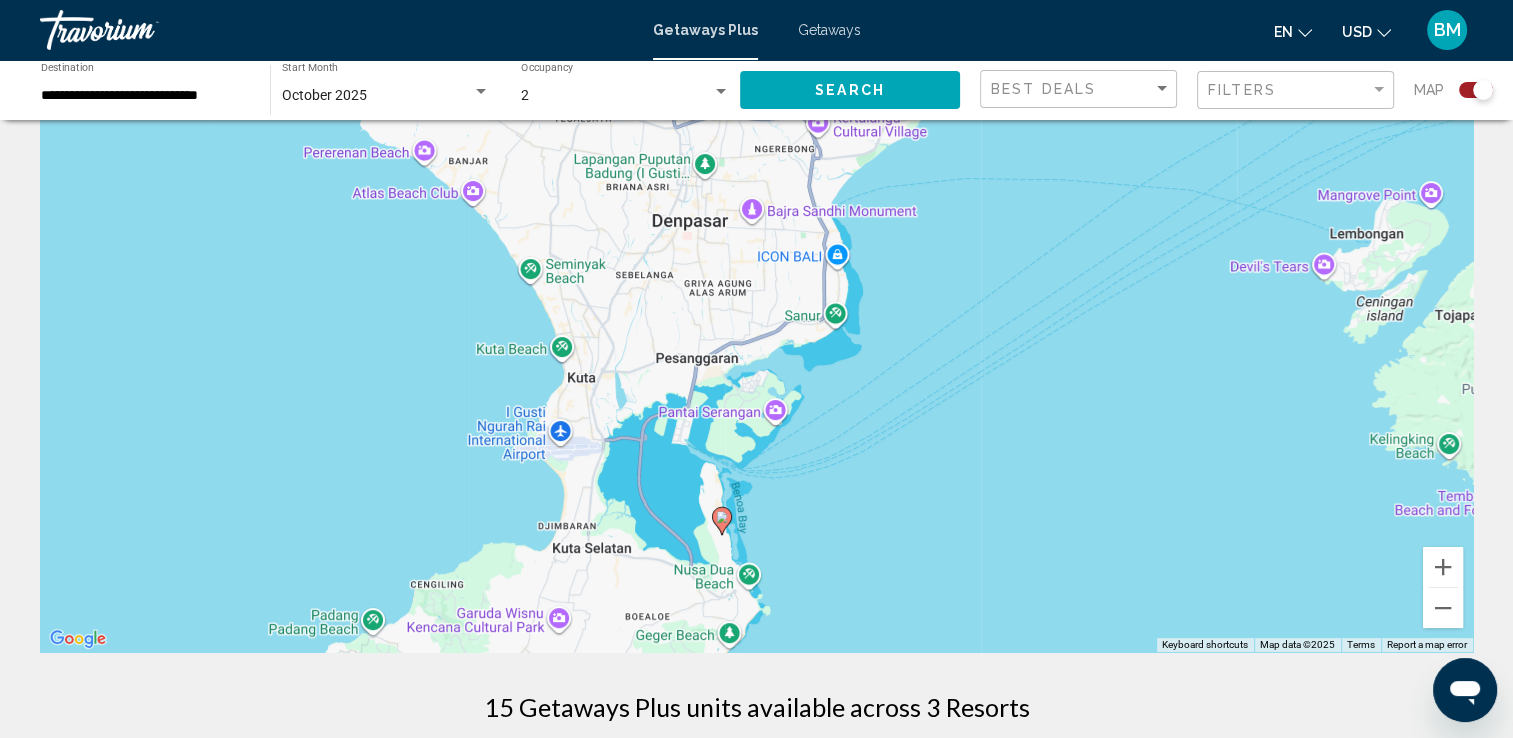 click 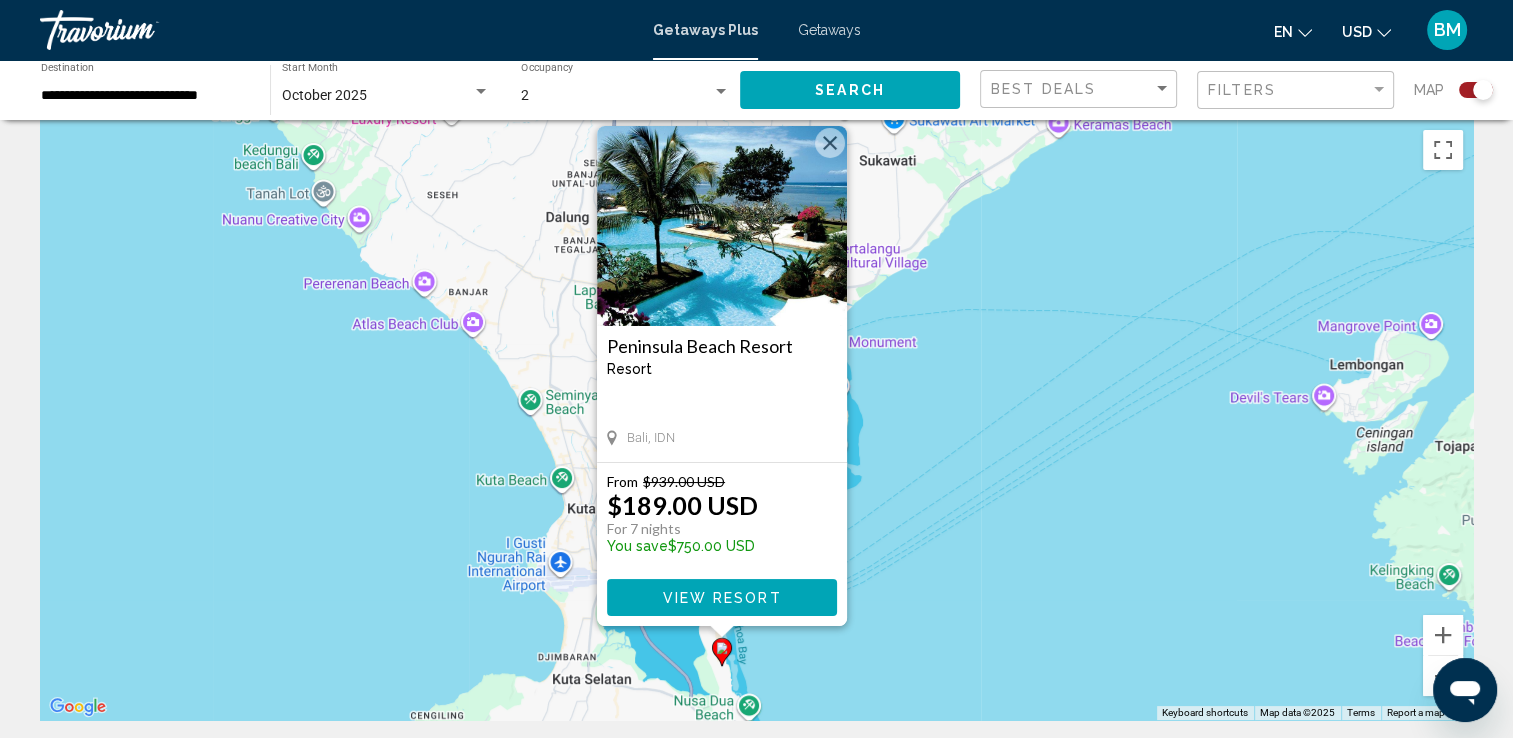 scroll, scrollTop: 0, scrollLeft: 0, axis: both 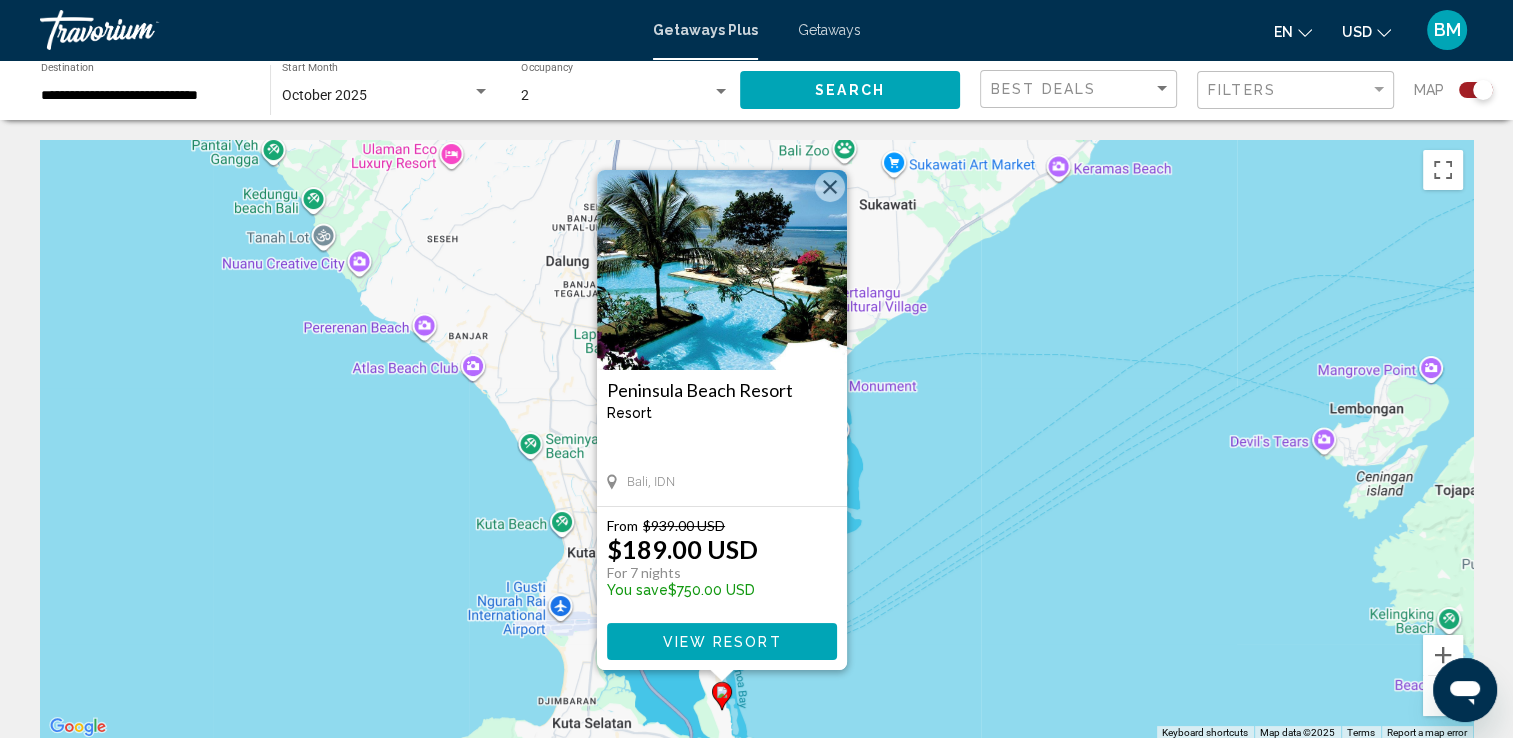 click at bounding box center (830, 187) 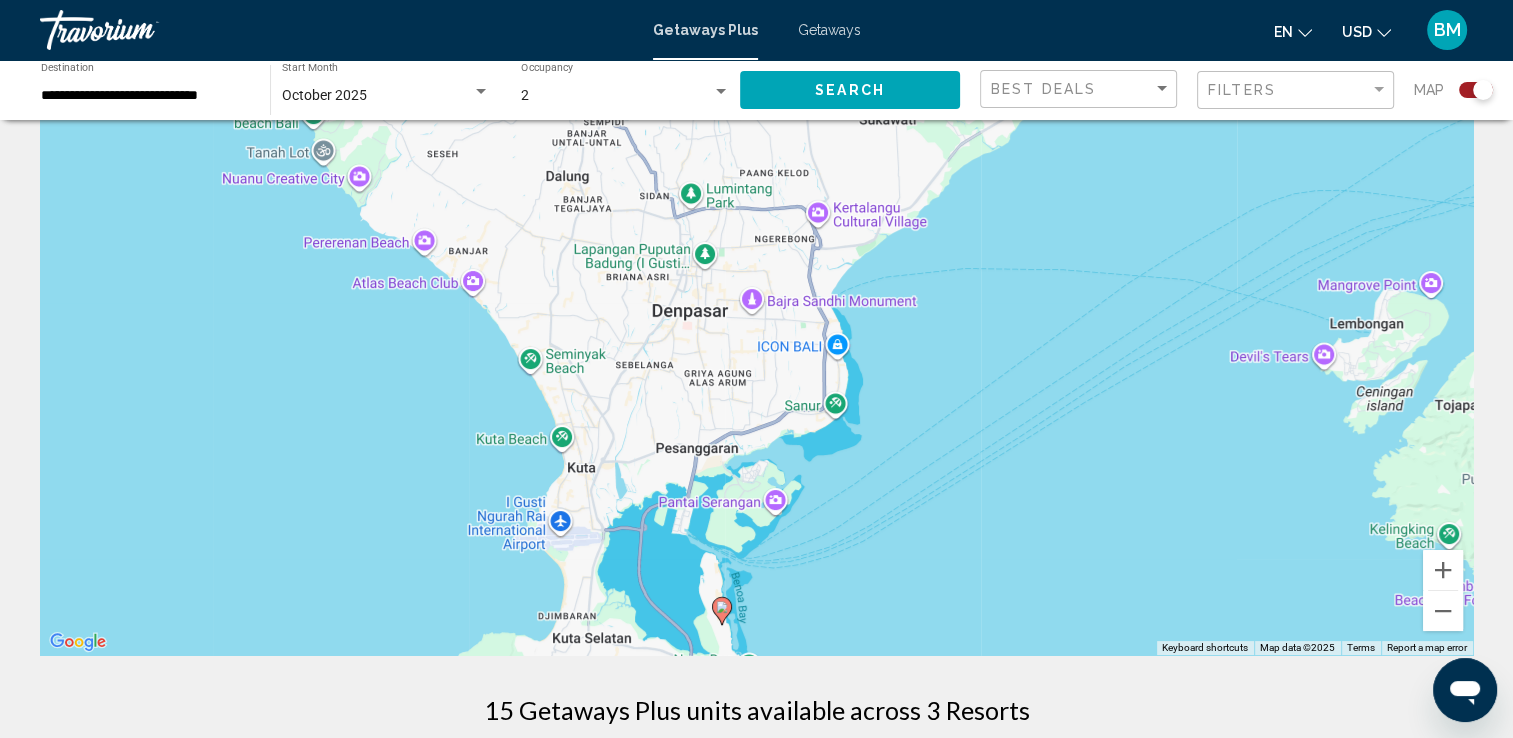scroll, scrollTop: 90, scrollLeft: 0, axis: vertical 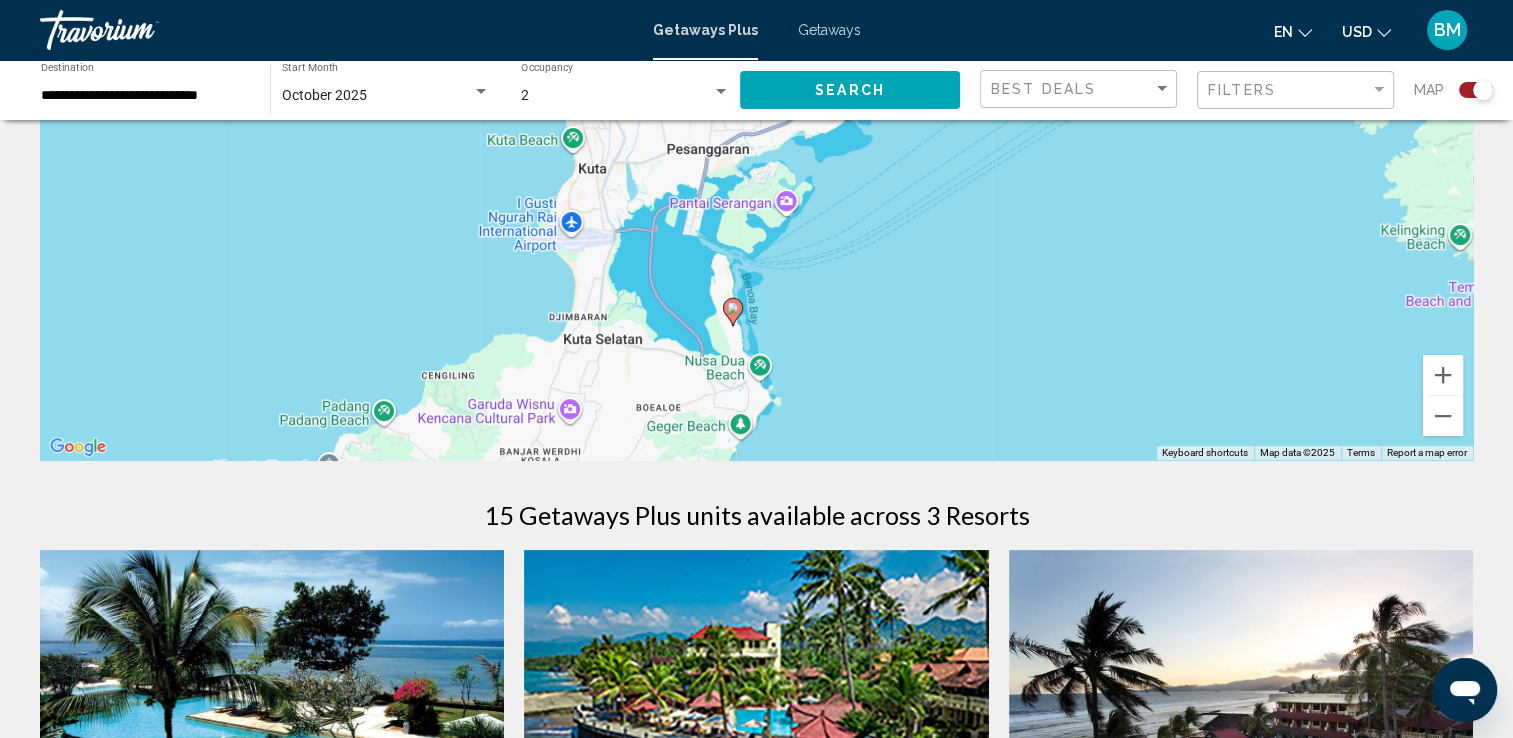 drag, startPoint x: 850, startPoint y: 404, endPoint x: 861, endPoint y: 302, distance: 102.59142 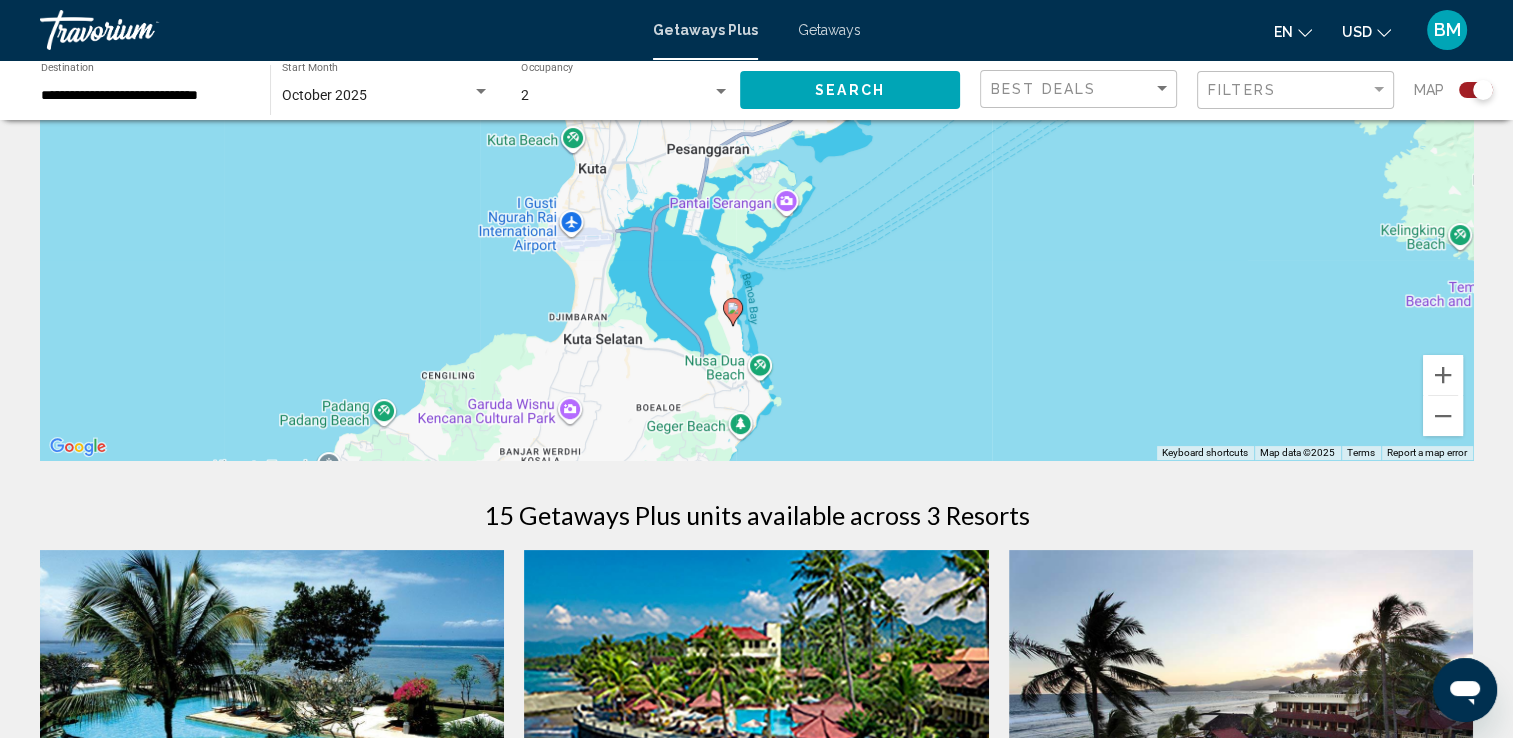 click 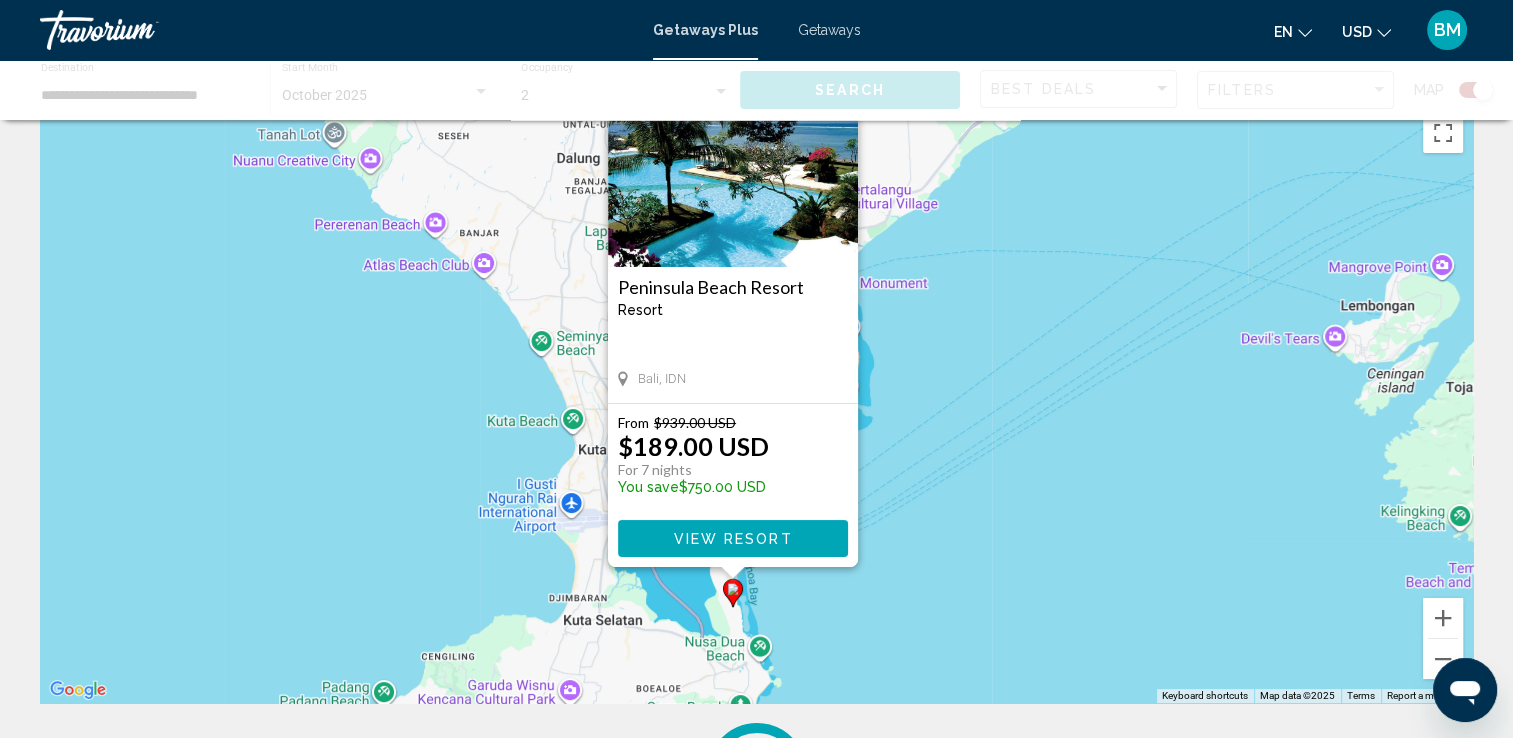 scroll, scrollTop: 0, scrollLeft: 0, axis: both 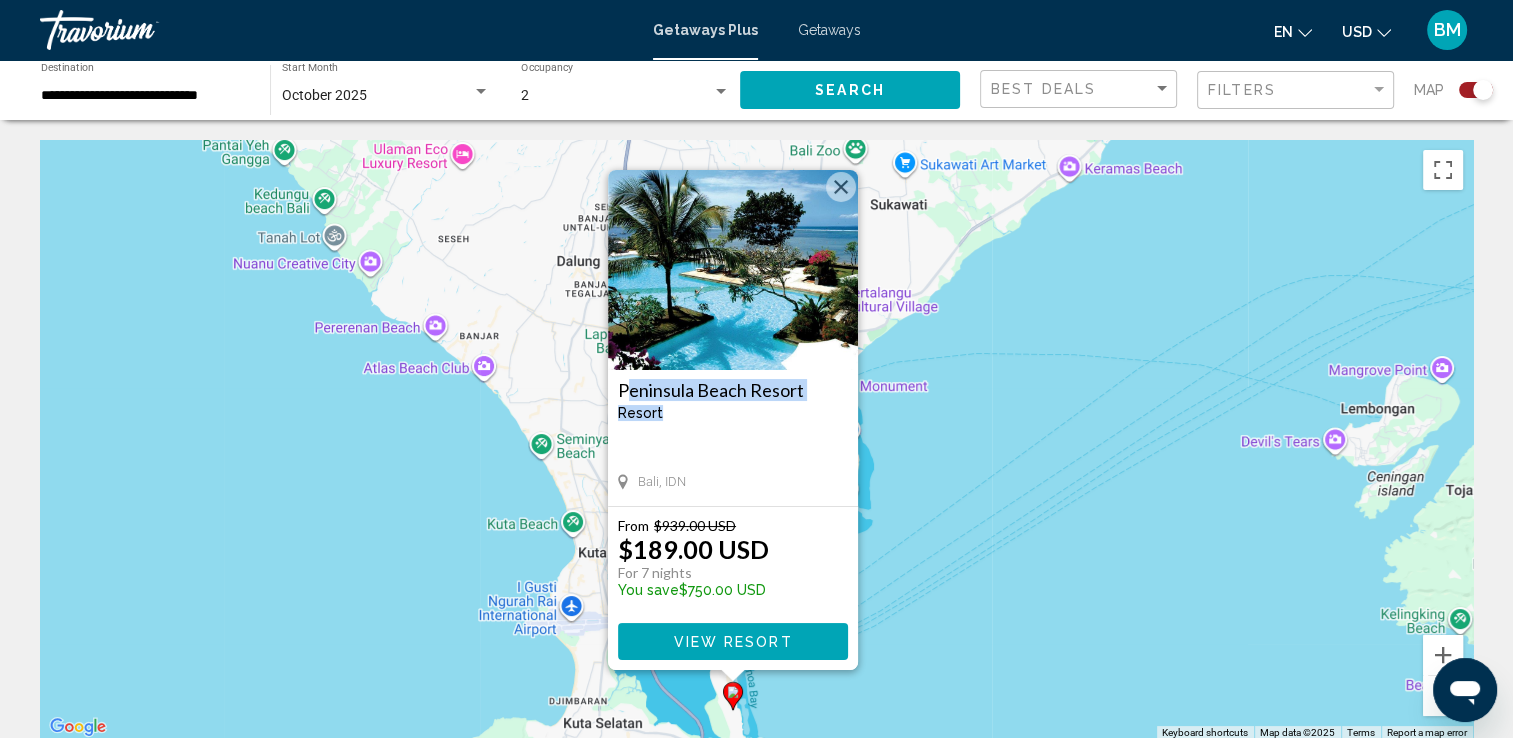 drag, startPoint x: 614, startPoint y: 387, endPoint x: 796, endPoint y: 413, distance: 183.84776 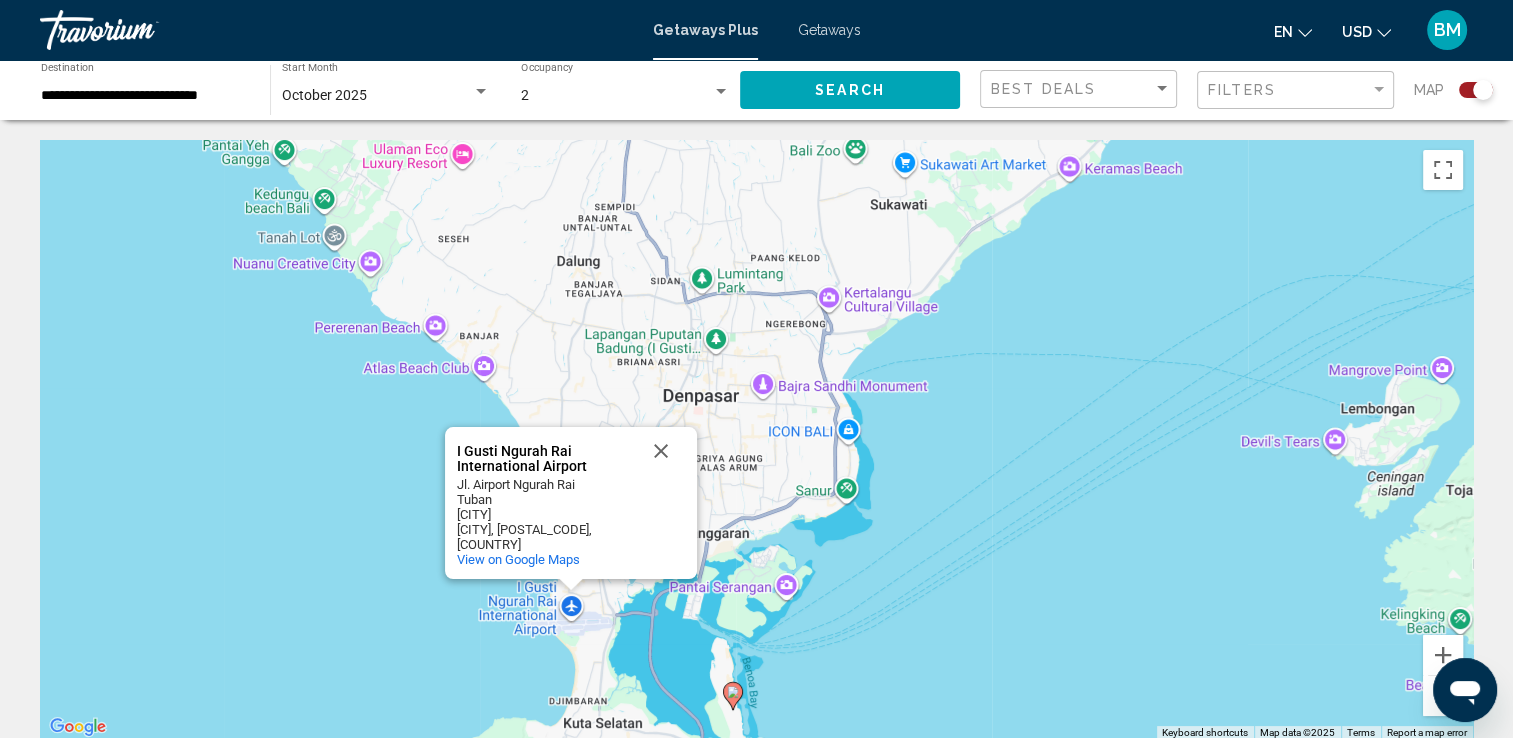 click on "I Gusti Ngurah Rai International Airport I Gusti Ngurah Rai International Airport Jl. Airport Ngurah Rai Tuban Kuta [CITY], [STATE] [POSTAL_CODE], [COUNTRY] View on Google Maps" at bounding box center [756, 440] 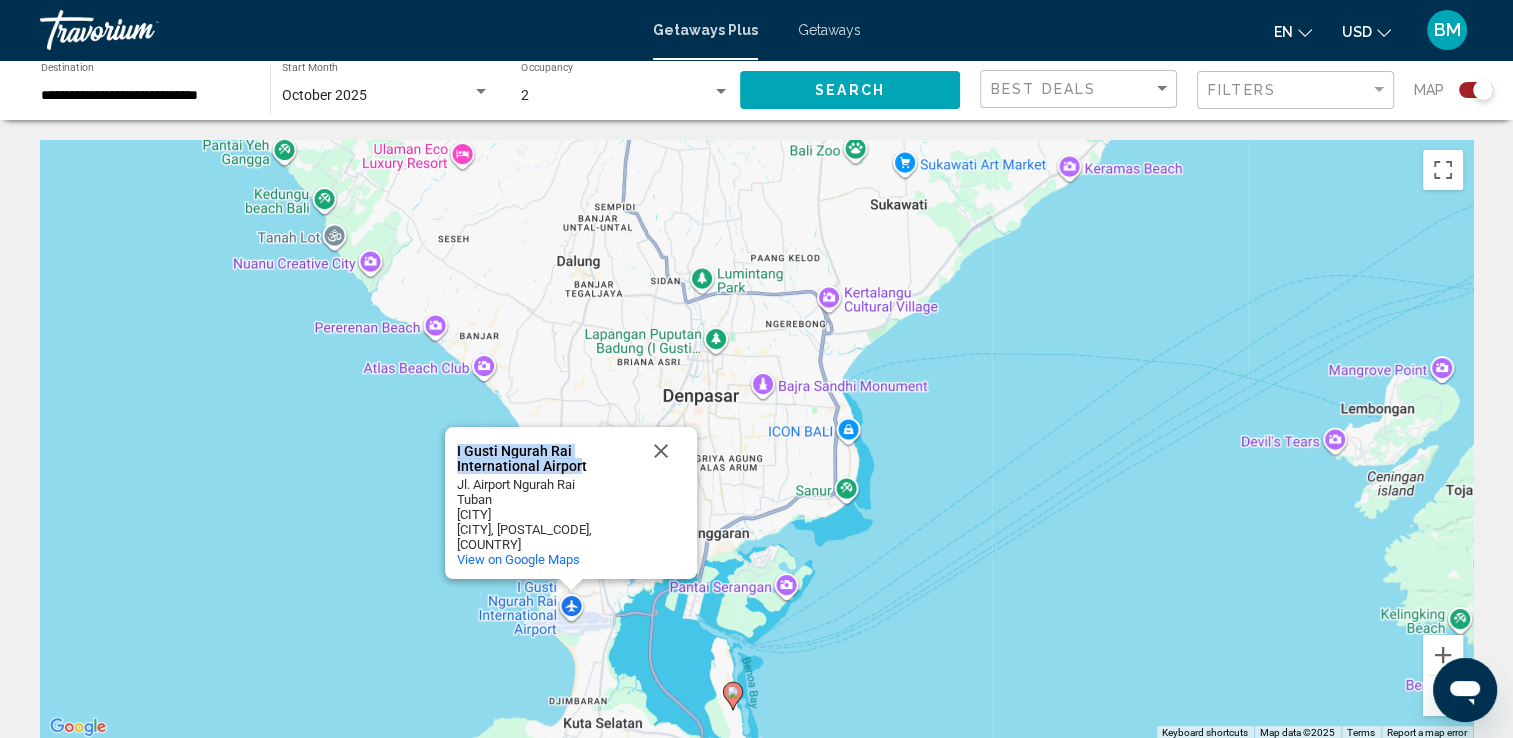 drag, startPoint x: 454, startPoint y: 446, endPoint x: 577, endPoint y: 469, distance: 125.13193 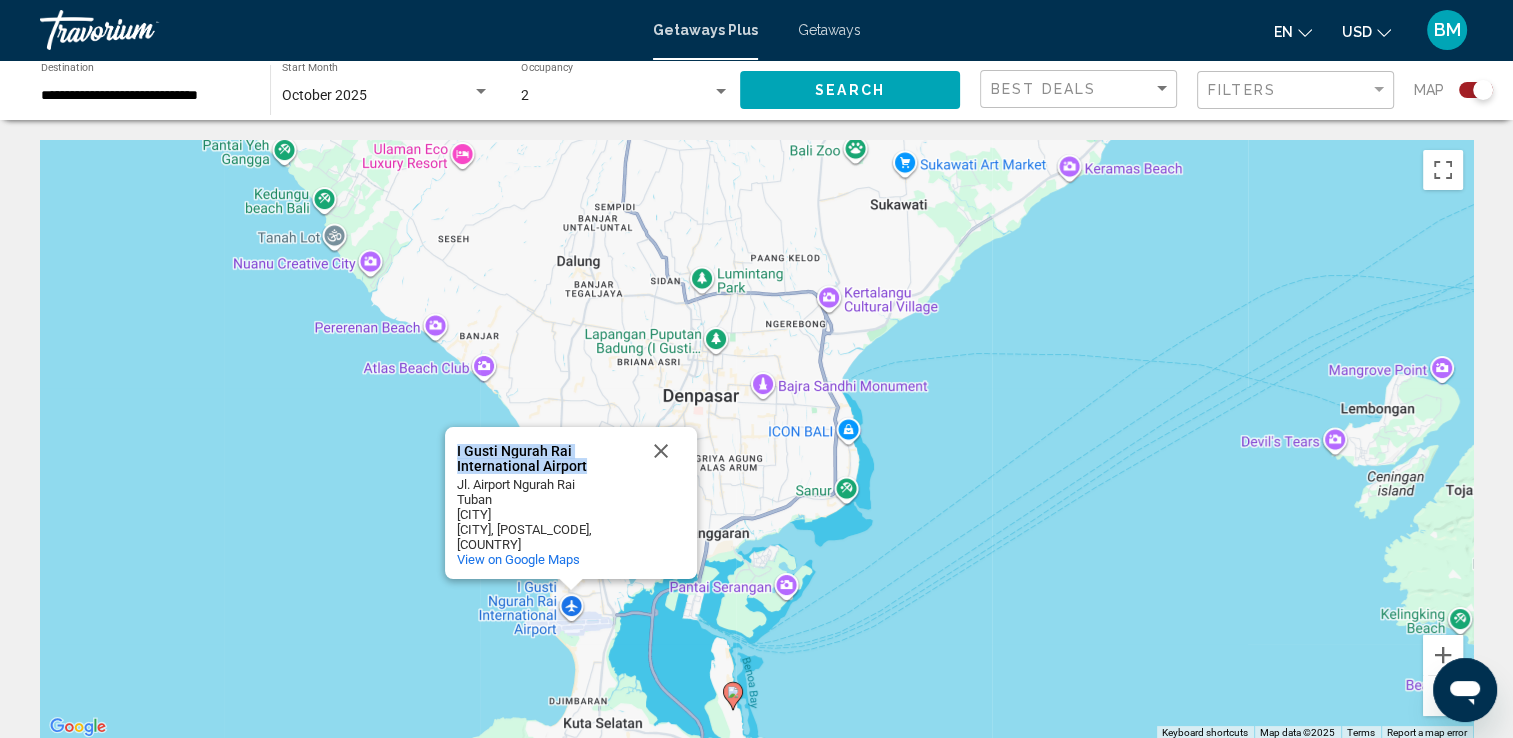 drag, startPoint x: 584, startPoint y: 464, endPoint x: 452, endPoint y: 443, distance: 133.66002 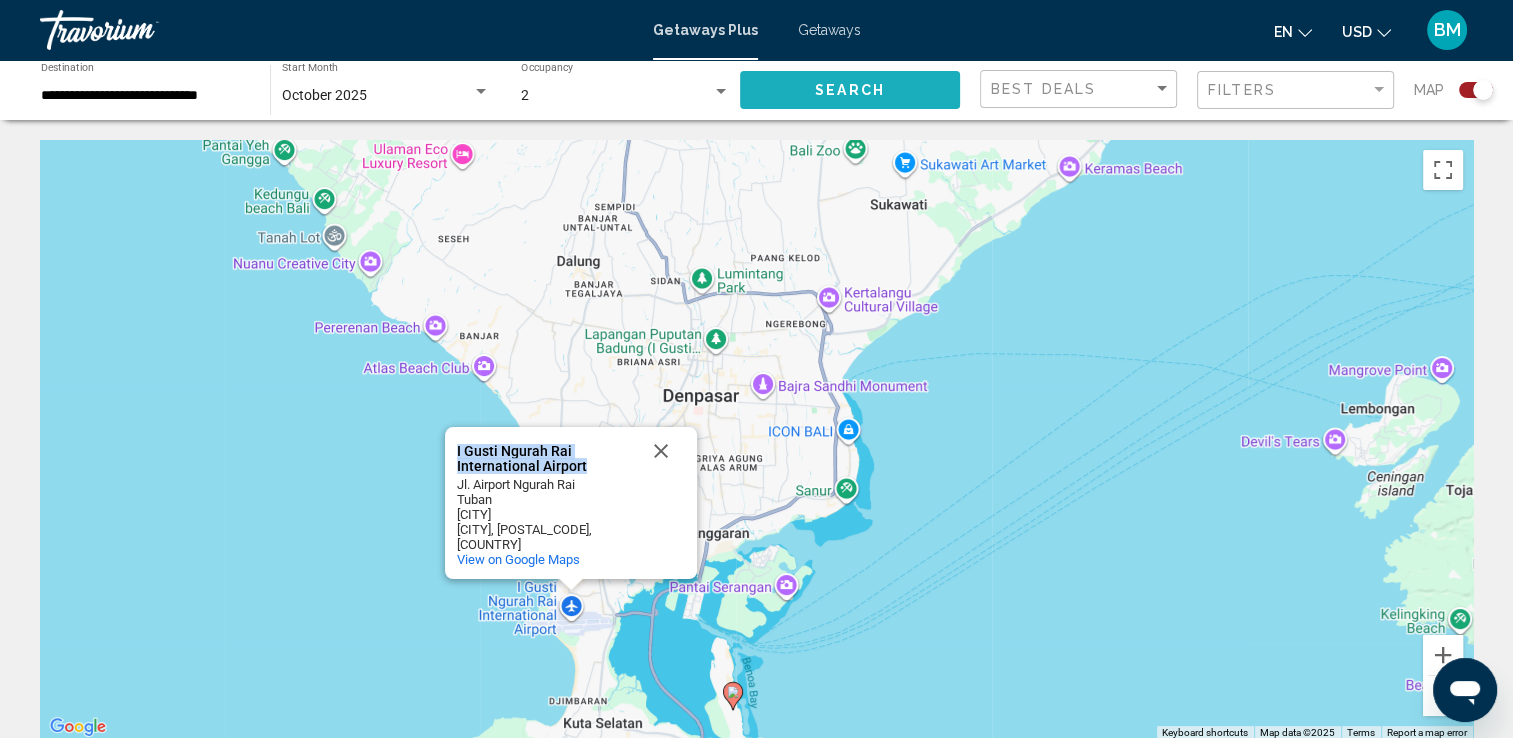 click on "Search" 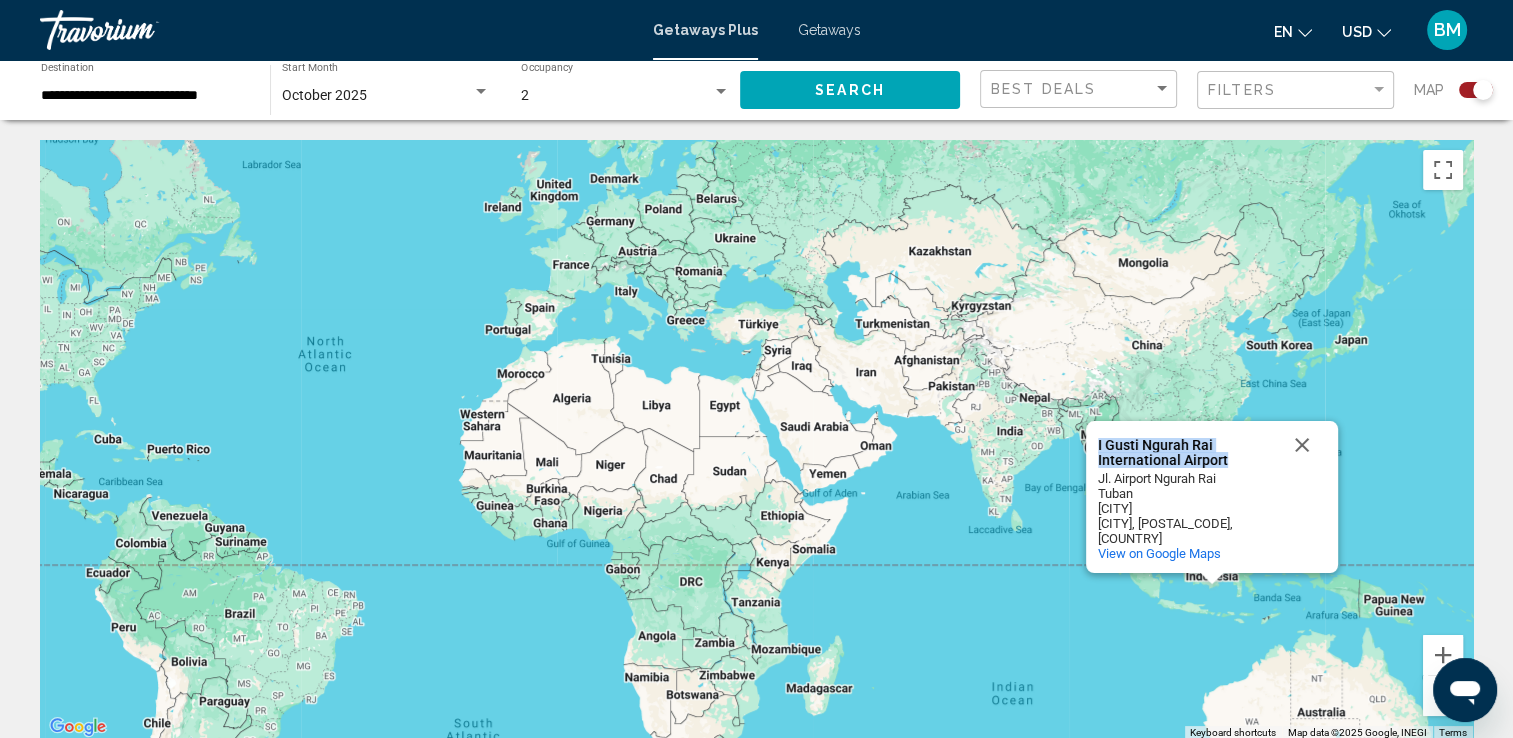 drag, startPoint x: 1365, startPoint y: 588, endPoint x: 992, endPoint y: 534, distance: 376.88858 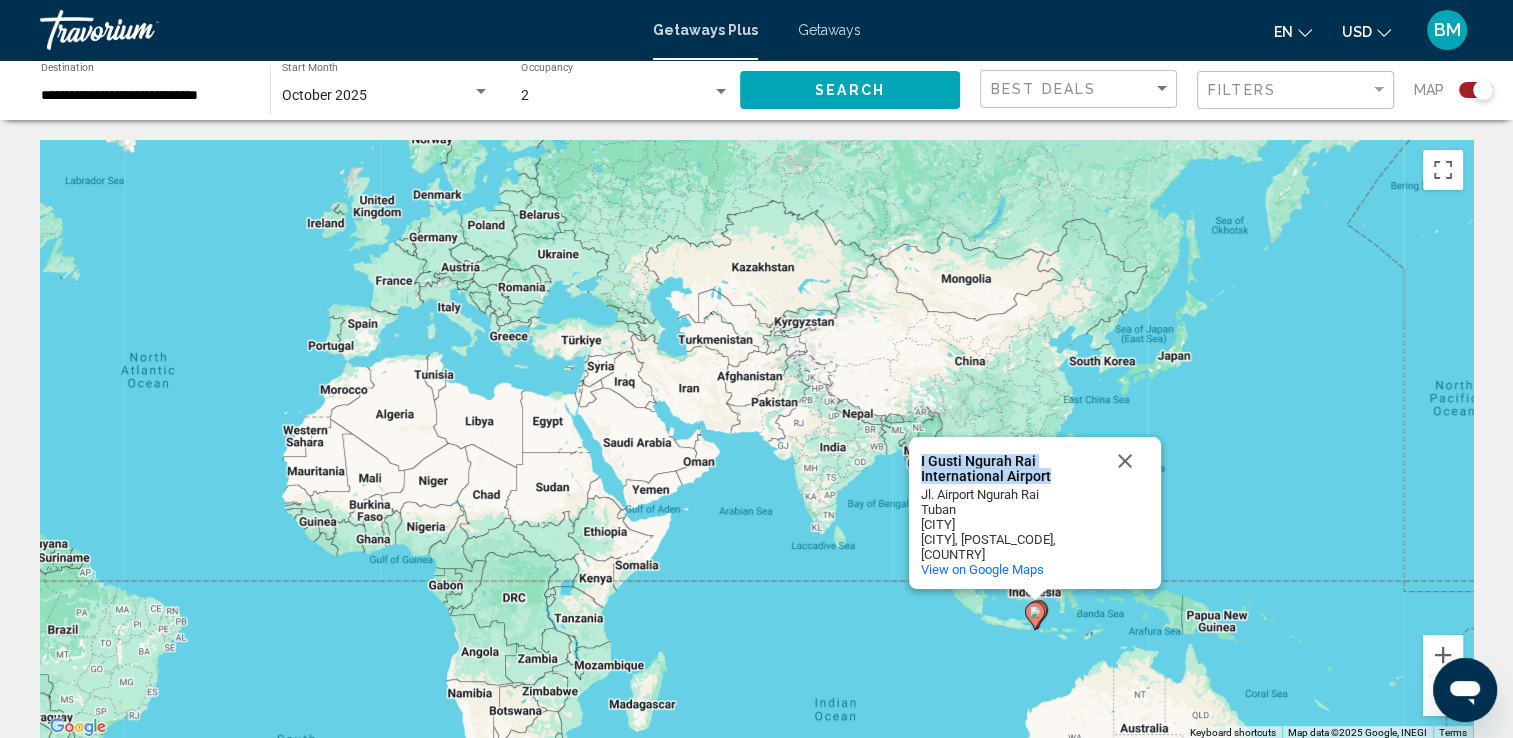 drag, startPoint x: 1188, startPoint y: 629, endPoint x: 1010, endPoint y: 644, distance: 178.6309 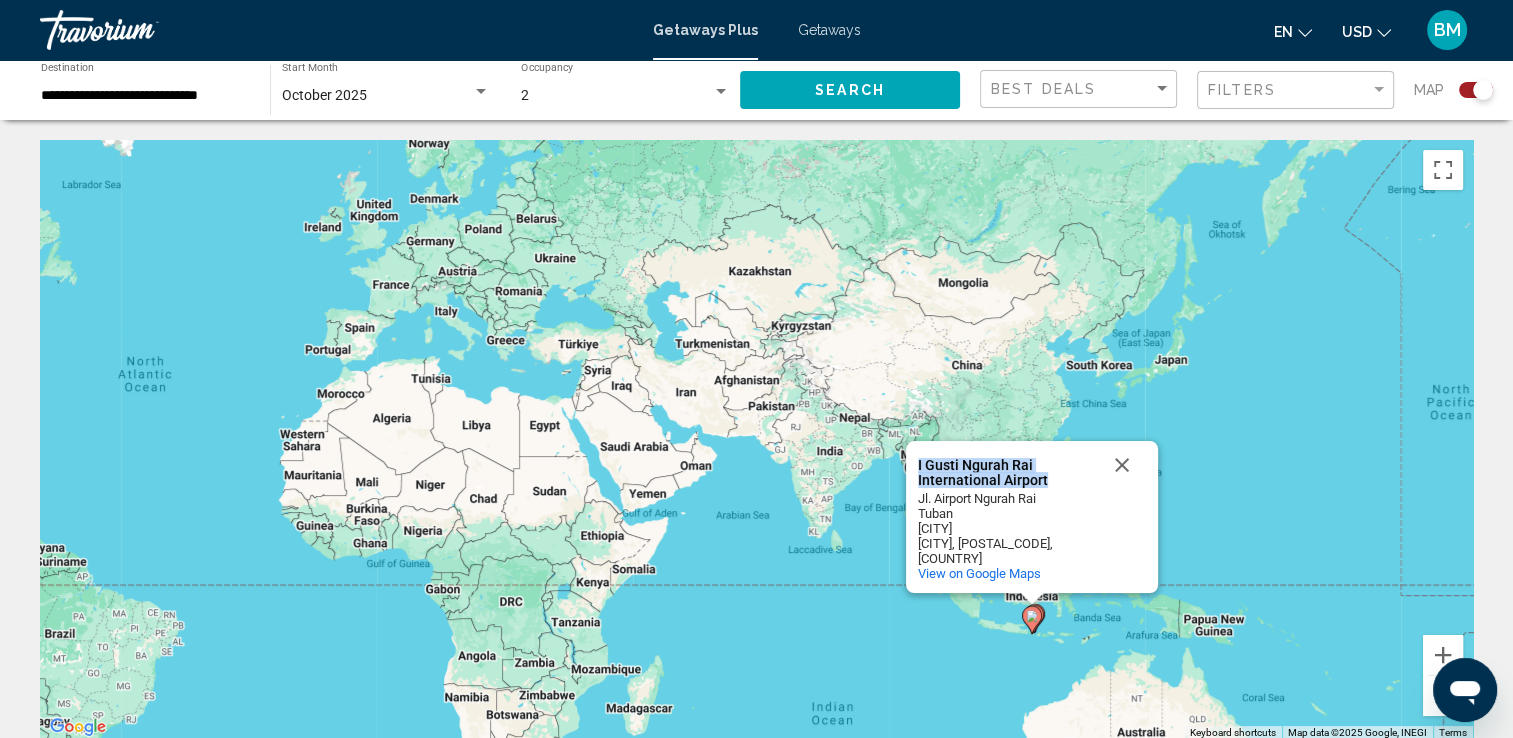click 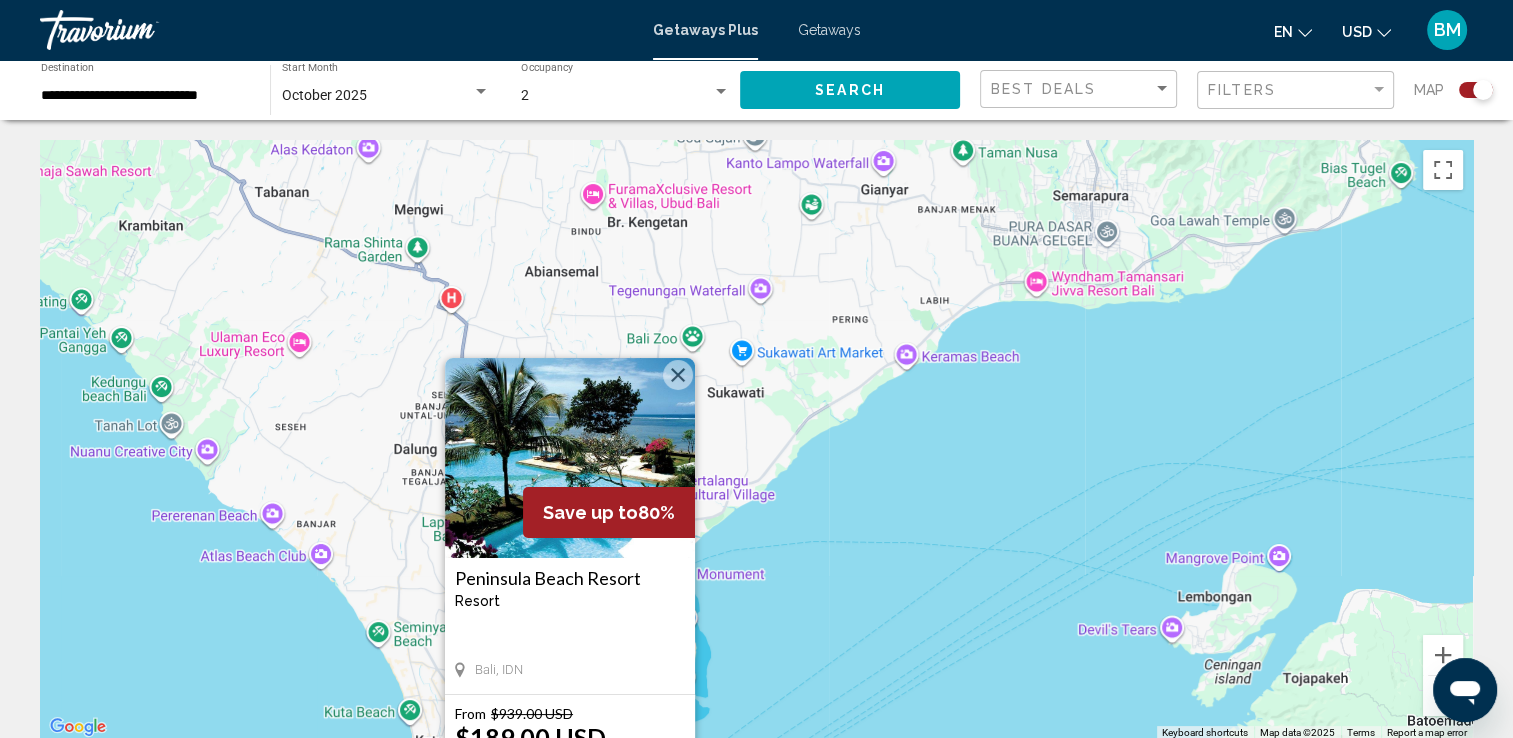 drag, startPoint x: 928, startPoint y: 539, endPoint x: 738, endPoint y: 731, distance: 270.1185 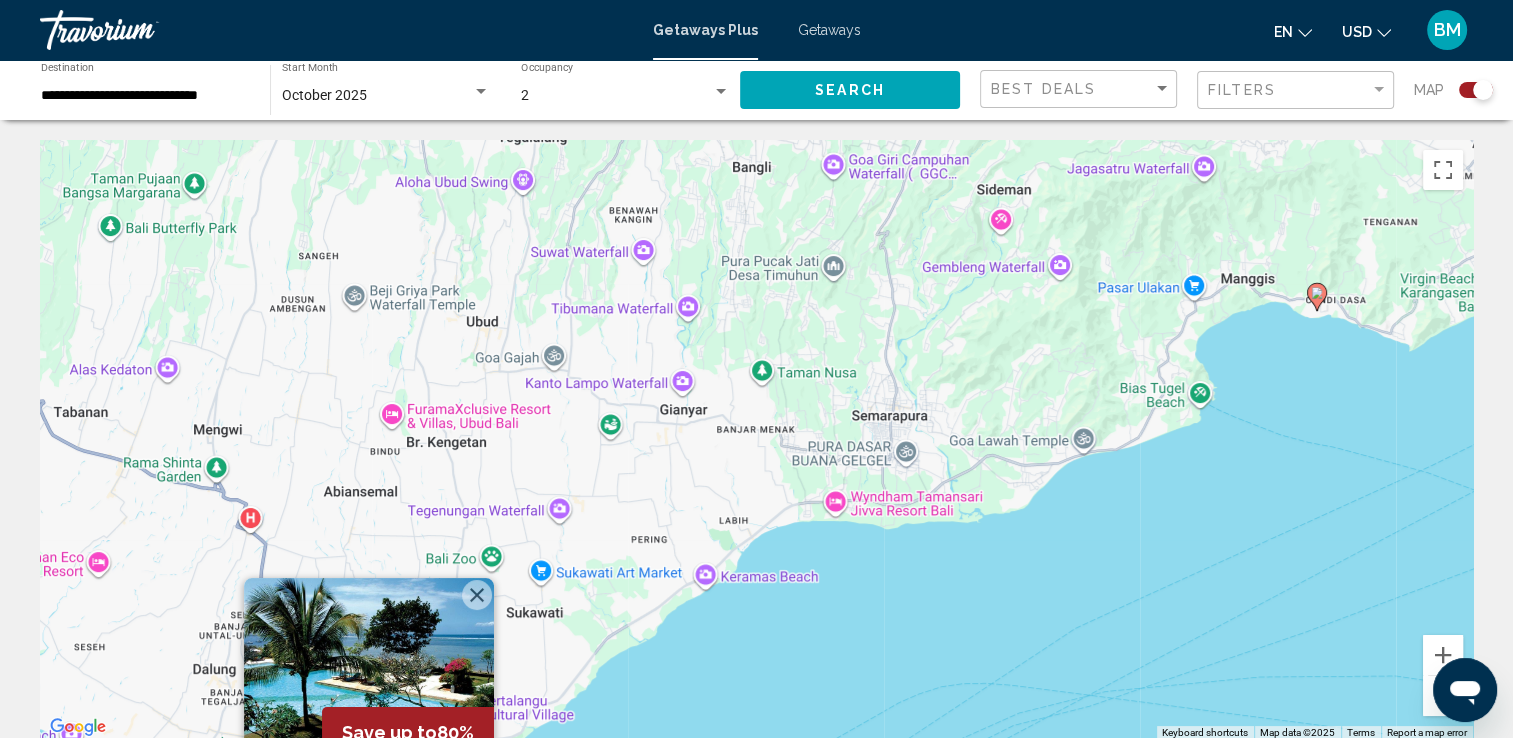 drag, startPoint x: 879, startPoint y: 526, endPoint x: 675, endPoint y: 754, distance: 305.94116 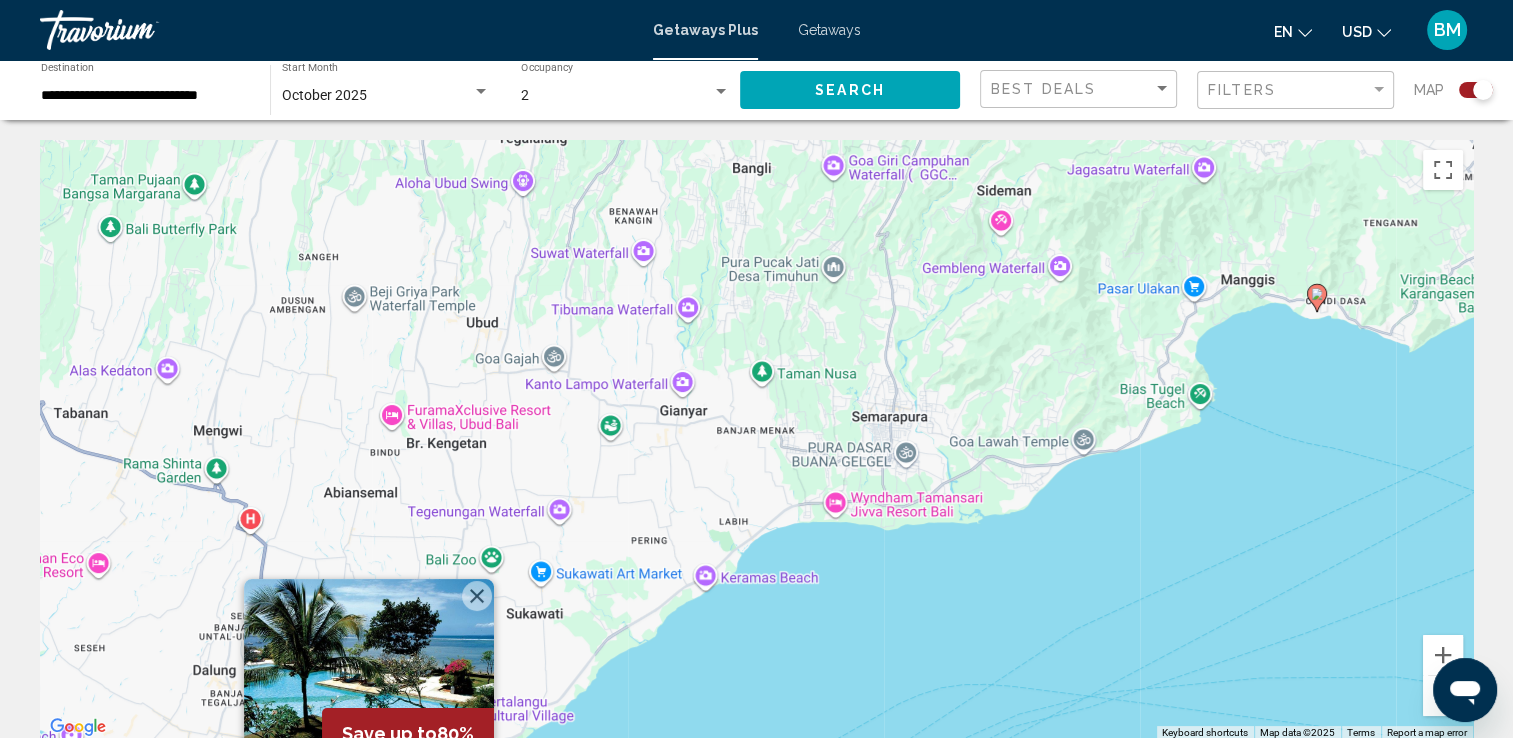 click 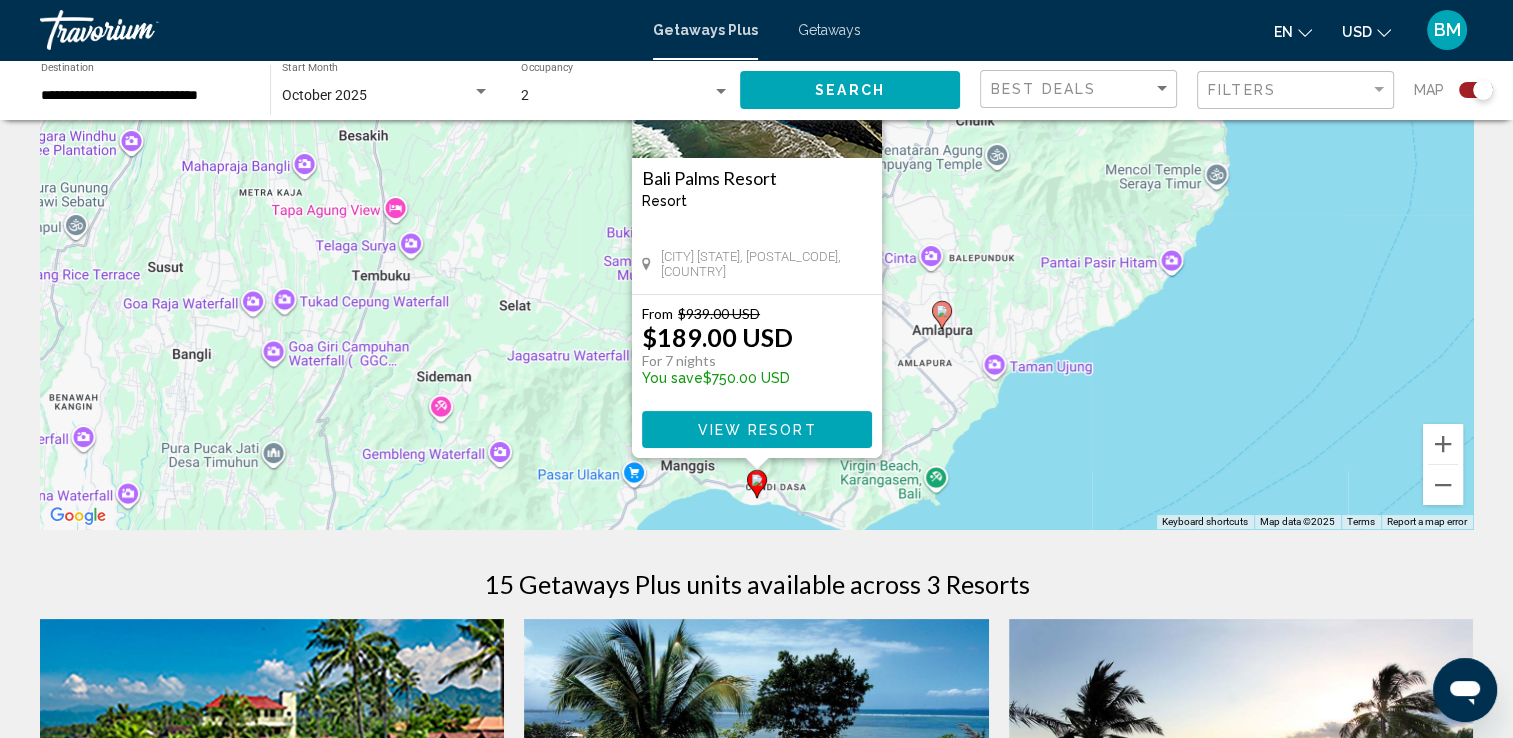 scroll, scrollTop: 208, scrollLeft: 0, axis: vertical 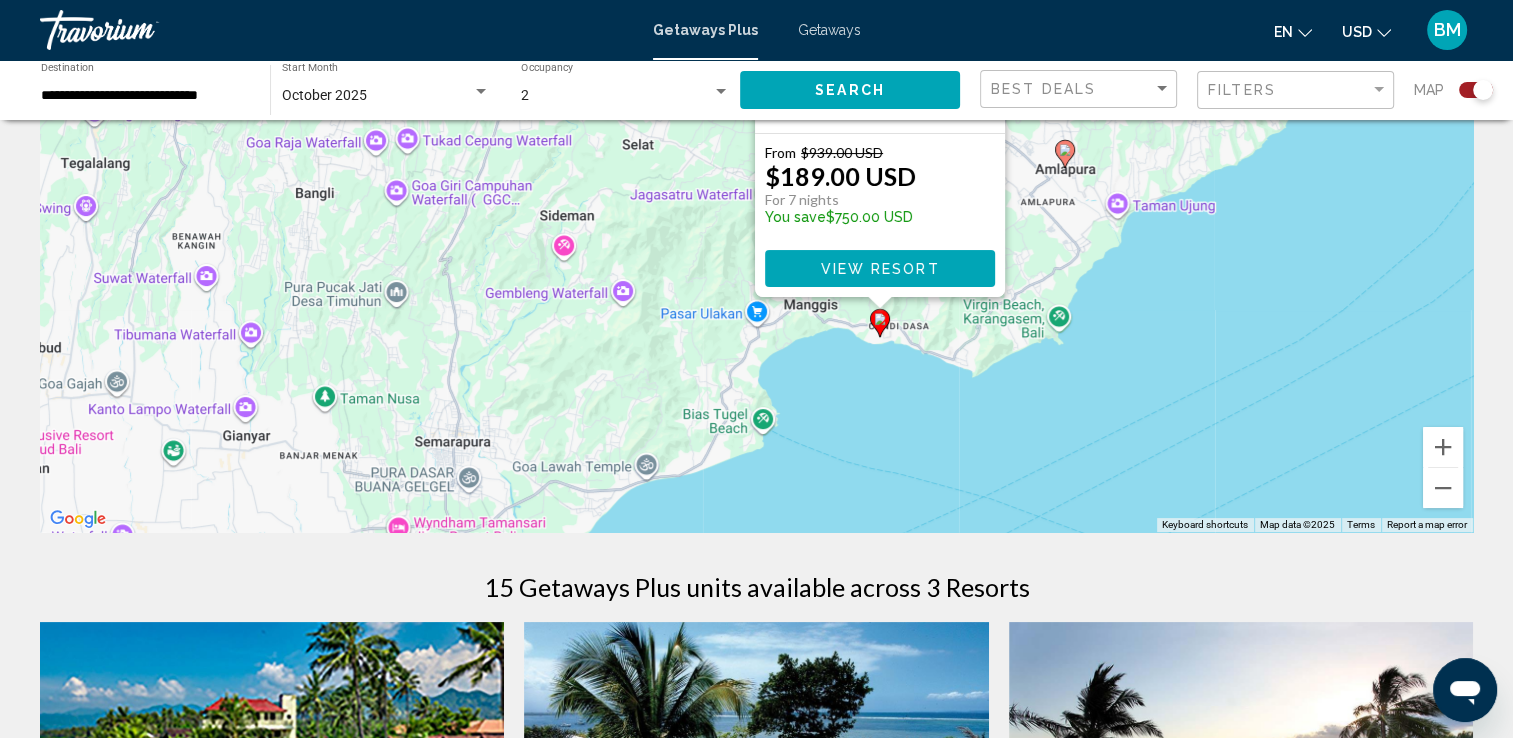 drag, startPoint x: 988, startPoint y: 453, endPoint x: 1119, endPoint y: 281, distance: 216.20592 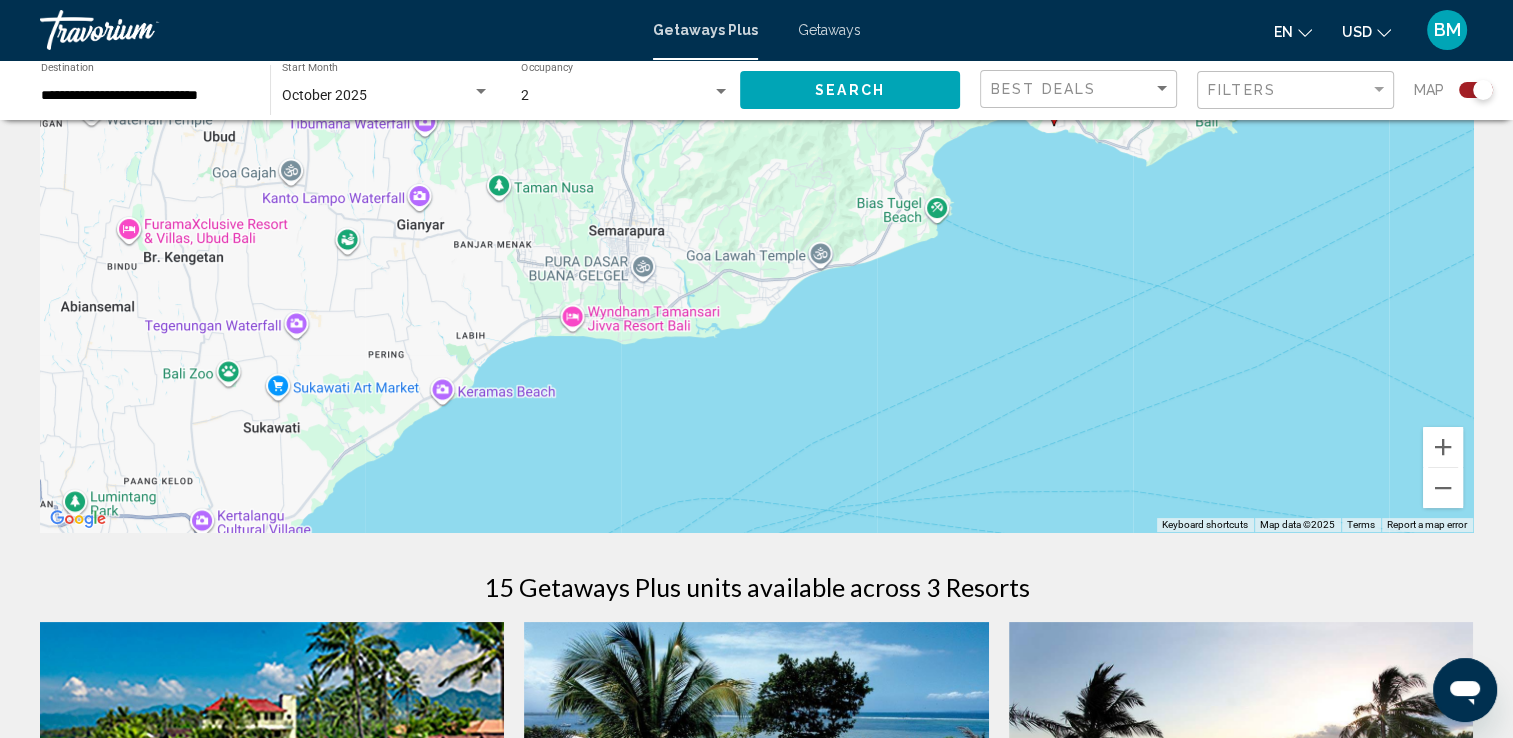 drag, startPoint x: 1042, startPoint y: 396, endPoint x: 1227, endPoint y: 167, distance: 294.3909 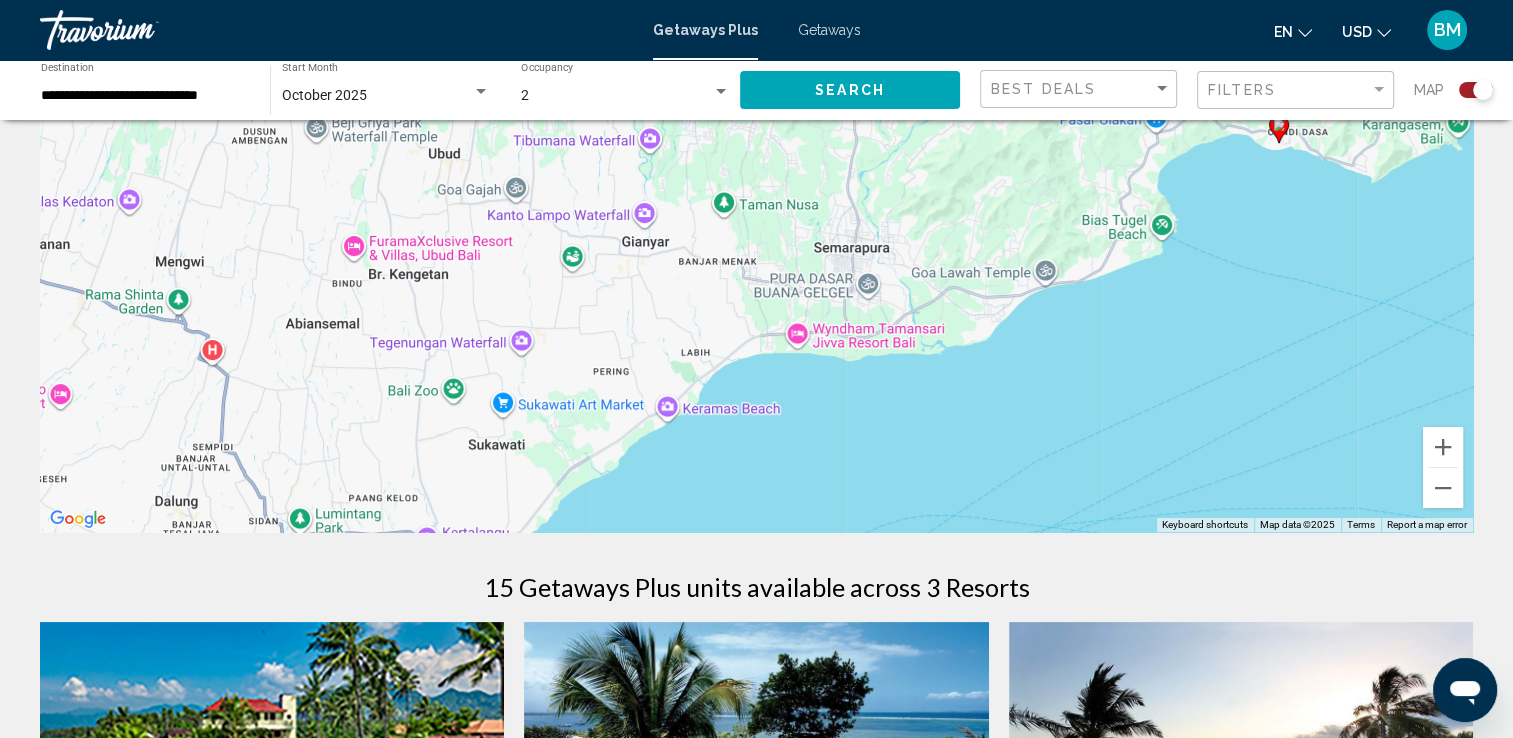 drag, startPoint x: 1098, startPoint y: 253, endPoint x: 1322, endPoint y: 292, distance: 227.36974 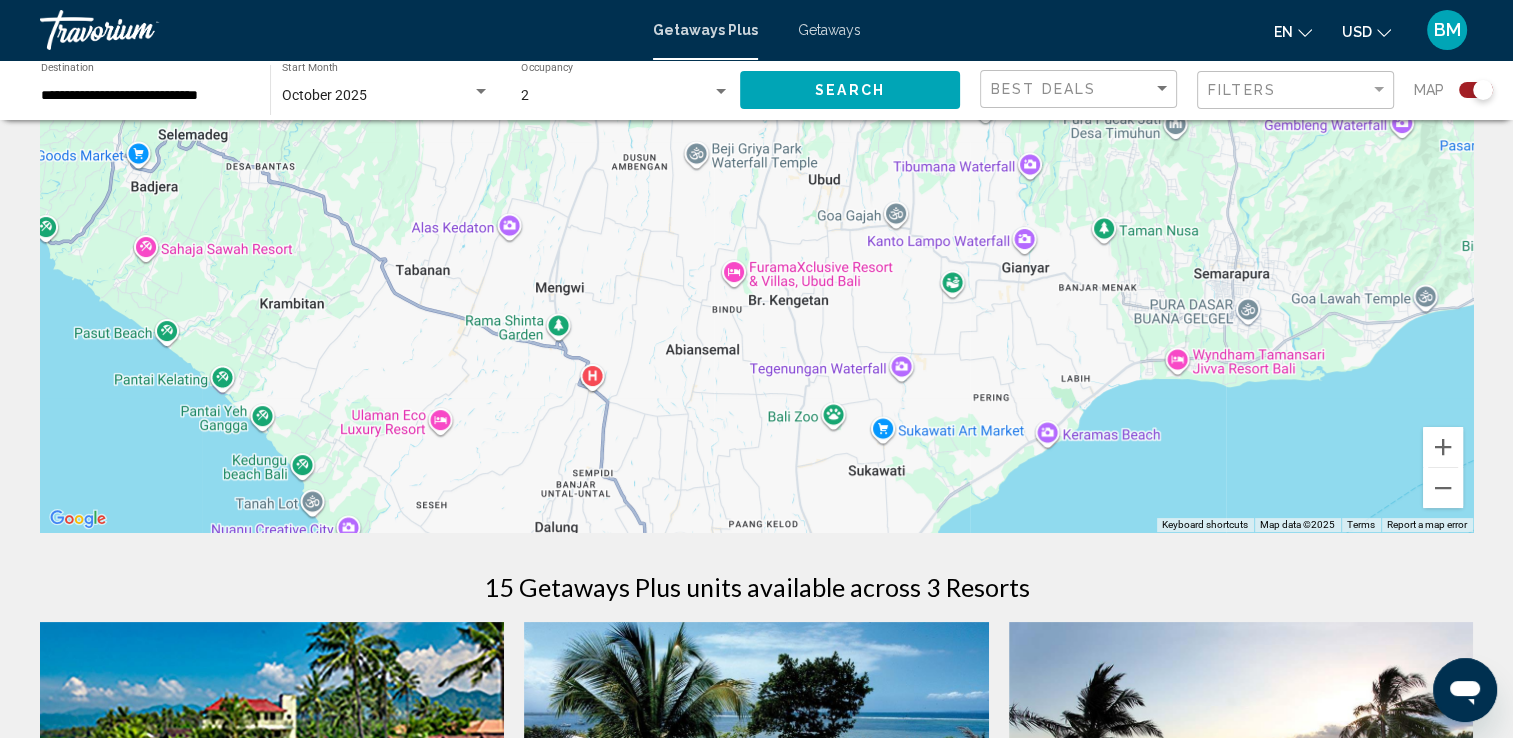 drag, startPoint x: 745, startPoint y: 290, endPoint x: 1125, endPoint y: 314, distance: 380.75714 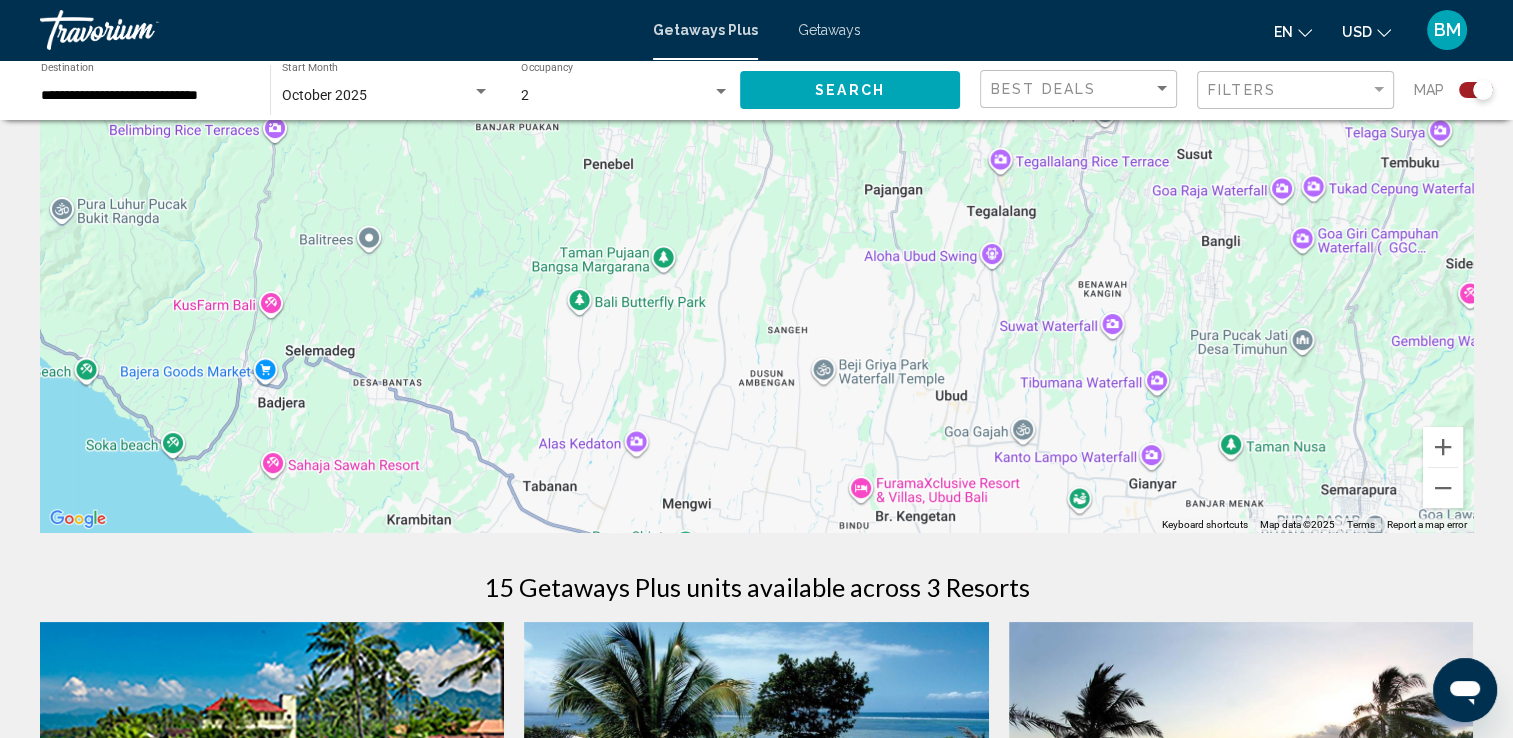 drag, startPoint x: 841, startPoint y: 279, endPoint x: 972, endPoint y: 500, distance: 256.90854 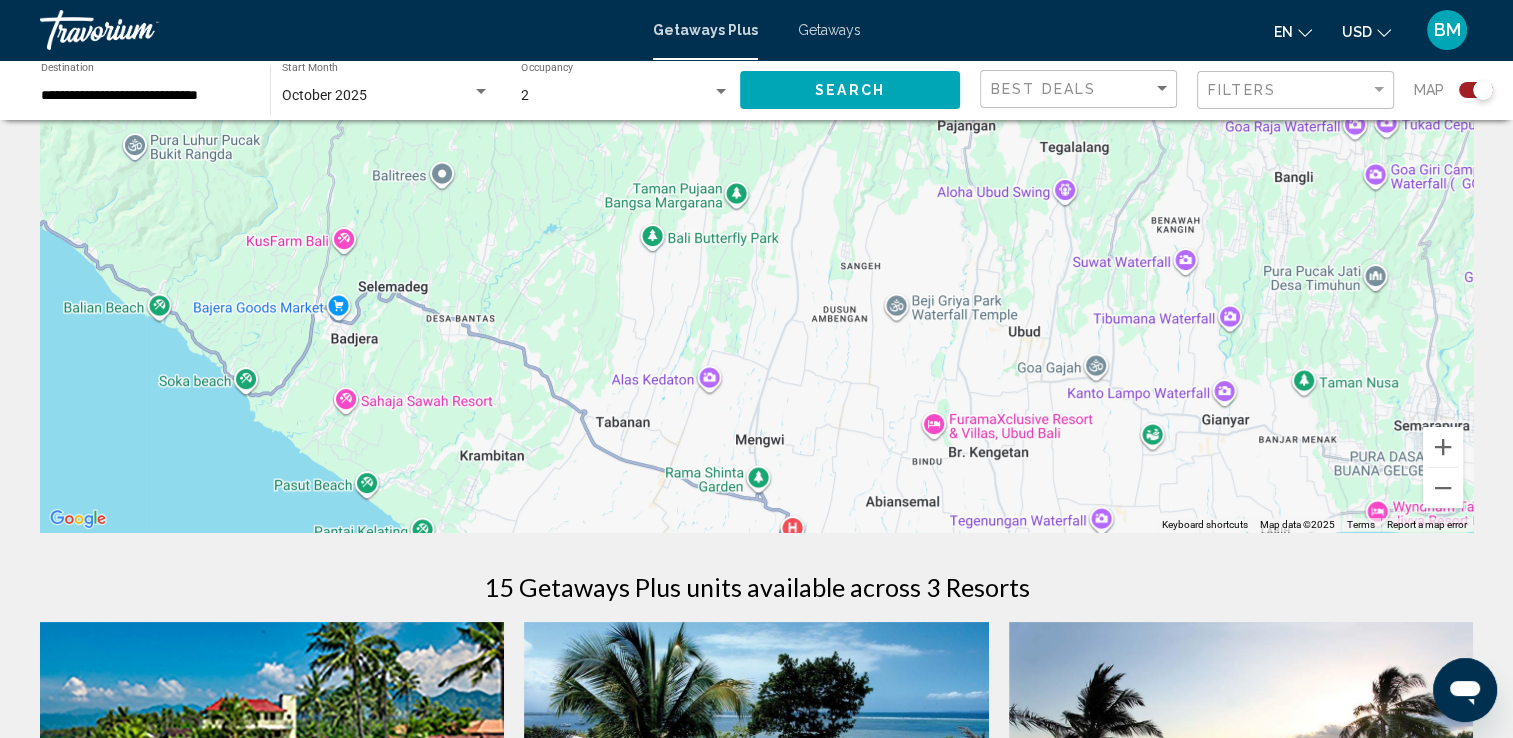 drag, startPoint x: 506, startPoint y: 342, endPoint x: 579, endPoint y: 280, distance: 95.77578 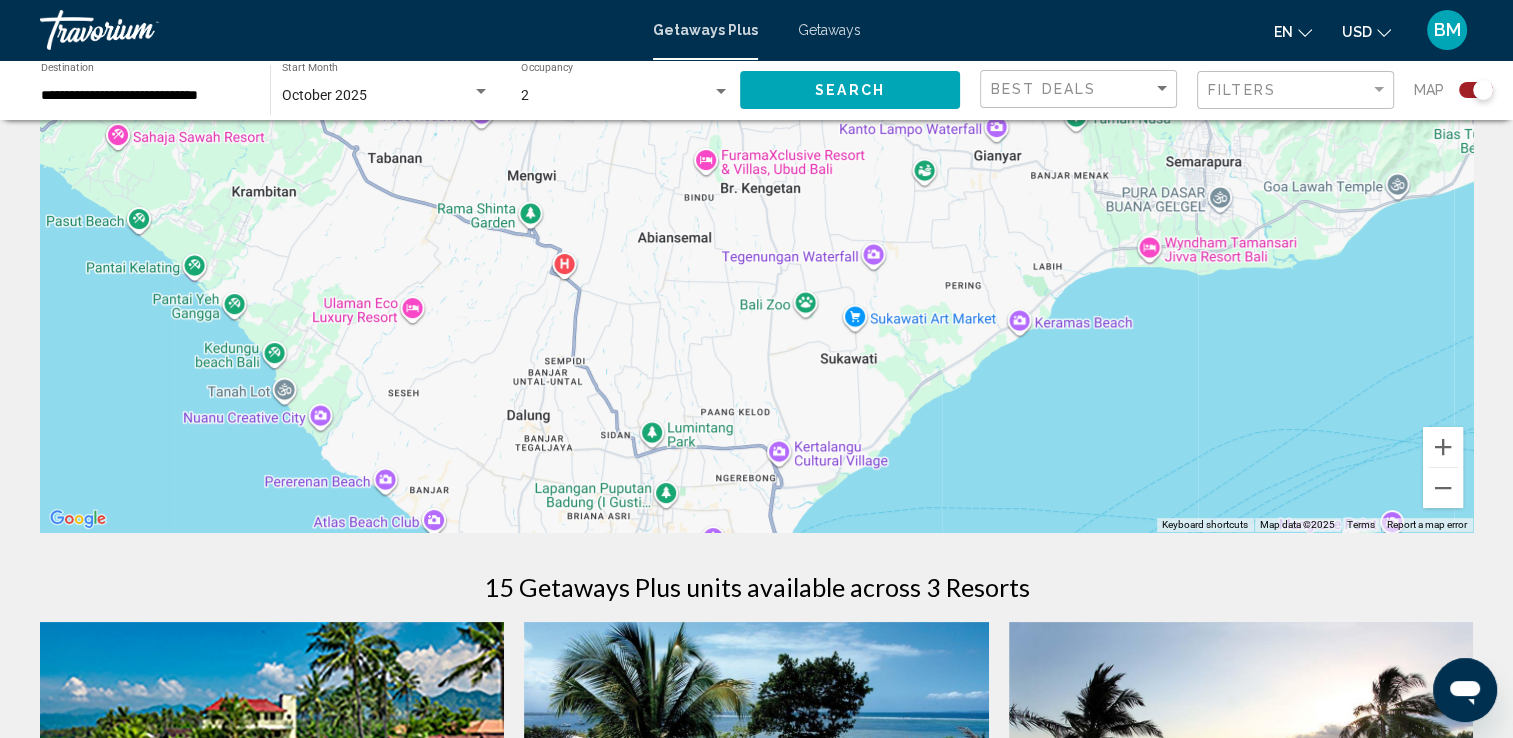 drag, startPoint x: 771, startPoint y: 431, endPoint x: 542, endPoint y: 164, distance: 351.75275 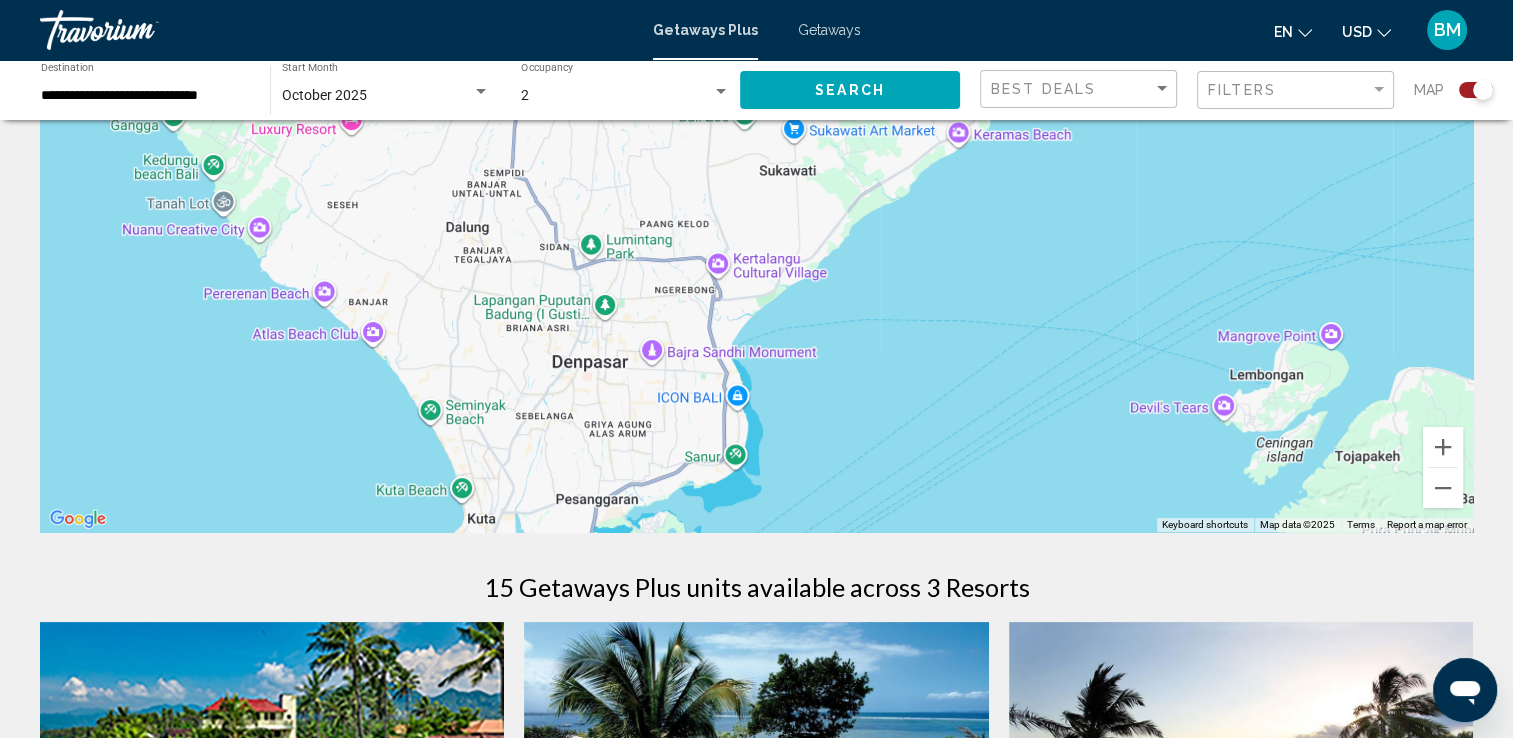 drag, startPoint x: 671, startPoint y: 377, endPoint x: 607, endPoint y: 190, distance: 197.64868 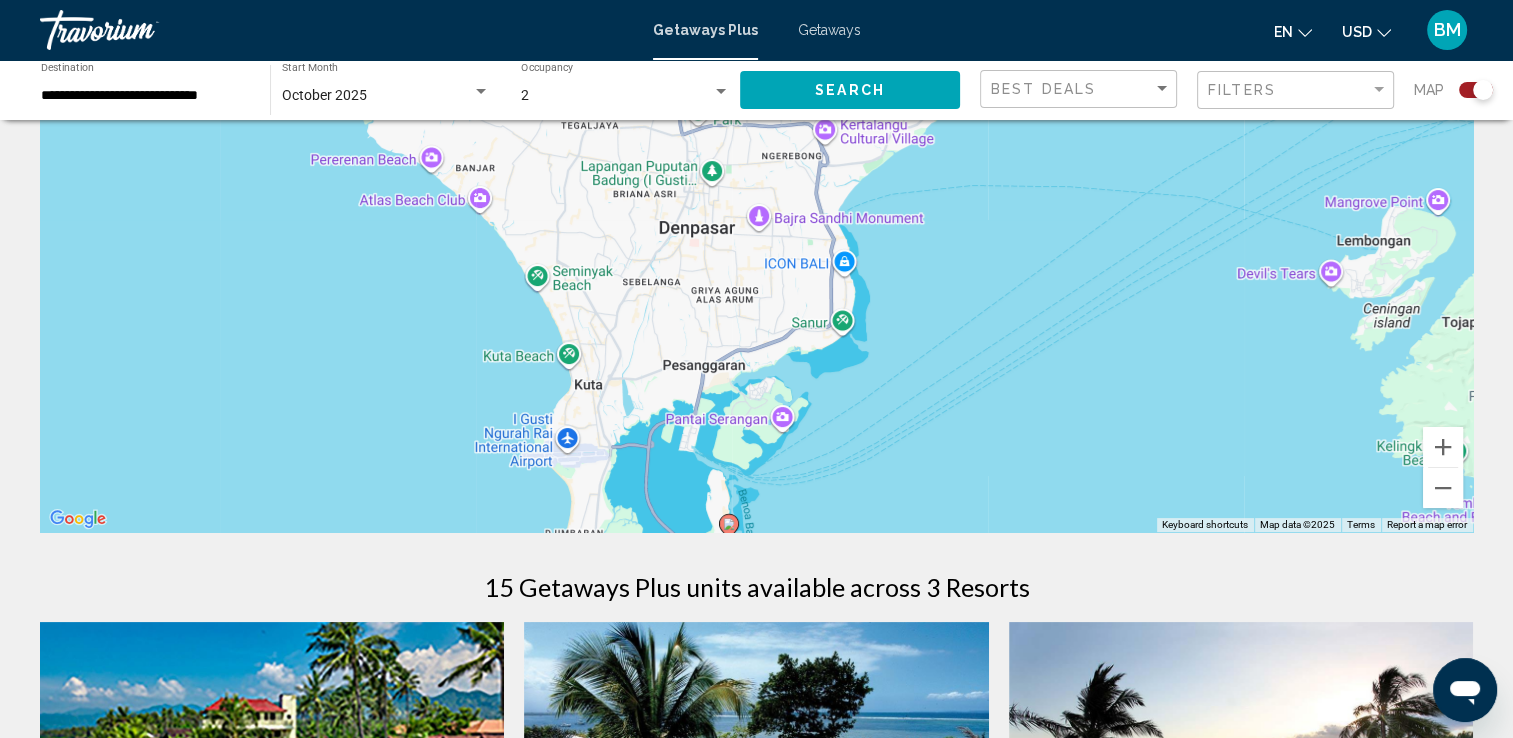 drag, startPoint x: 786, startPoint y: 412, endPoint x: 895, endPoint y: 275, distance: 175.07141 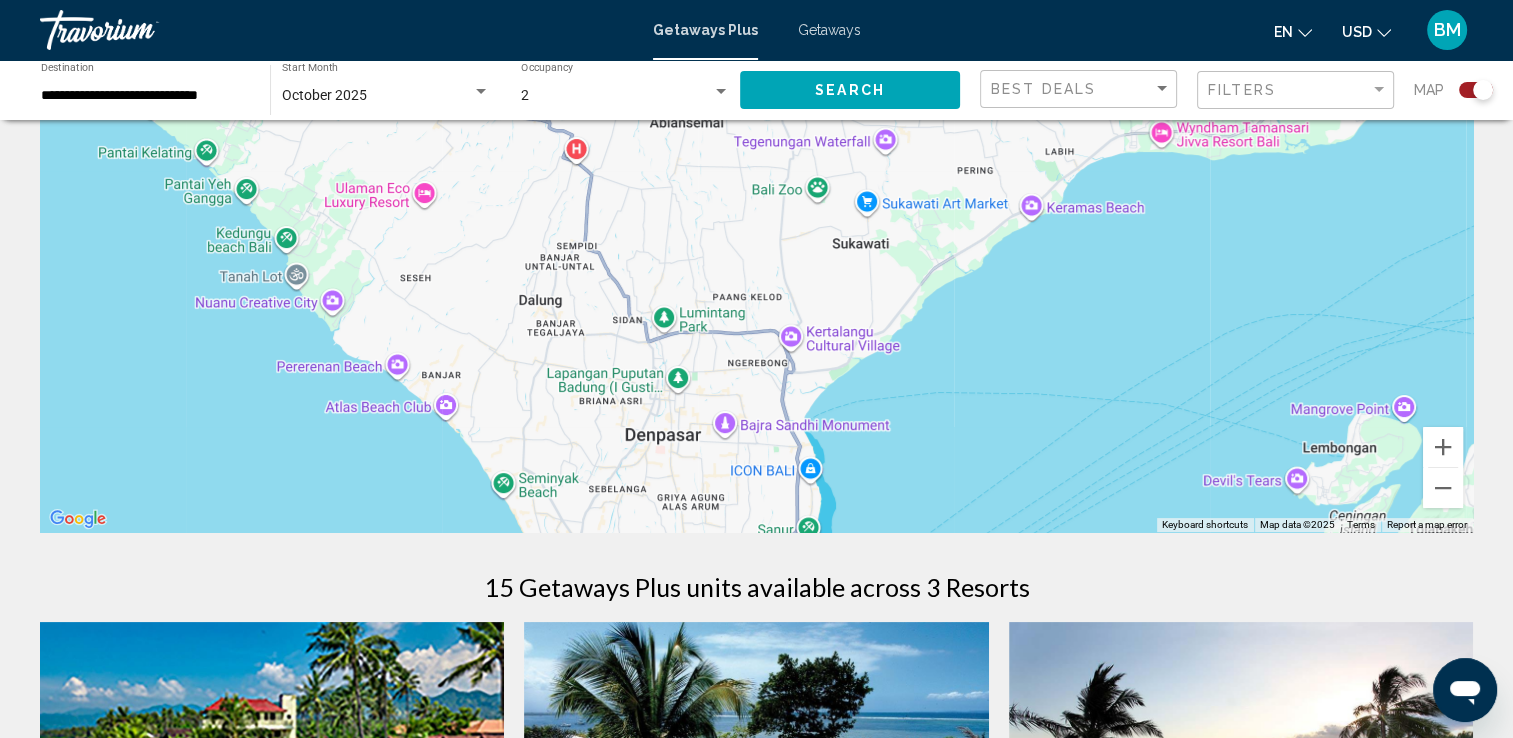 drag, startPoint x: 528, startPoint y: 194, endPoint x: 495, endPoint y: 402, distance: 210.60152 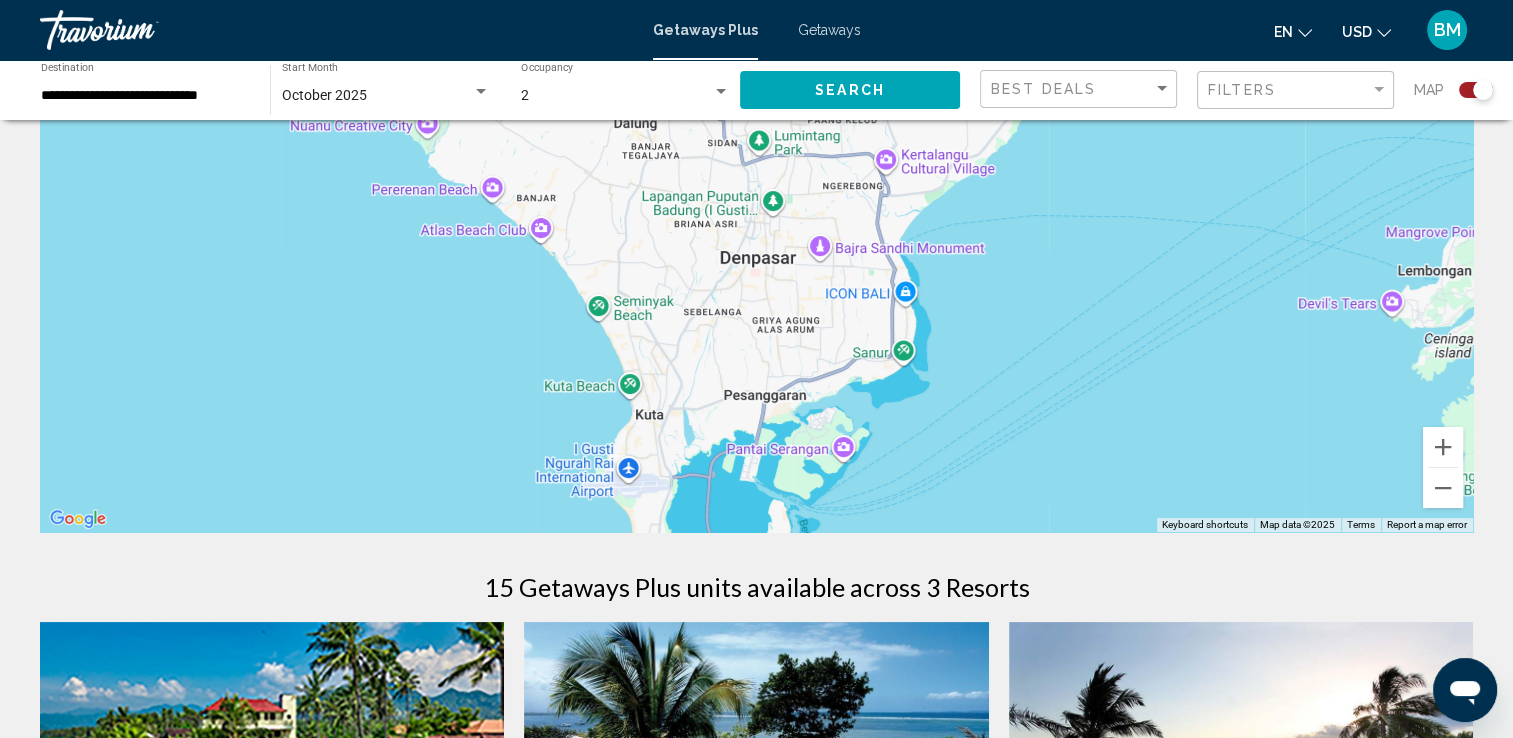 drag, startPoint x: 498, startPoint y: 412, endPoint x: 597, endPoint y: 226, distance: 210.70596 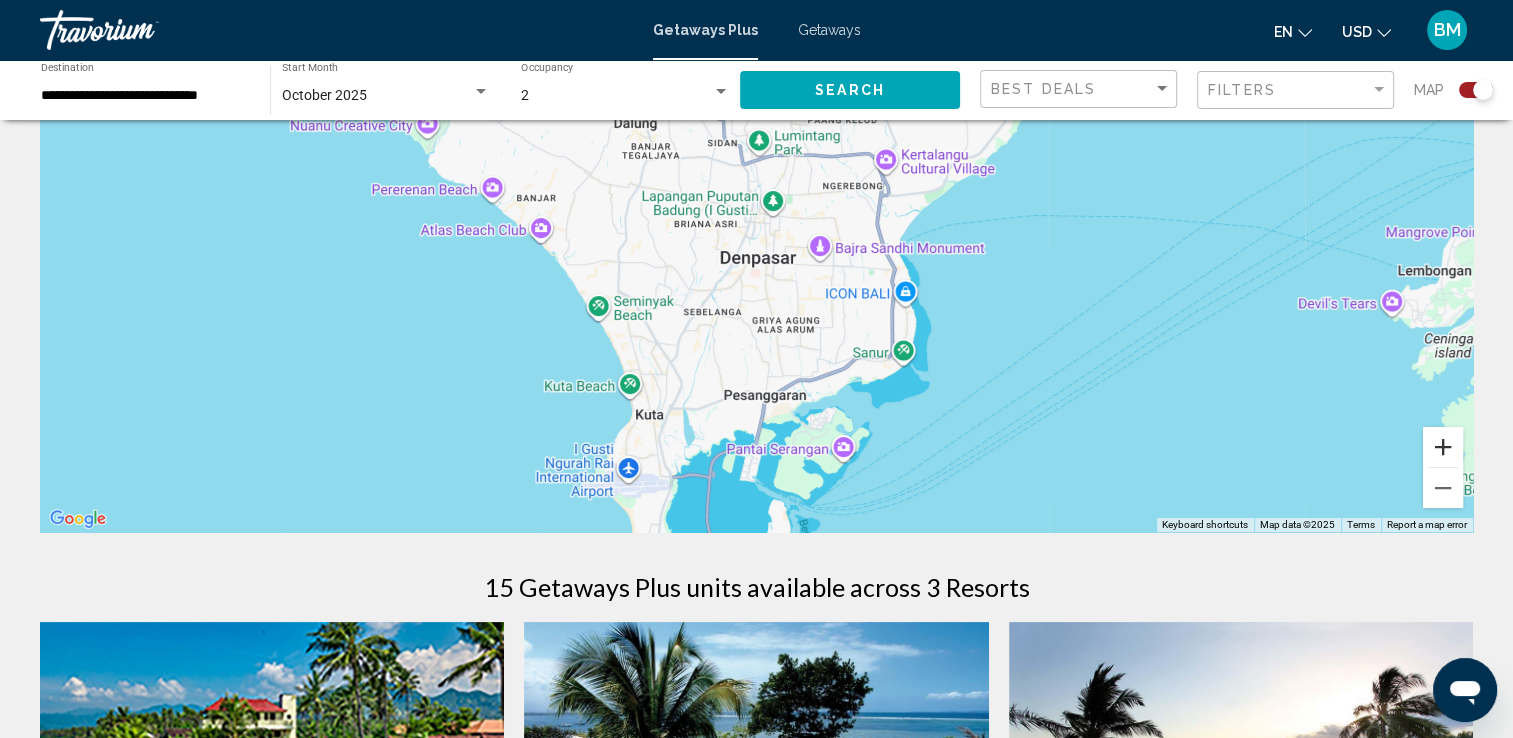 click at bounding box center (1443, 447) 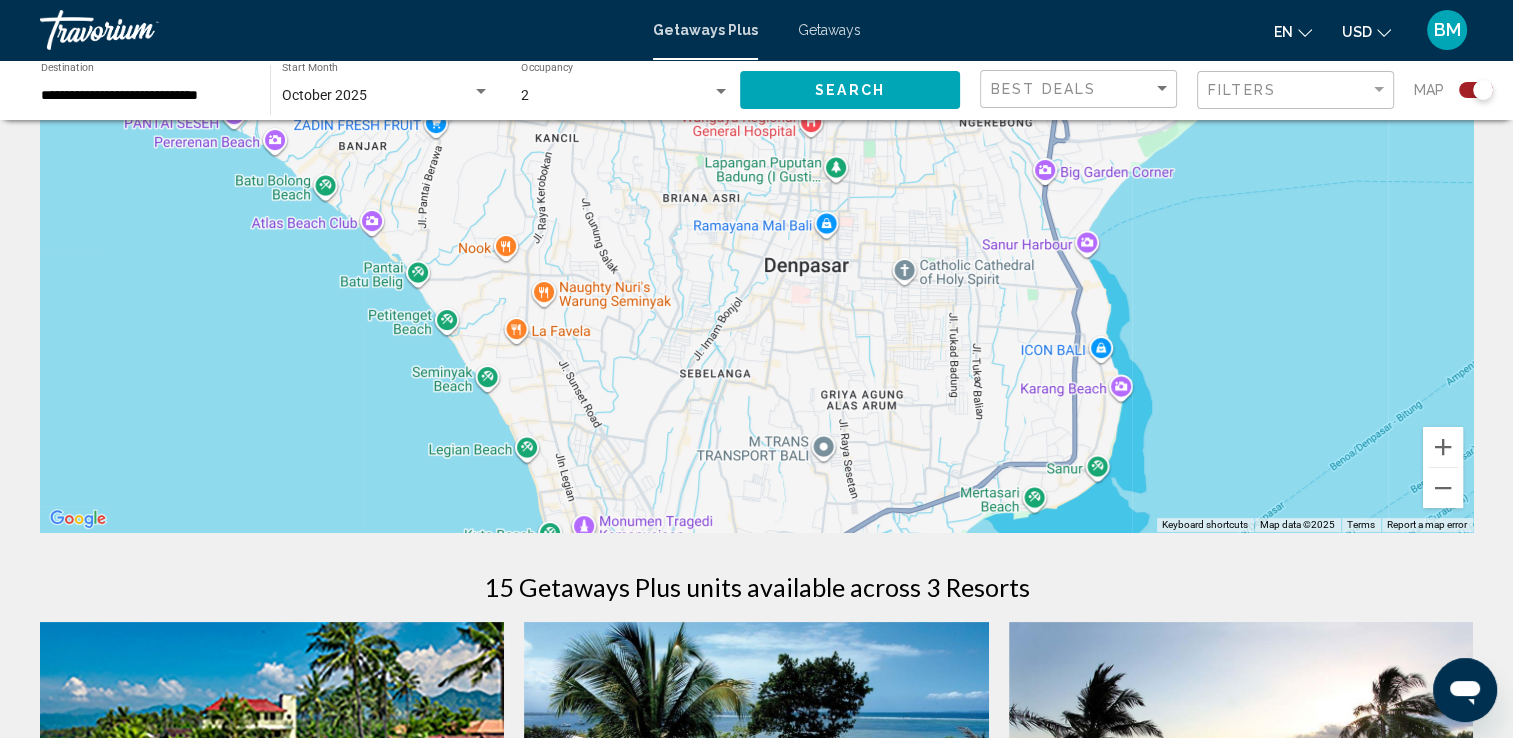 drag, startPoint x: 572, startPoint y: 466, endPoint x: 624, endPoint y: 458, distance: 52.611786 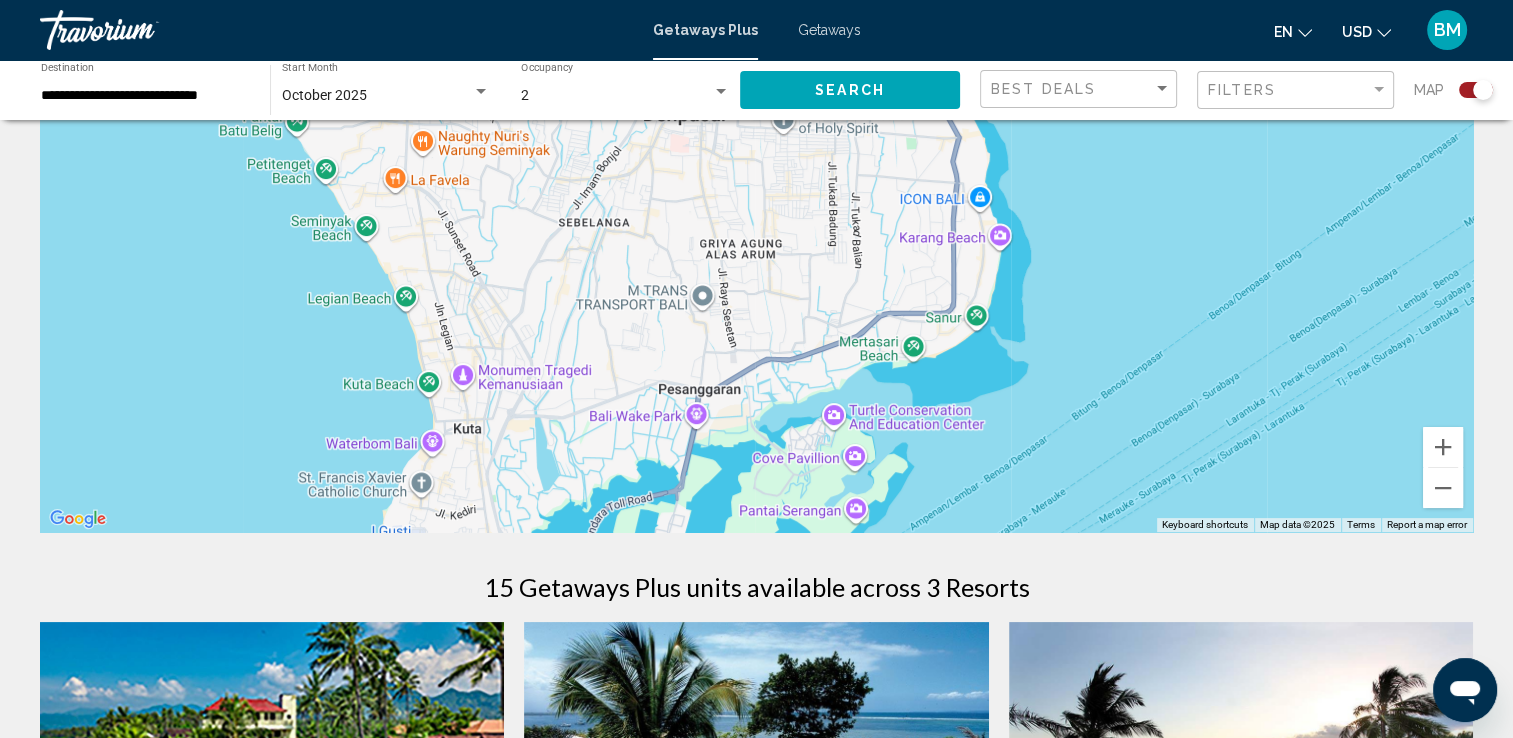 drag, startPoint x: 459, startPoint y: 278, endPoint x: 332, endPoint y: 113, distance: 208.21623 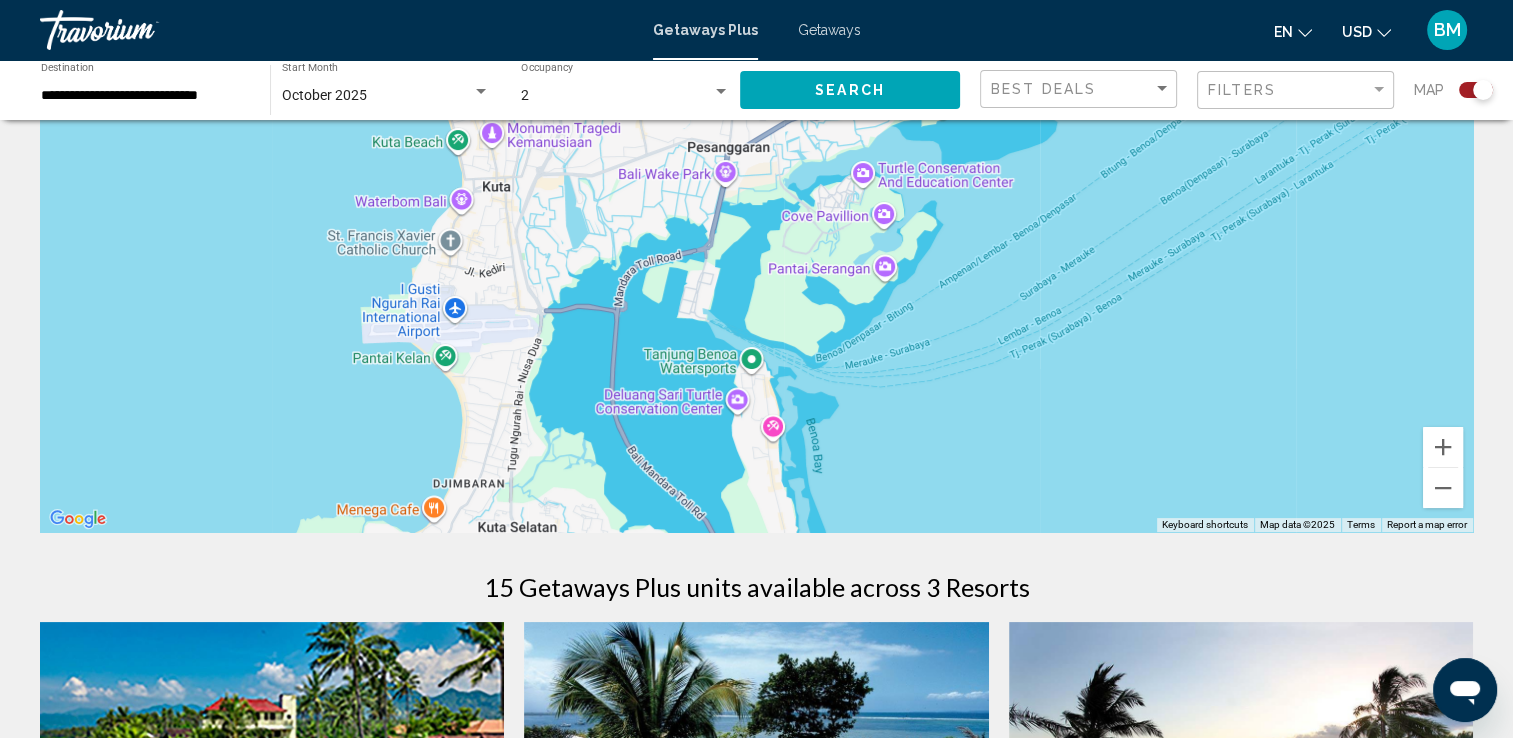 drag, startPoint x: 630, startPoint y: 426, endPoint x: 659, endPoint y: 189, distance: 238.76767 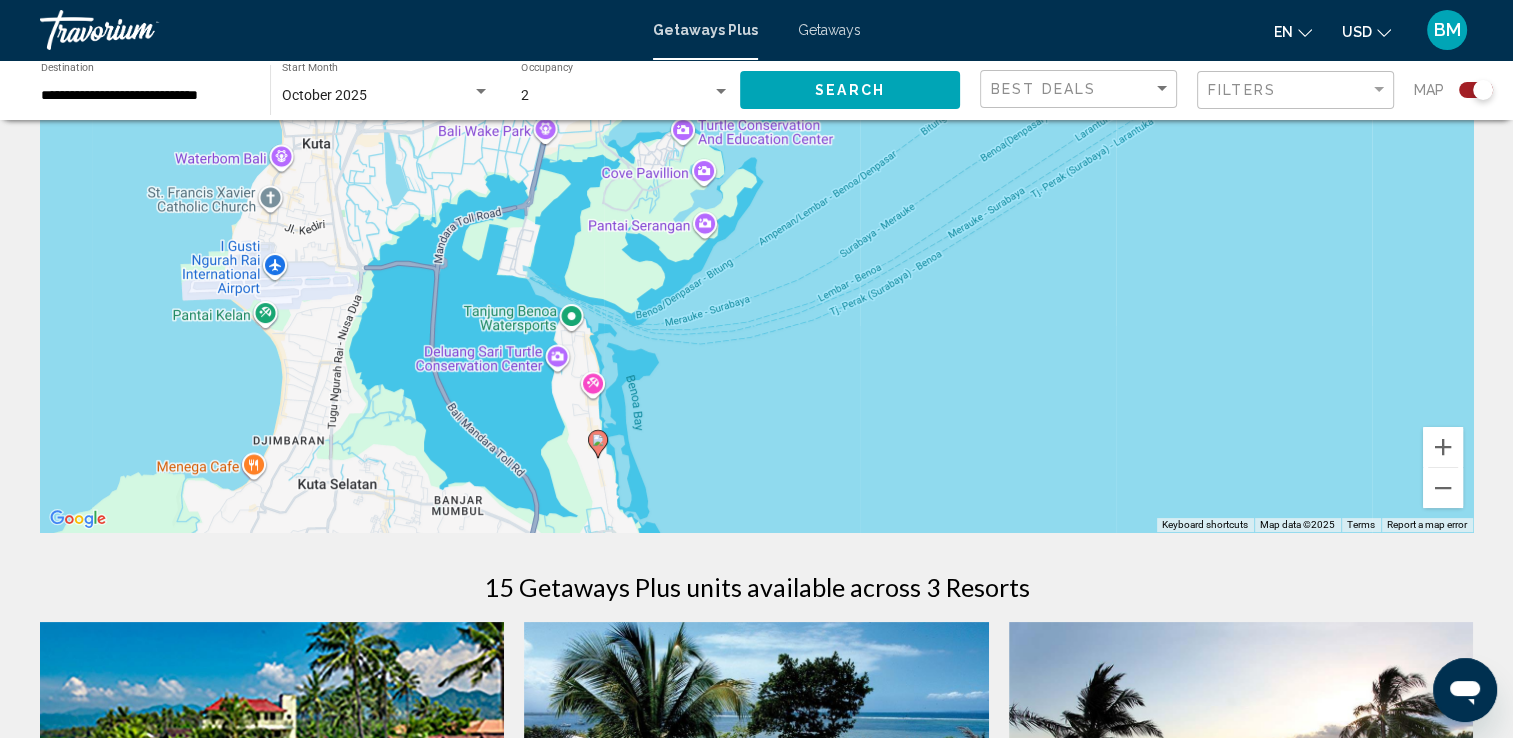 drag, startPoint x: 673, startPoint y: 408, endPoint x: 489, endPoint y: 378, distance: 186.42961 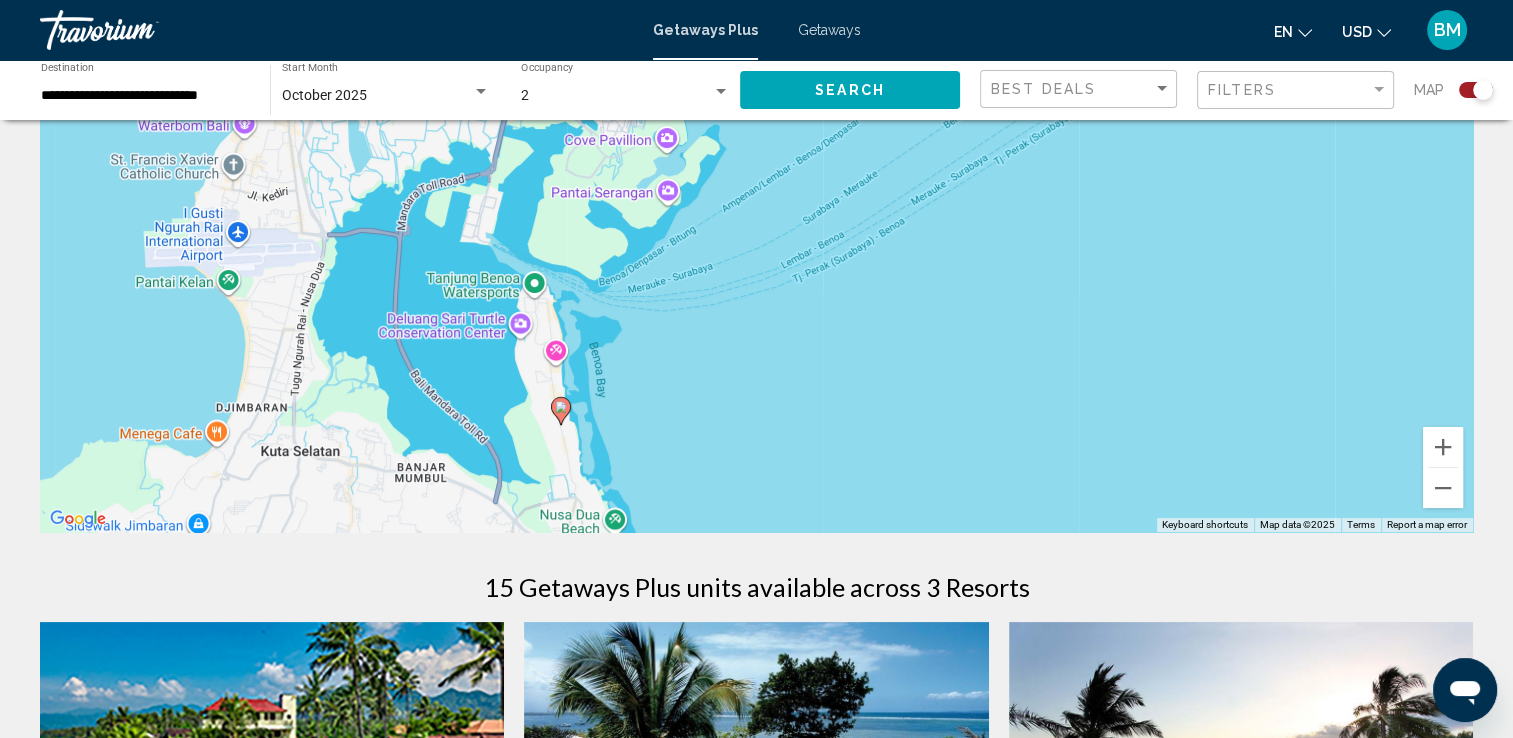 drag, startPoint x: 666, startPoint y: 370, endPoint x: 629, endPoint y: 341, distance: 47.010635 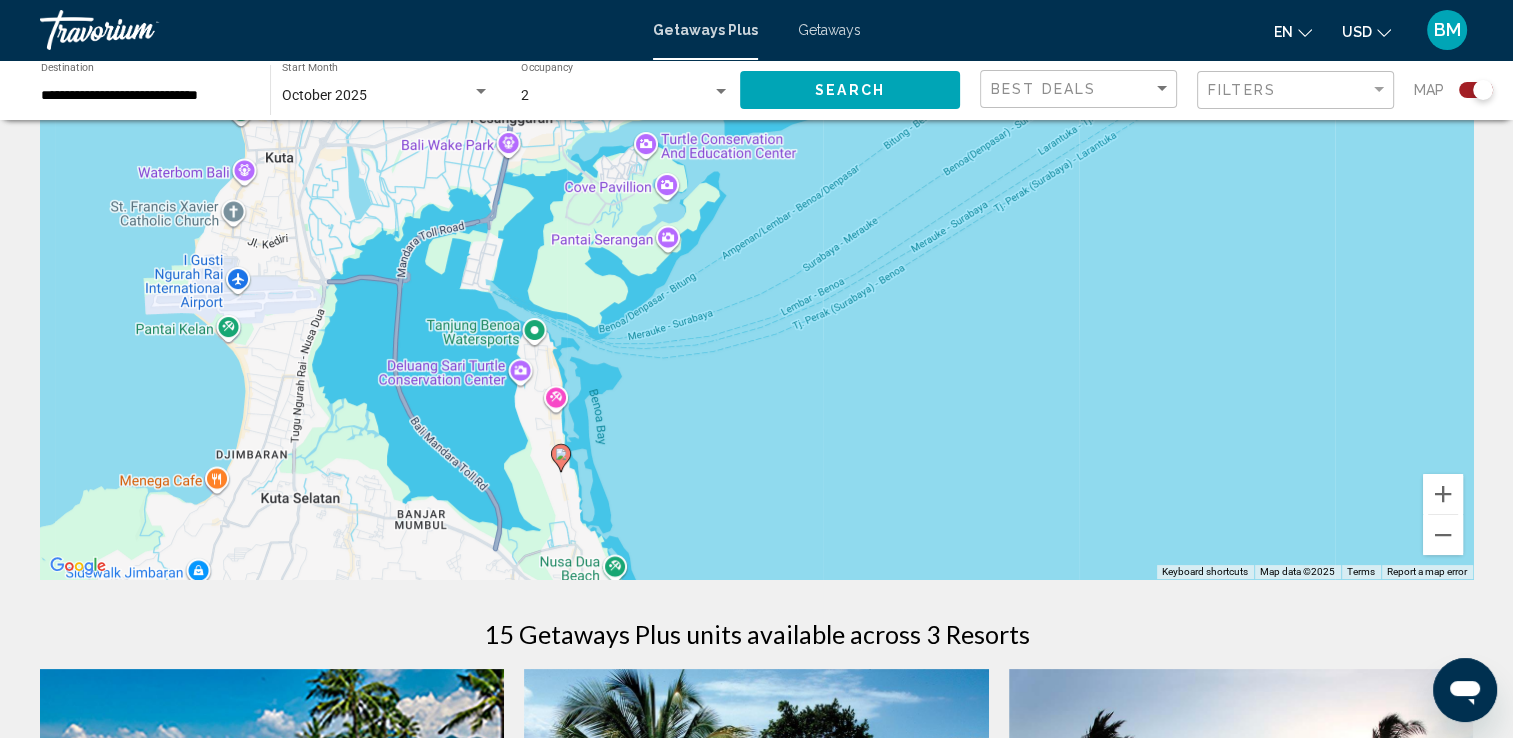 scroll, scrollTop: 142, scrollLeft: 0, axis: vertical 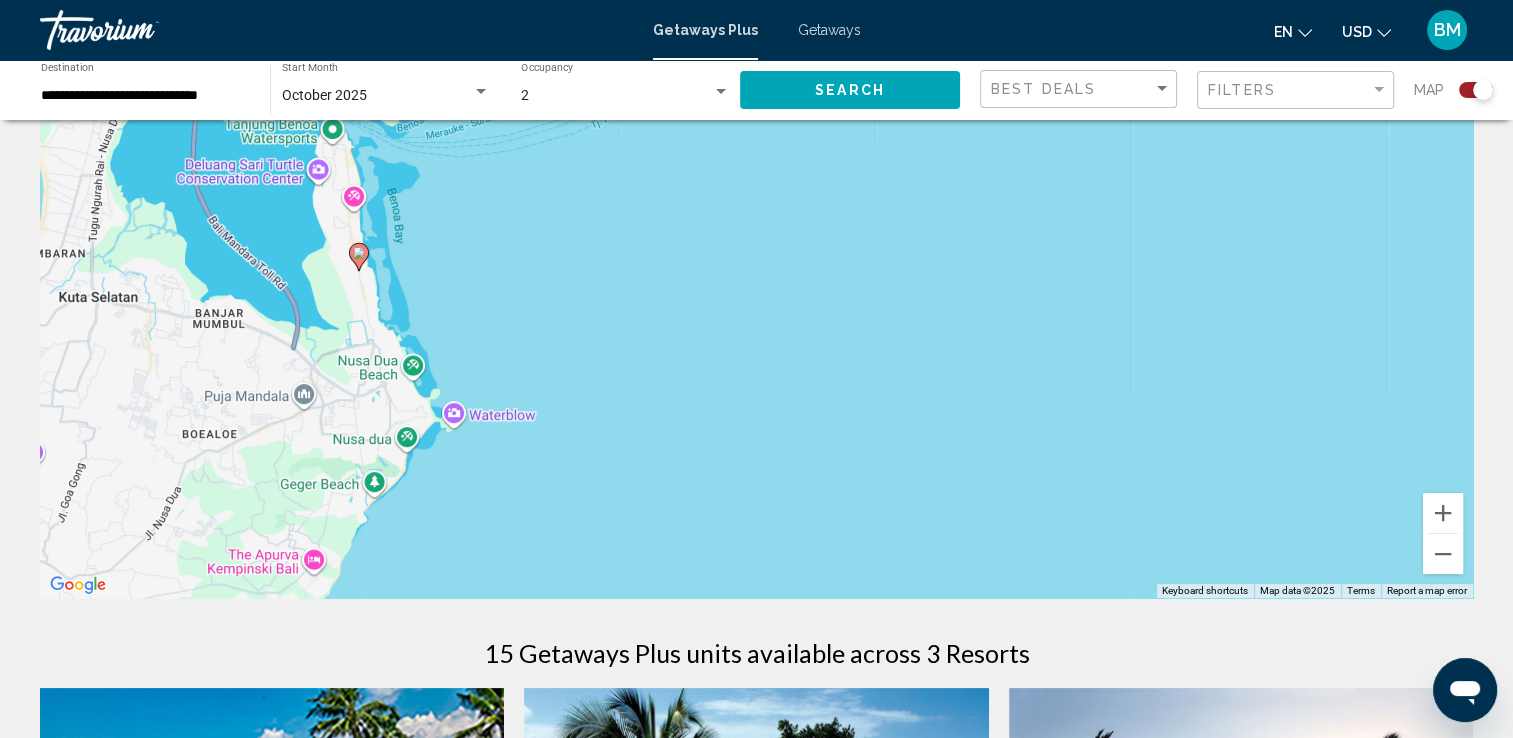 drag, startPoint x: 1034, startPoint y: 426, endPoint x: 832, endPoint y: 206, distance: 298.67038 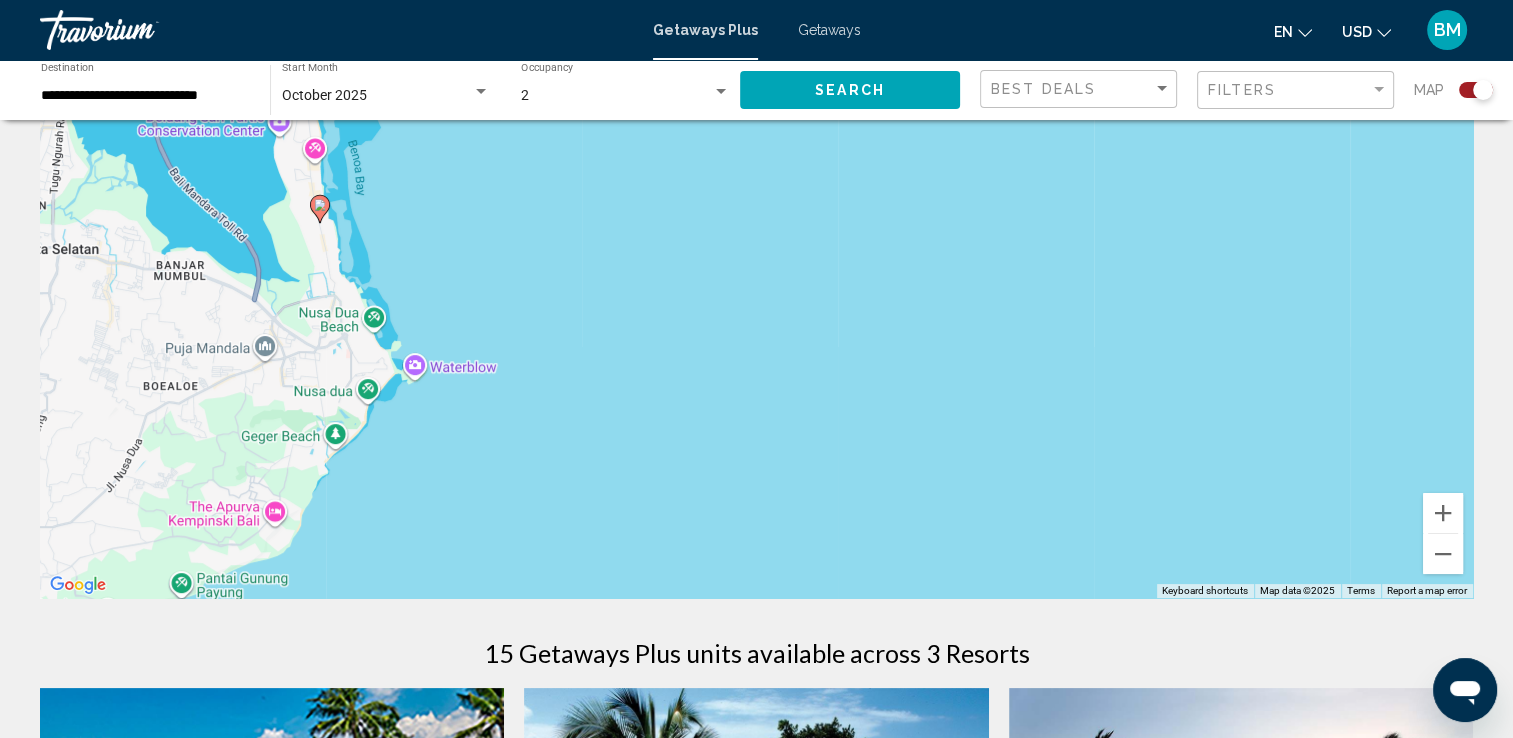 drag, startPoint x: 827, startPoint y: 486, endPoint x: 784, endPoint y: 434, distance: 67.47592 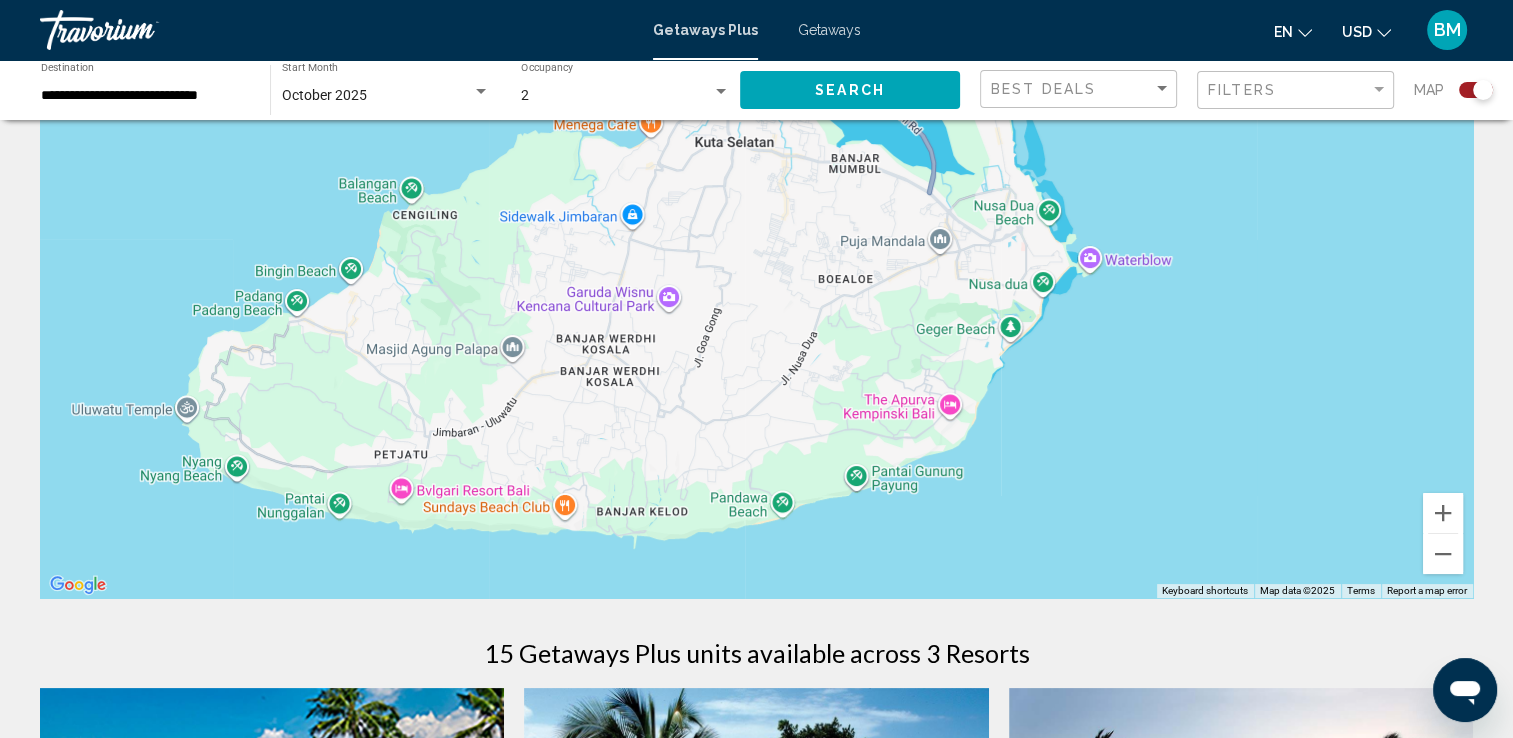 drag, startPoint x: 691, startPoint y: 489, endPoint x: 1366, endPoint y: 380, distance: 683.7441 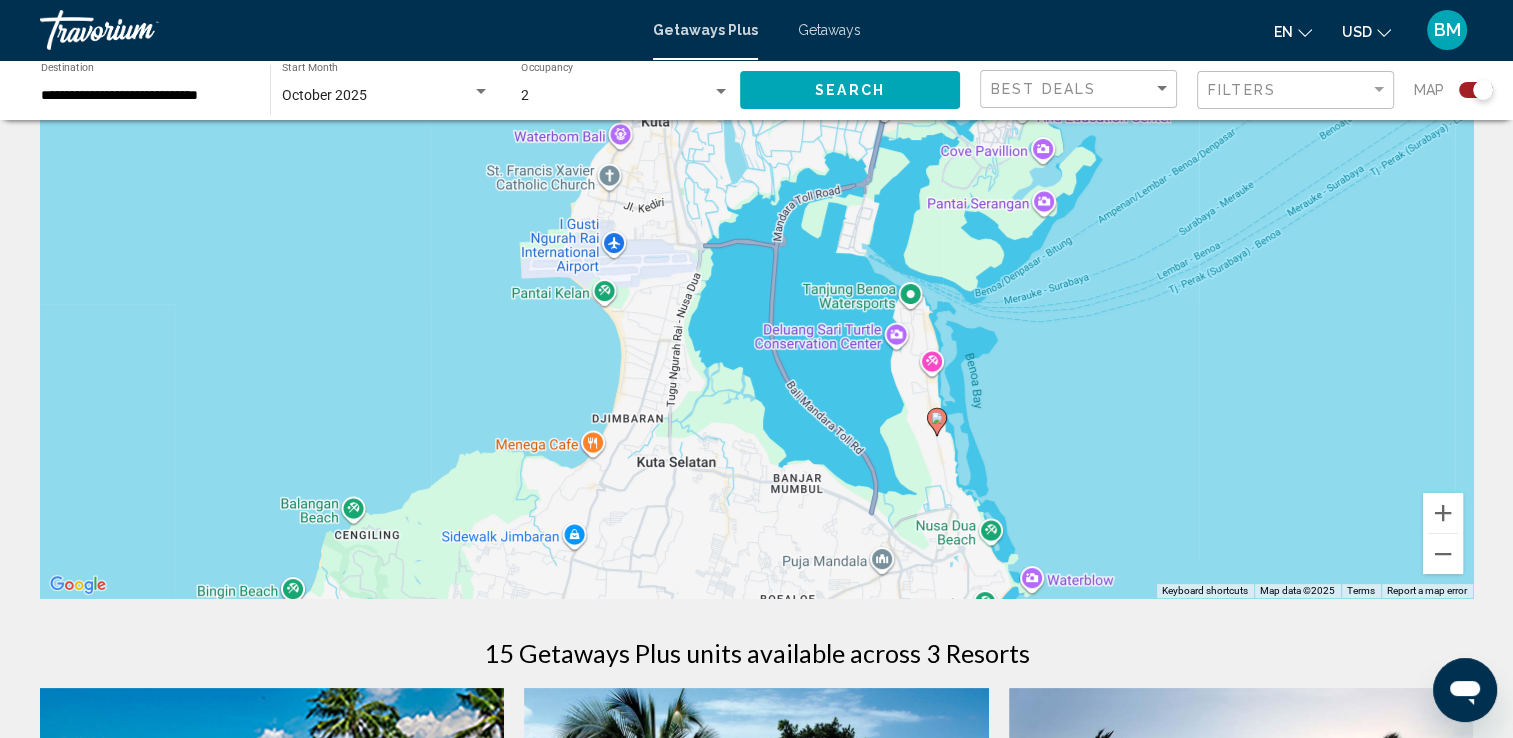 drag, startPoint x: 882, startPoint y: 344, endPoint x: 816, endPoint y: 653, distance: 315.96994 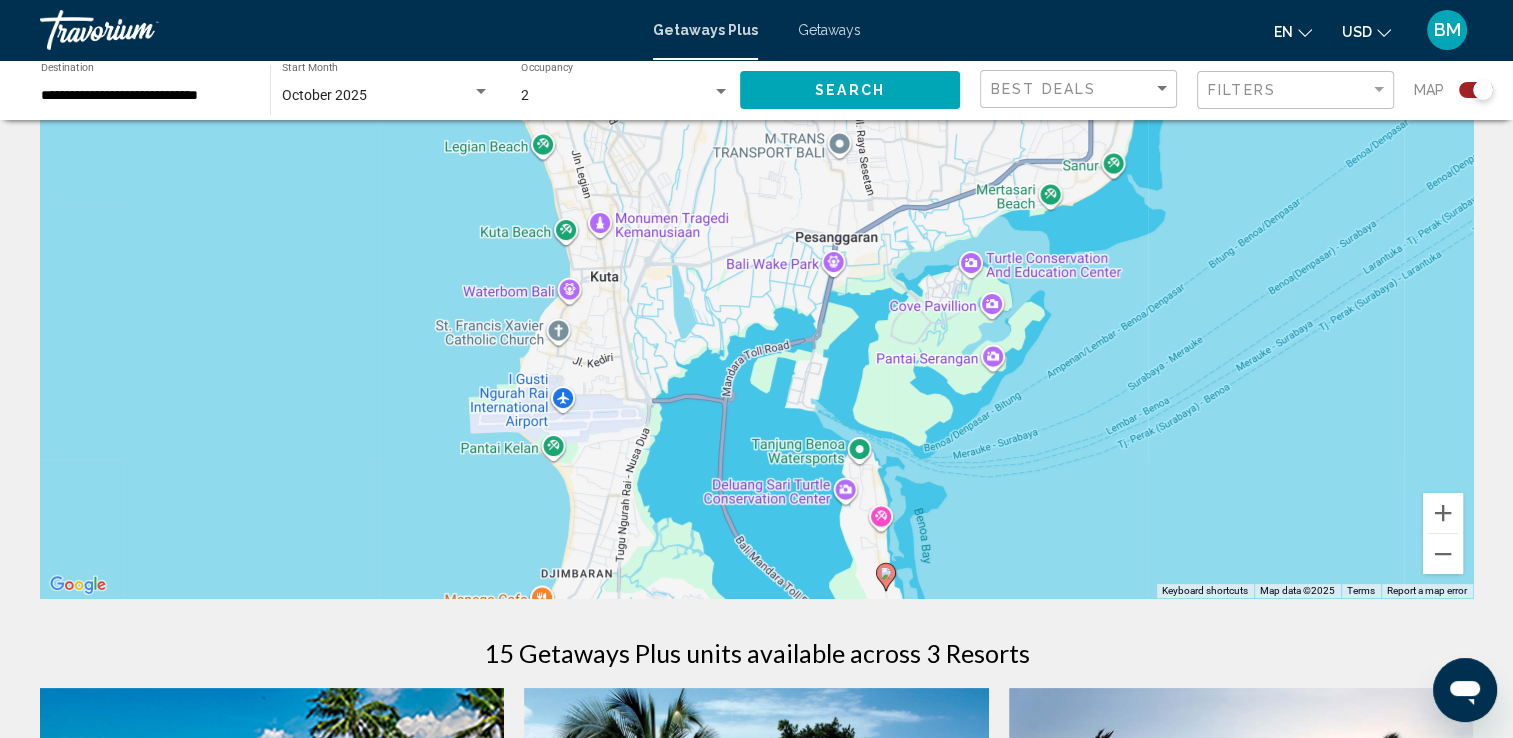 drag, startPoint x: 787, startPoint y: 405, endPoint x: 728, endPoint y: 579, distance: 183.73077 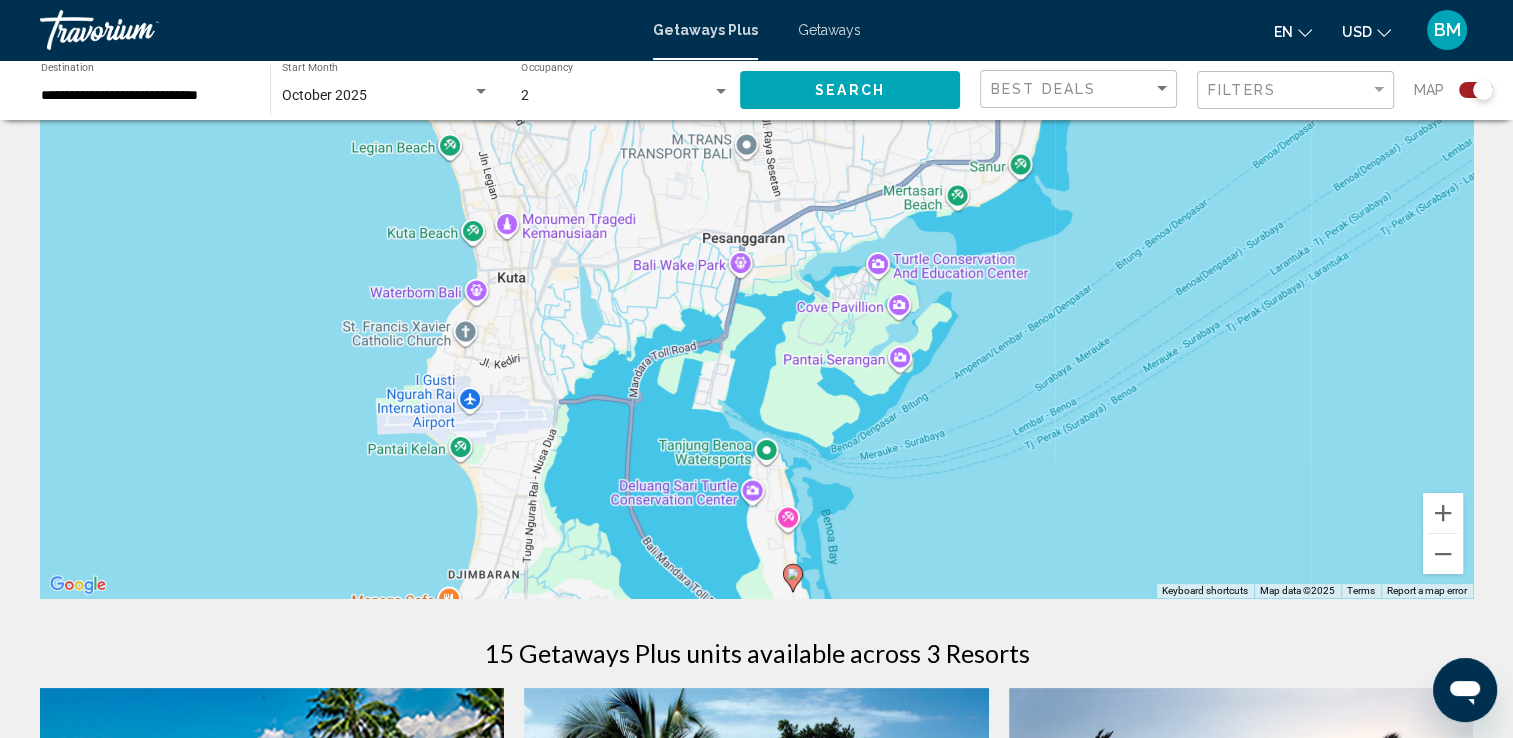 drag, startPoint x: 648, startPoint y: 360, endPoint x: 565, endPoint y: 344, distance: 84.5281 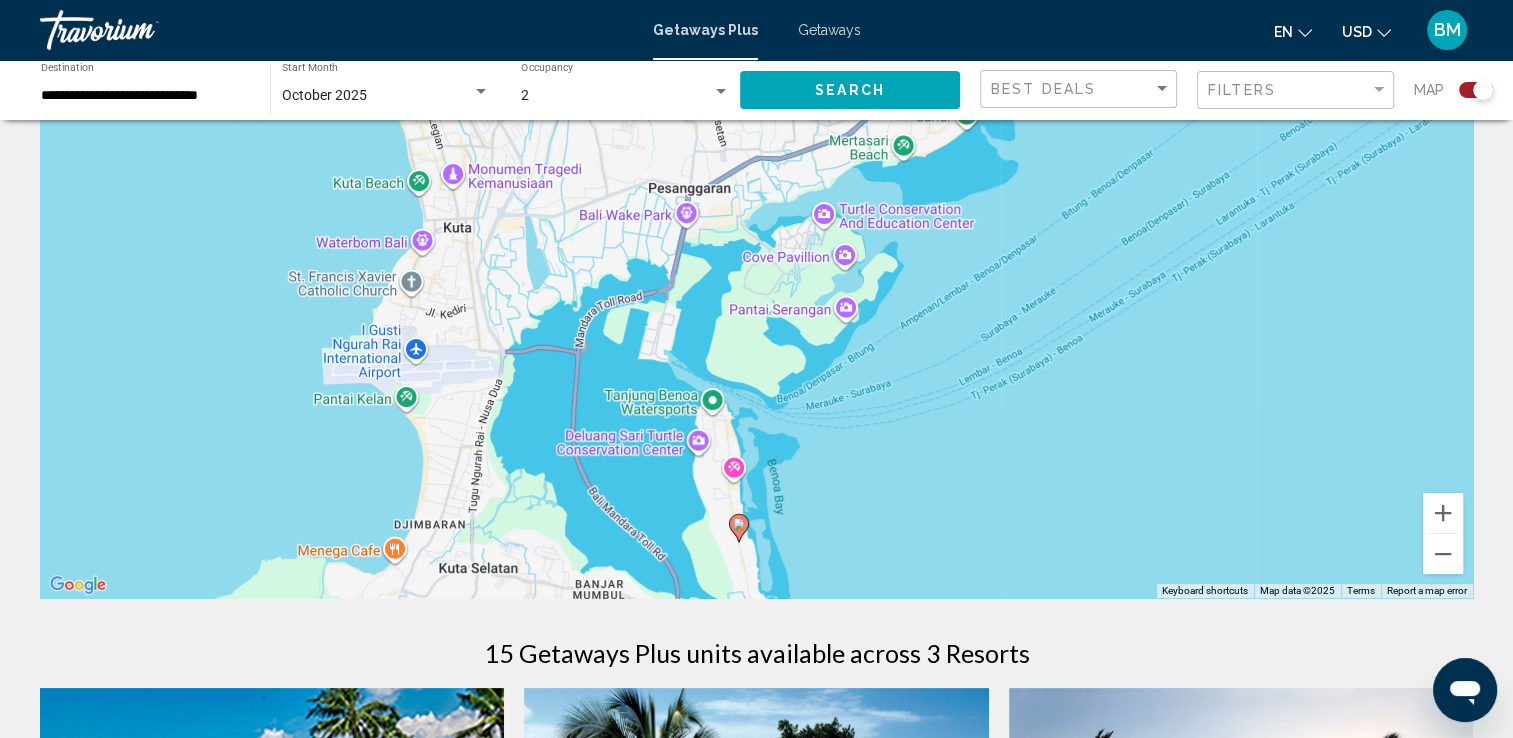 drag, startPoint x: 598, startPoint y: 282, endPoint x: 545, endPoint y: 234, distance: 71.50524 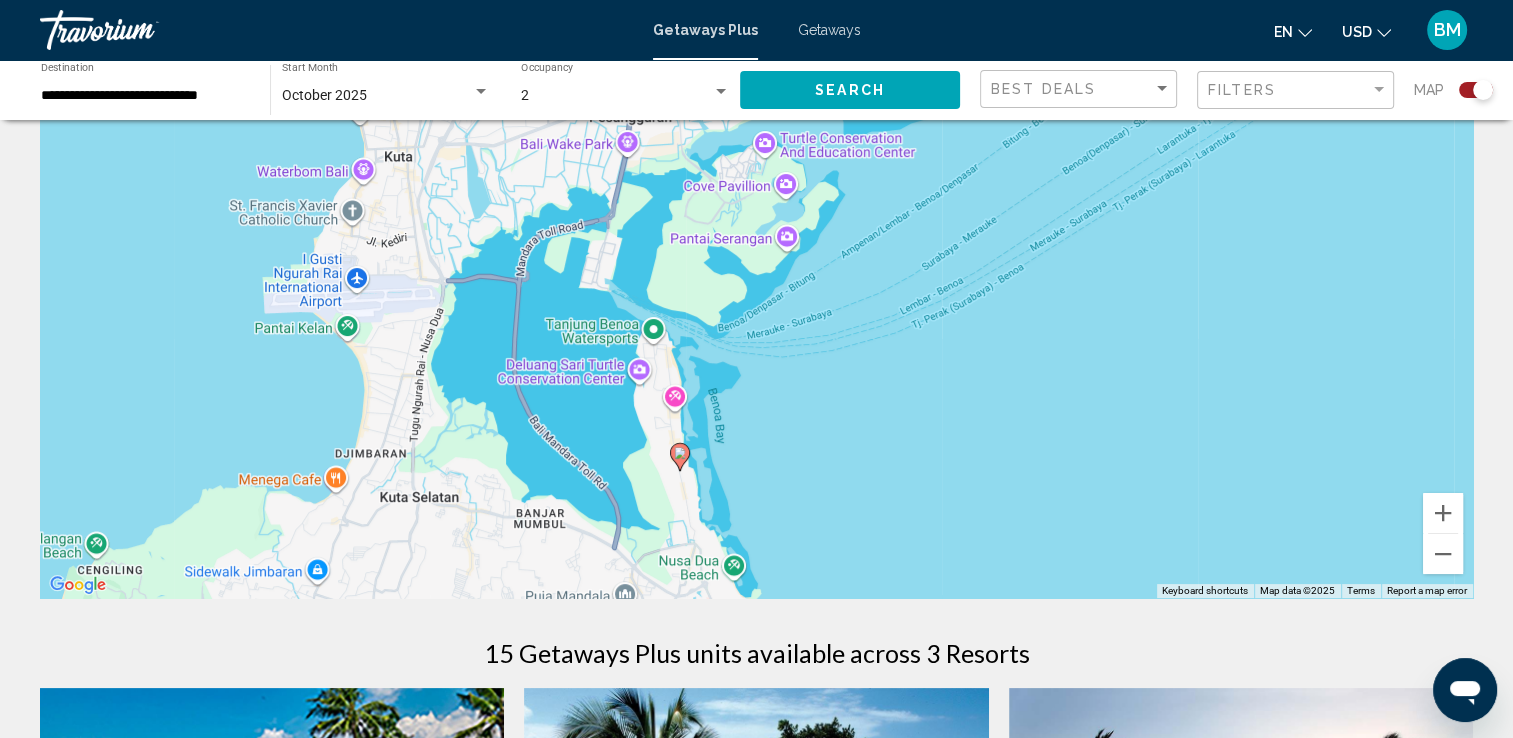 drag, startPoint x: 708, startPoint y: 401, endPoint x: 649, endPoint y: 327, distance: 94.641426 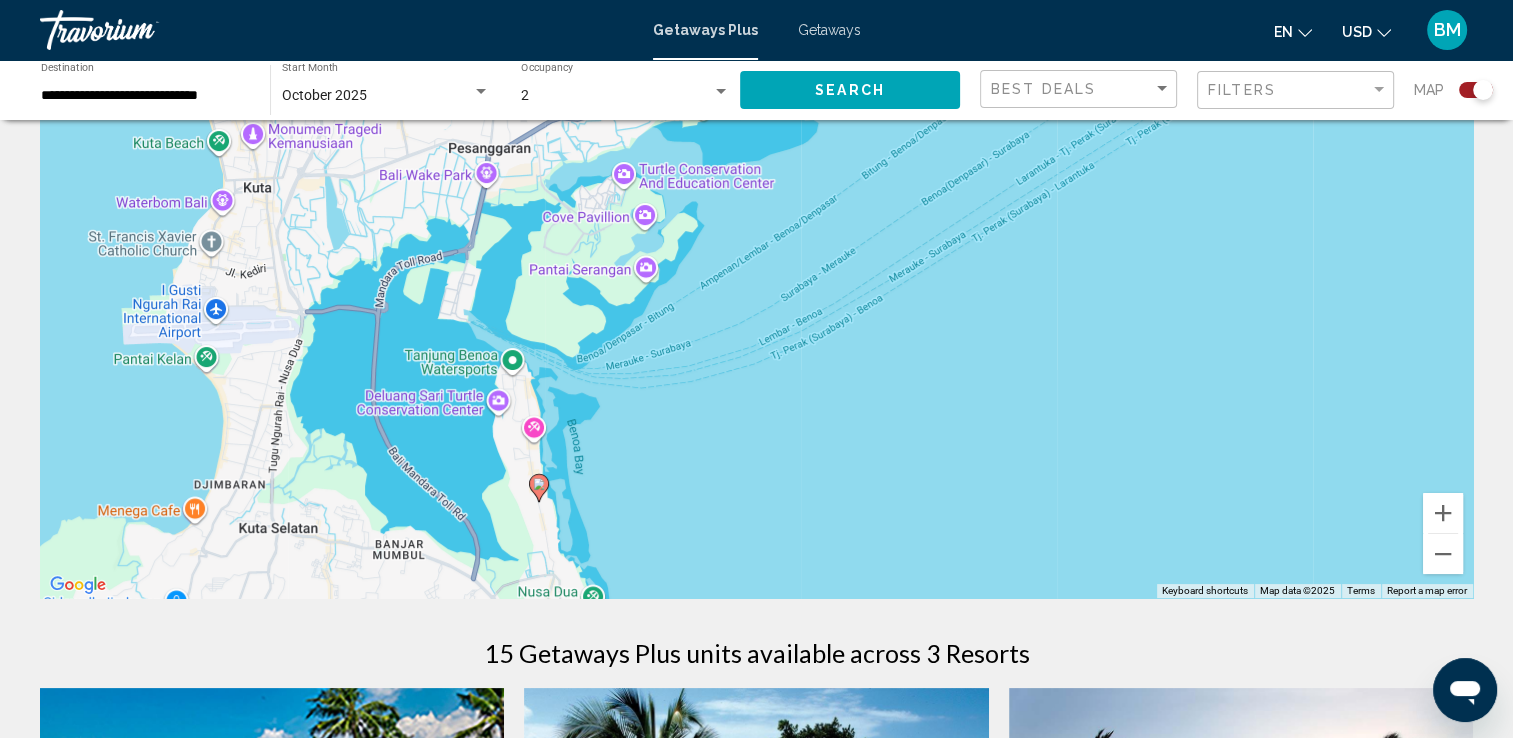 drag, startPoint x: 760, startPoint y: 530, endPoint x: 612, endPoint y: 561, distance: 151.21178 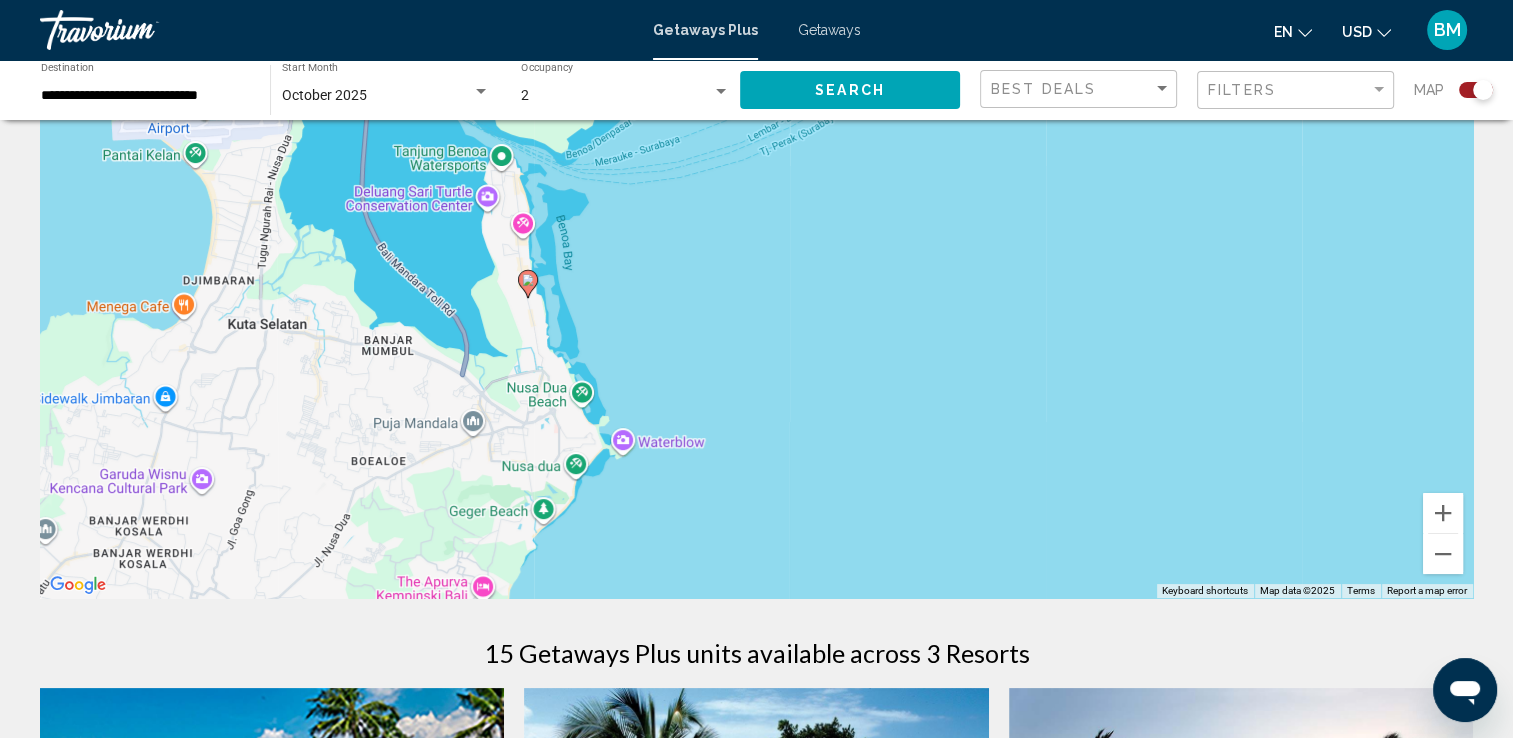 drag, startPoint x: 718, startPoint y: 531, endPoint x: 711, endPoint y: 293, distance: 238.10292 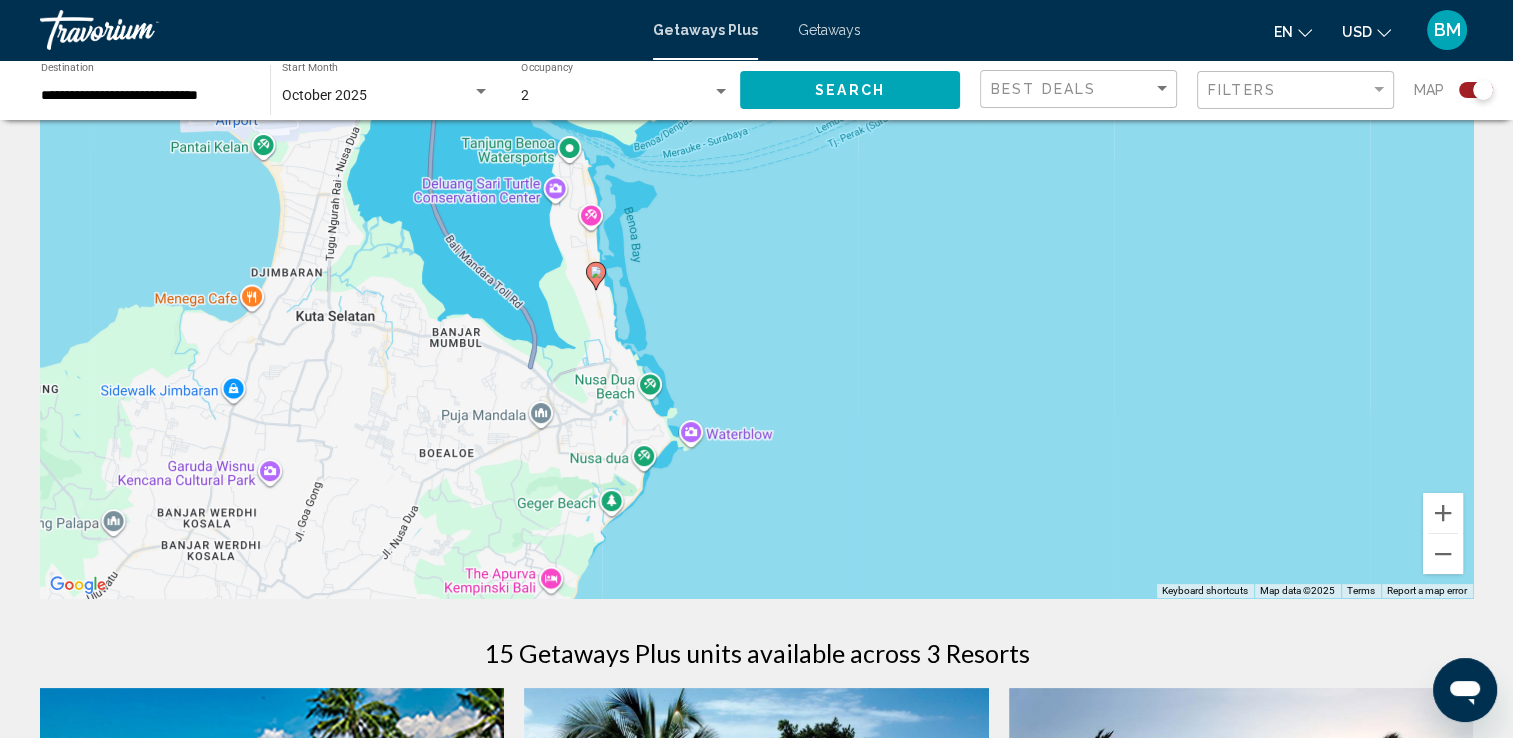 drag, startPoint x: 688, startPoint y: 514, endPoint x: 746, endPoint y: 533, distance: 61.03278 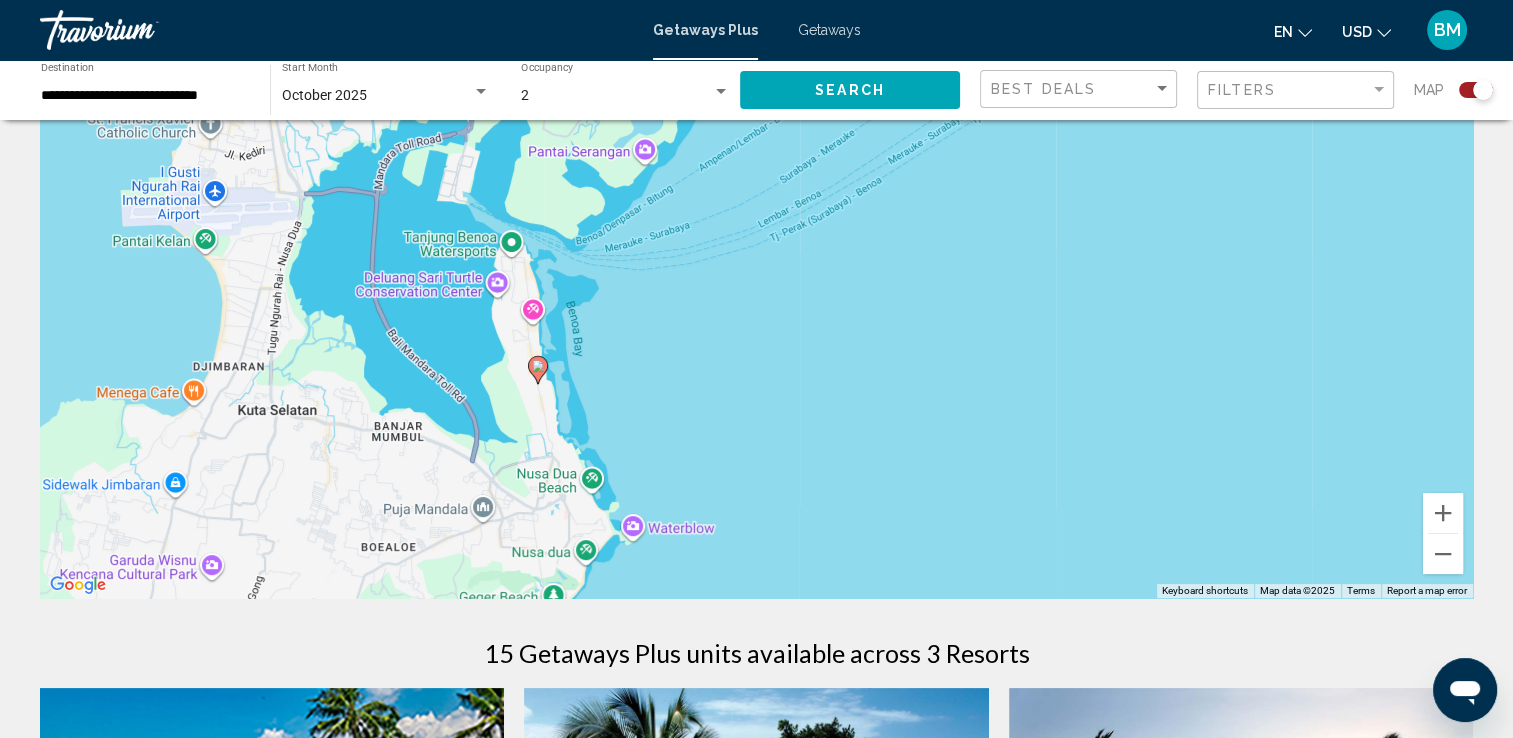 drag, startPoint x: 759, startPoint y: 481, endPoint x: 696, endPoint y: 588, distance: 124.16924 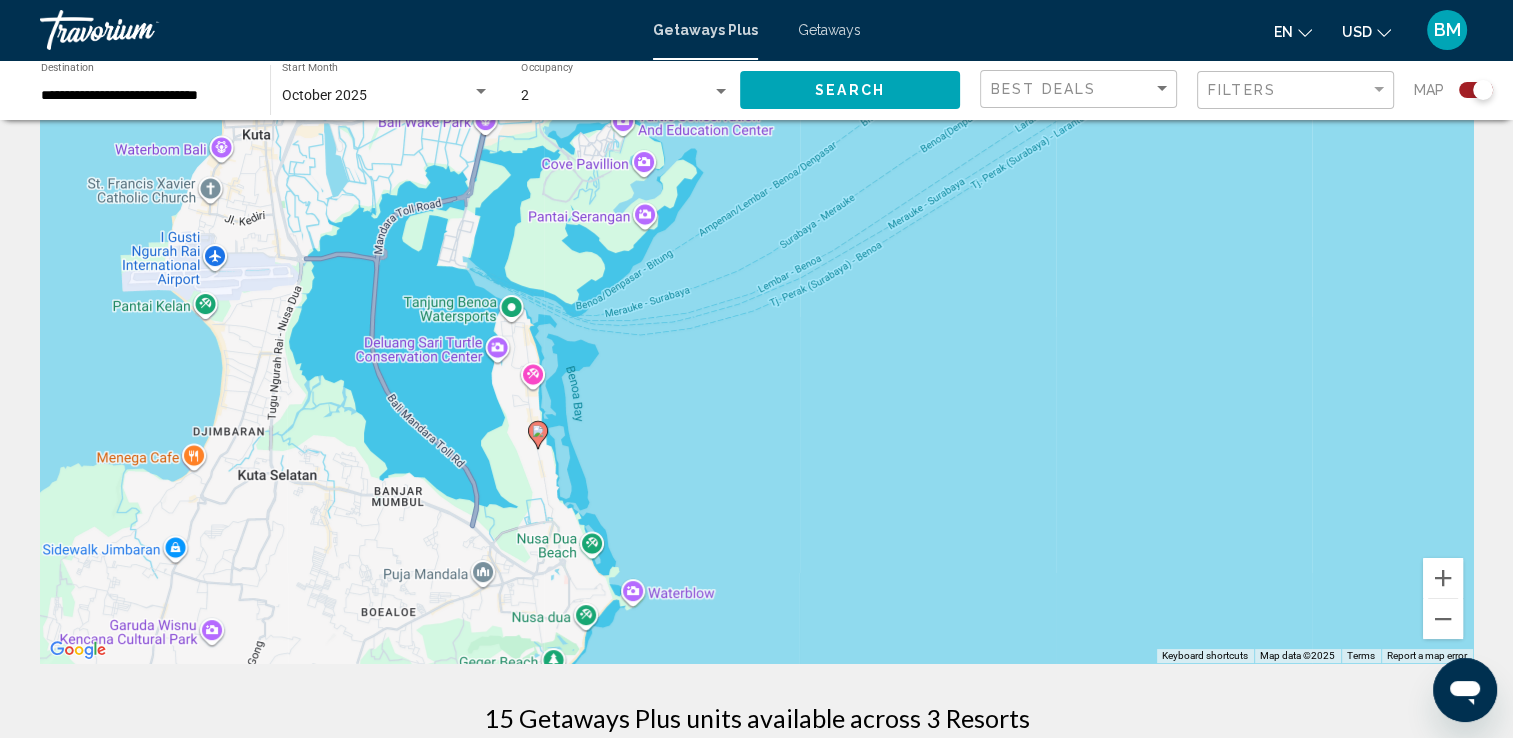 scroll, scrollTop: 67, scrollLeft: 0, axis: vertical 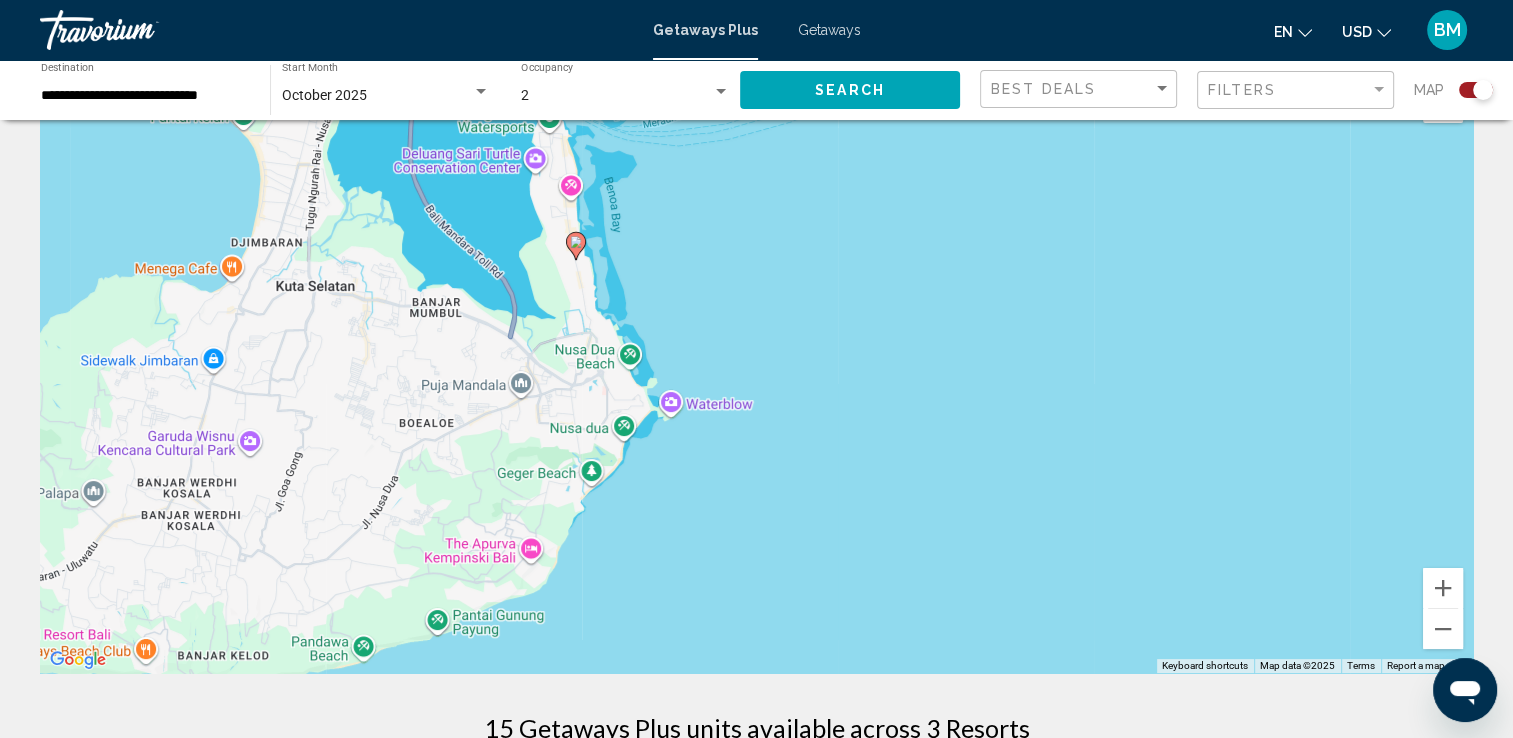 drag, startPoint x: 1108, startPoint y: 482, endPoint x: 1148, endPoint y: 286, distance: 200.04 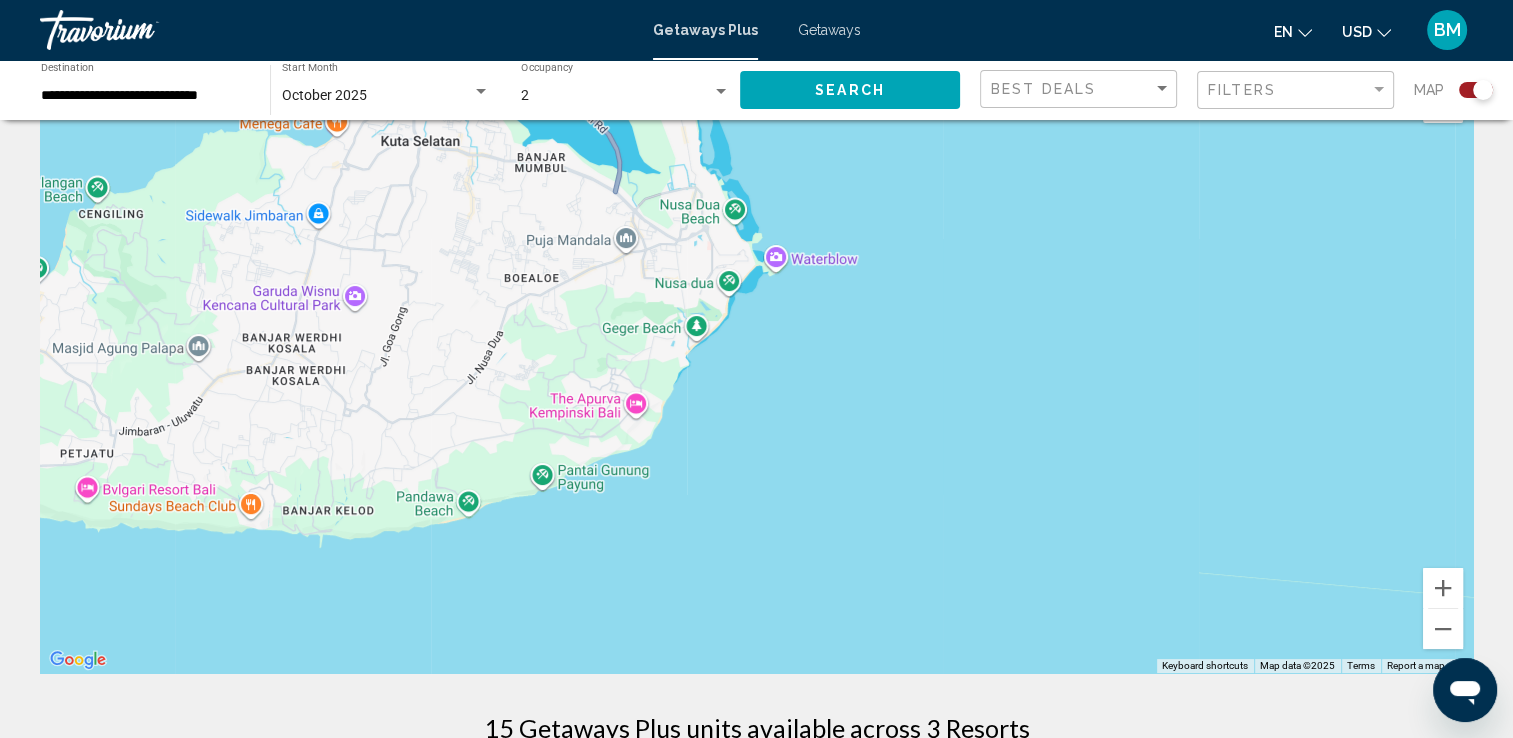 drag, startPoint x: 544, startPoint y: 588, endPoint x: 675, endPoint y: 434, distance: 202.18062 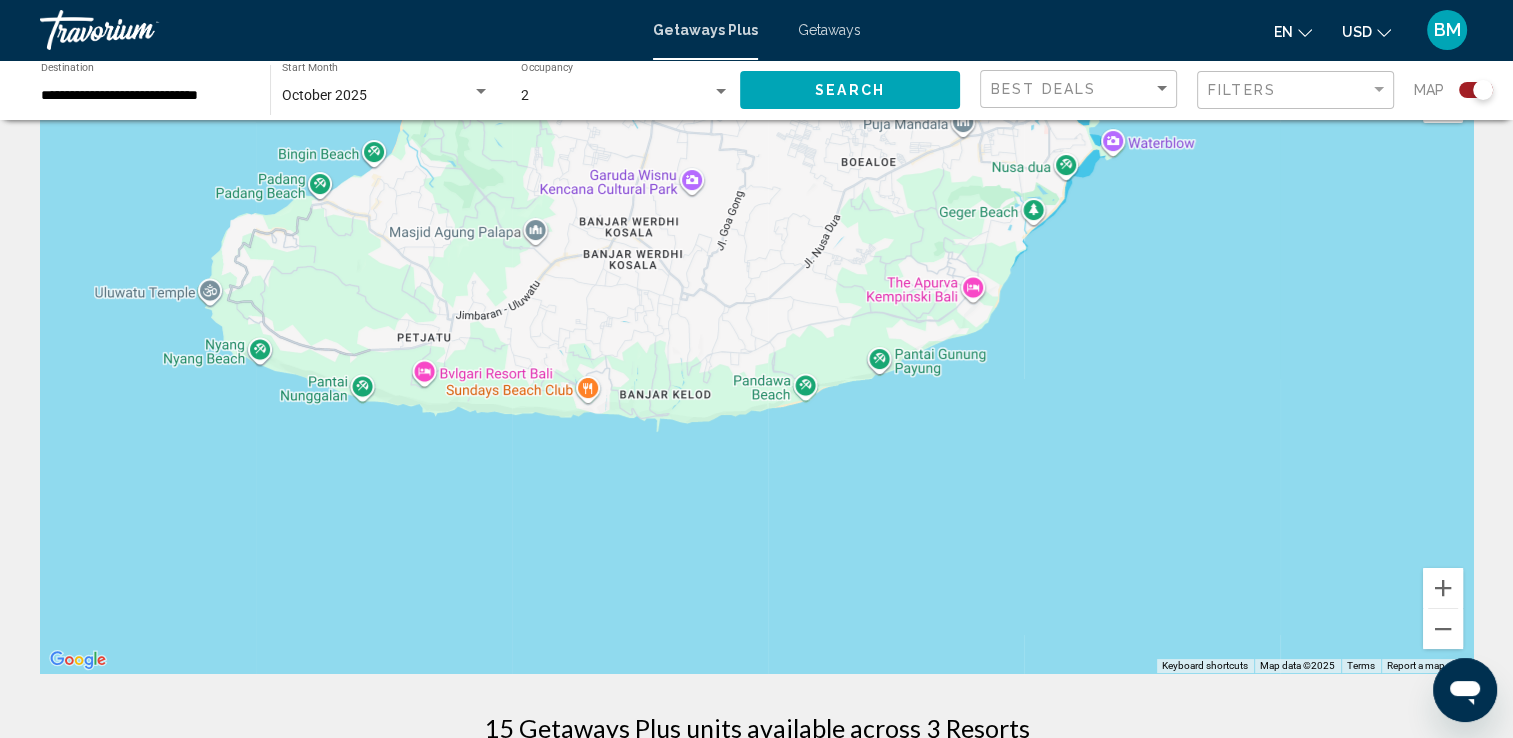 drag, startPoint x: 498, startPoint y: 526, endPoint x: 834, endPoint y: 430, distance: 349.44528 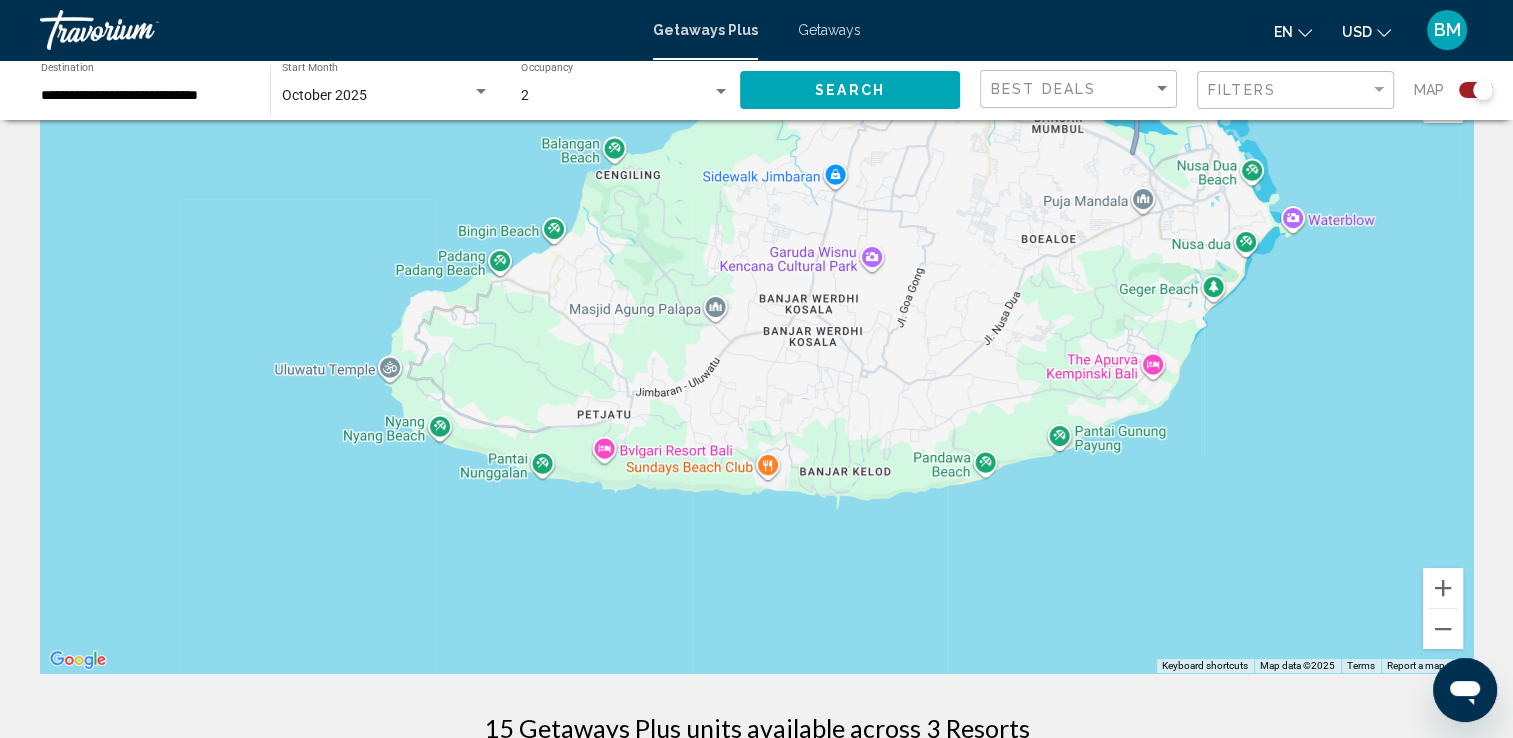 drag, startPoint x: 423, startPoint y: 415, endPoint x: 583, endPoint y: 506, distance: 184.06792 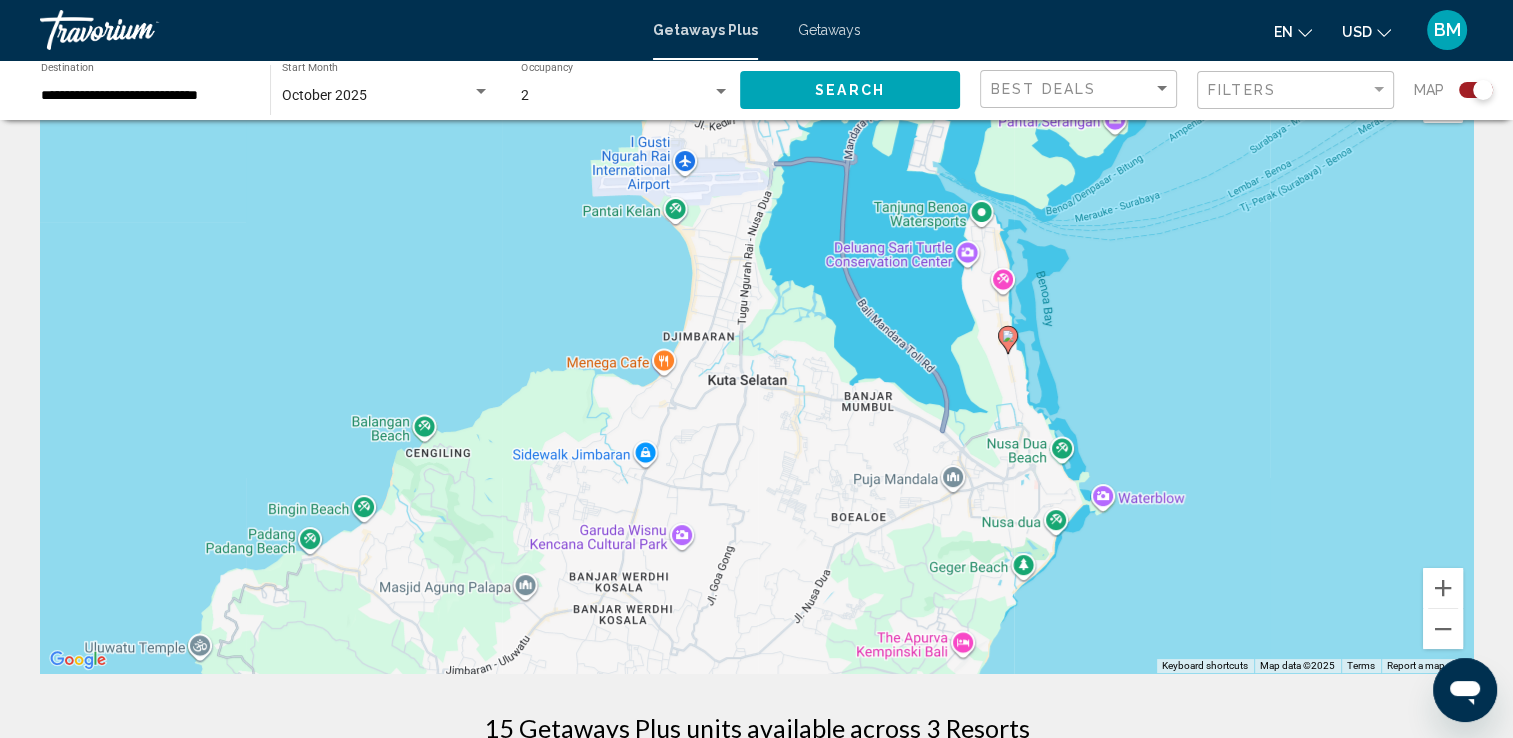 drag, startPoint x: 1178, startPoint y: 180, endPoint x: 988, endPoint y: 438, distance: 320.41223 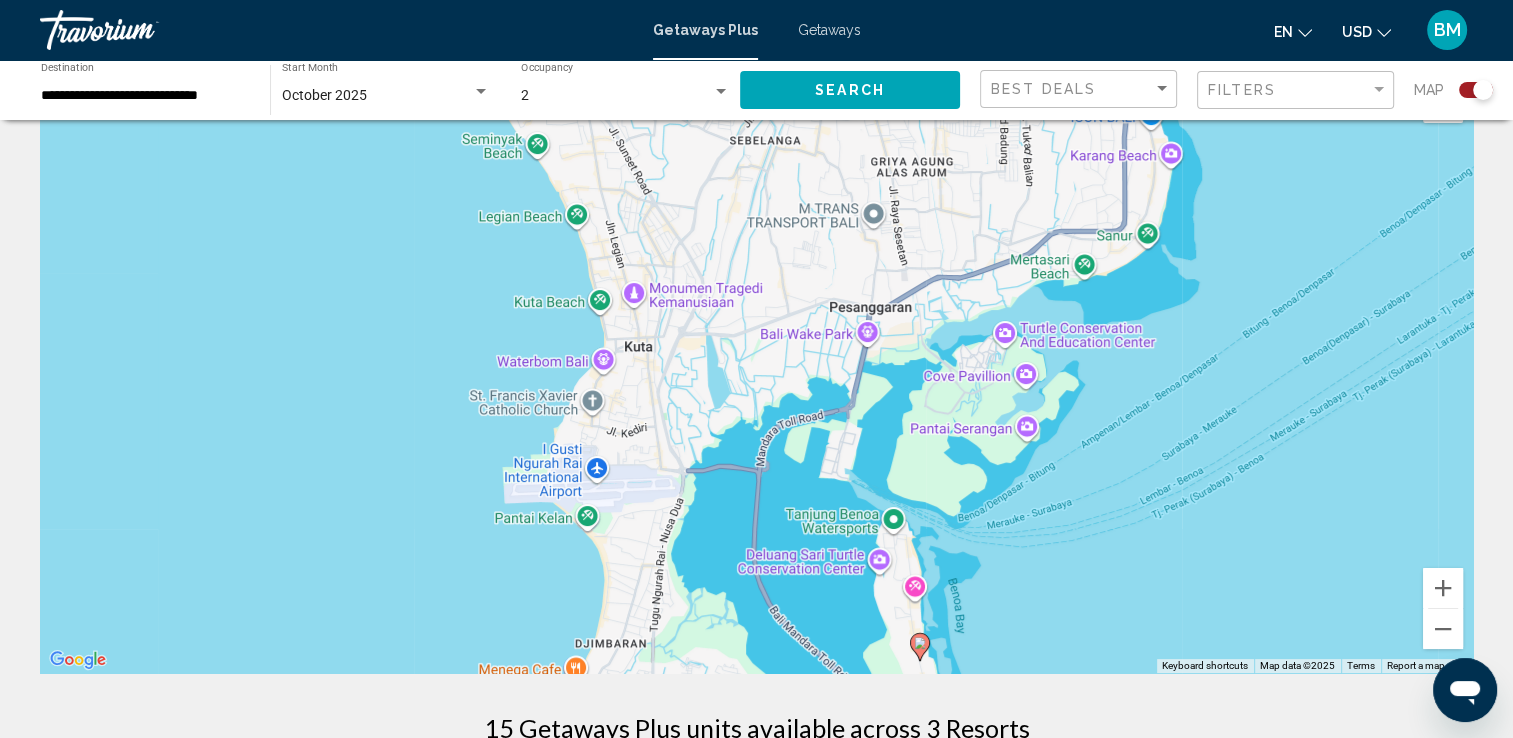 drag, startPoint x: 854, startPoint y: 294, endPoint x: 769, endPoint y: 602, distance: 319.5137 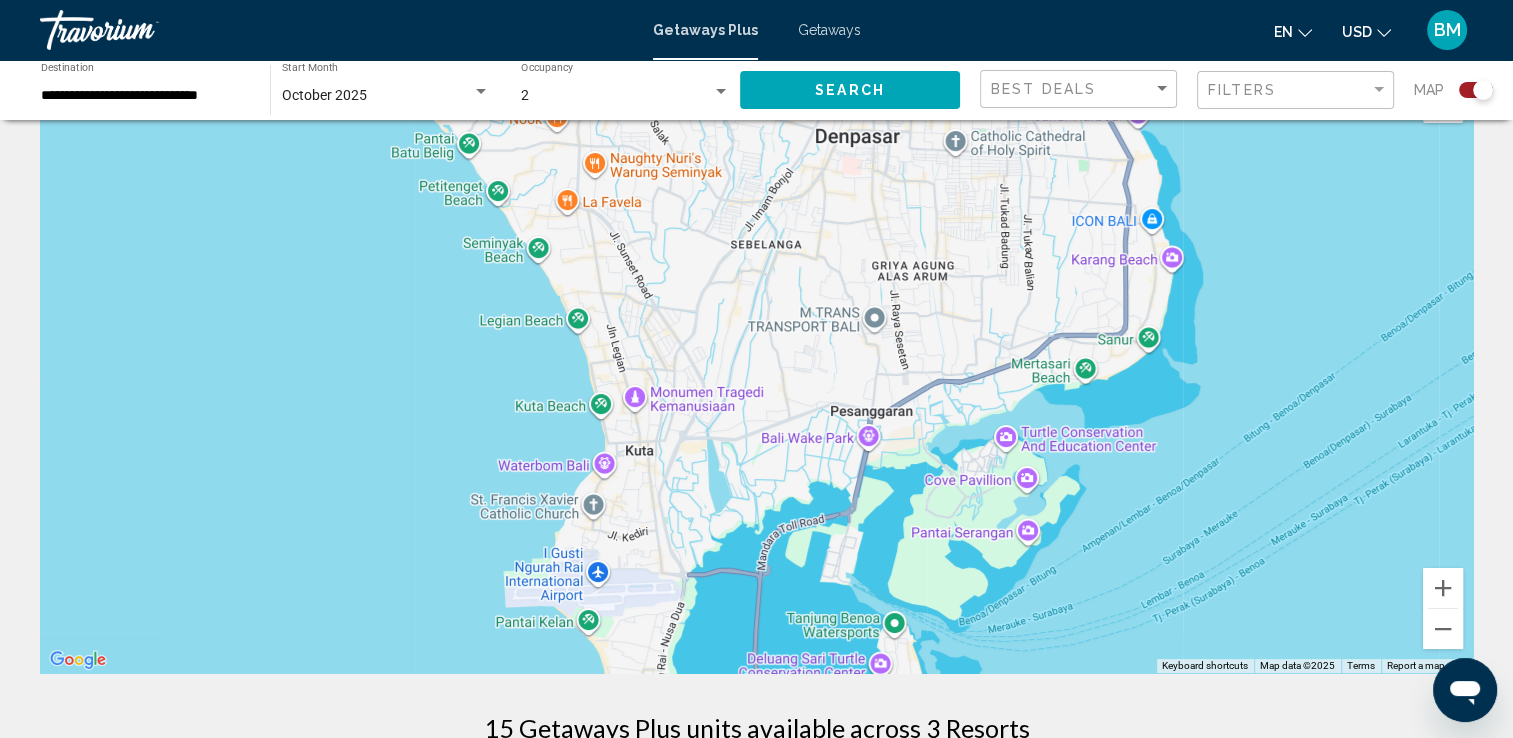 drag, startPoint x: 596, startPoint y: 200, endPoint x: 601, endPoint y: 300, distance: 100.12492 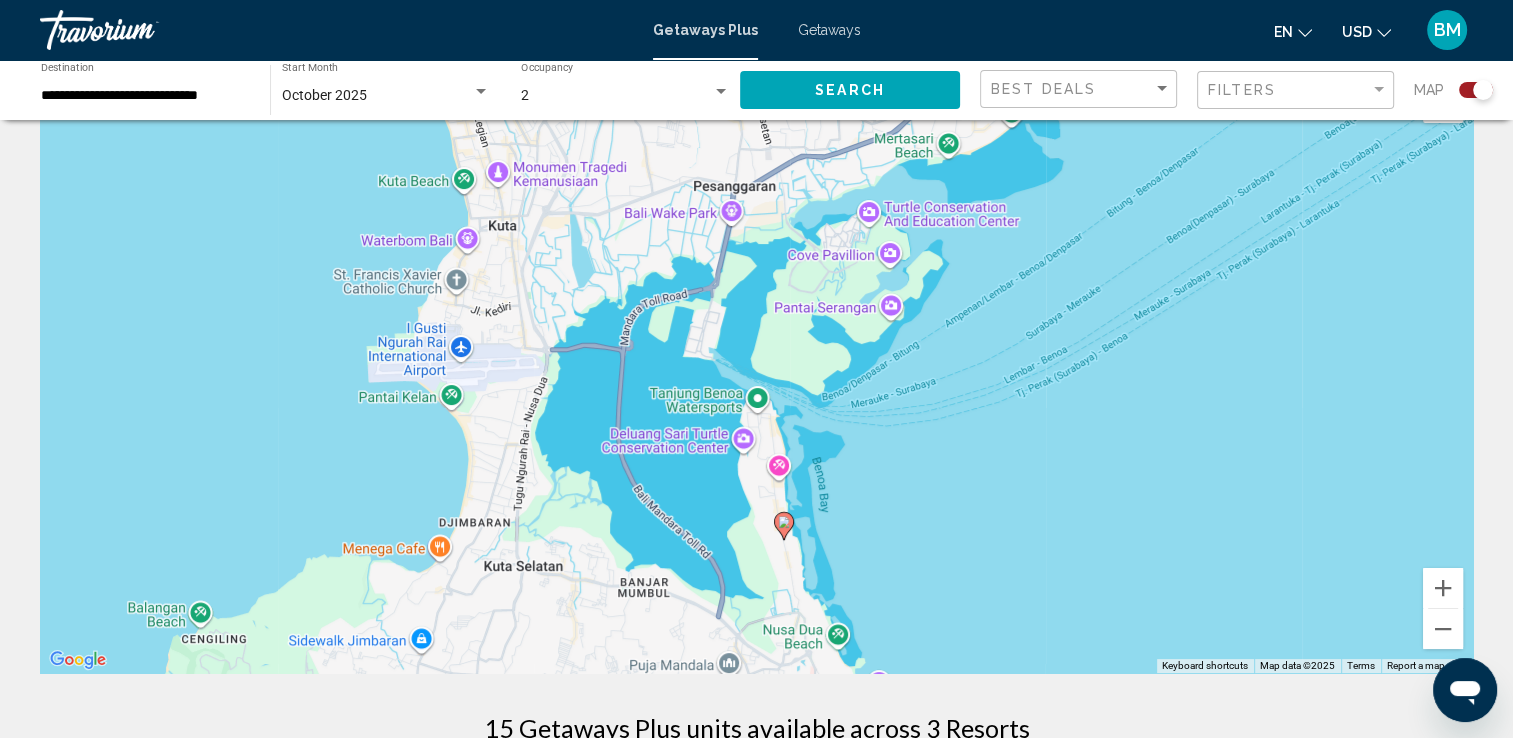 drag, startPoint x: 820, startPoint y: 323, endPoint x: 682, endPoint y: 97, distance: 264.80182 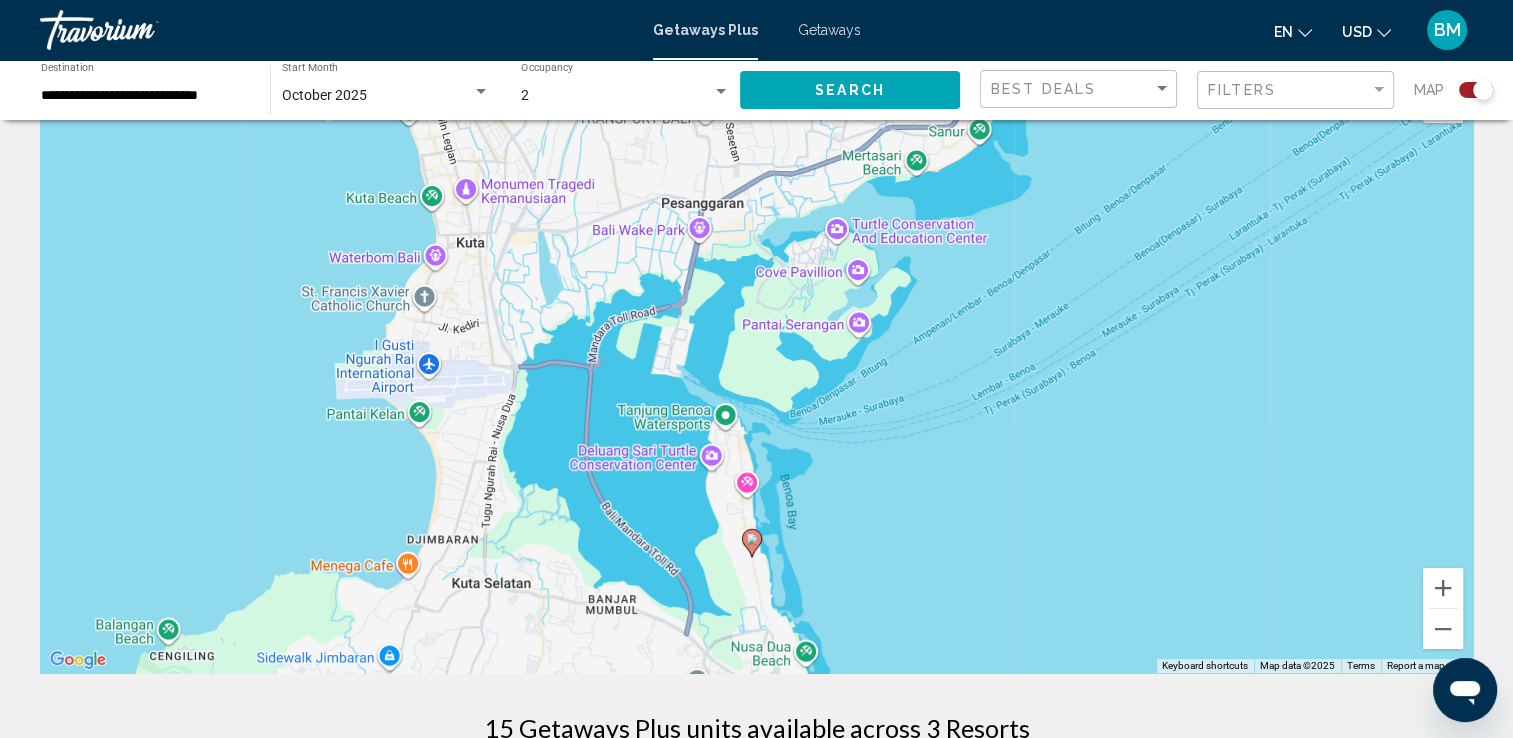 drag, startPoint x: 881, startPoint y: 529, endPoint x: 846, endPoint y: 547, distance: 39.357338 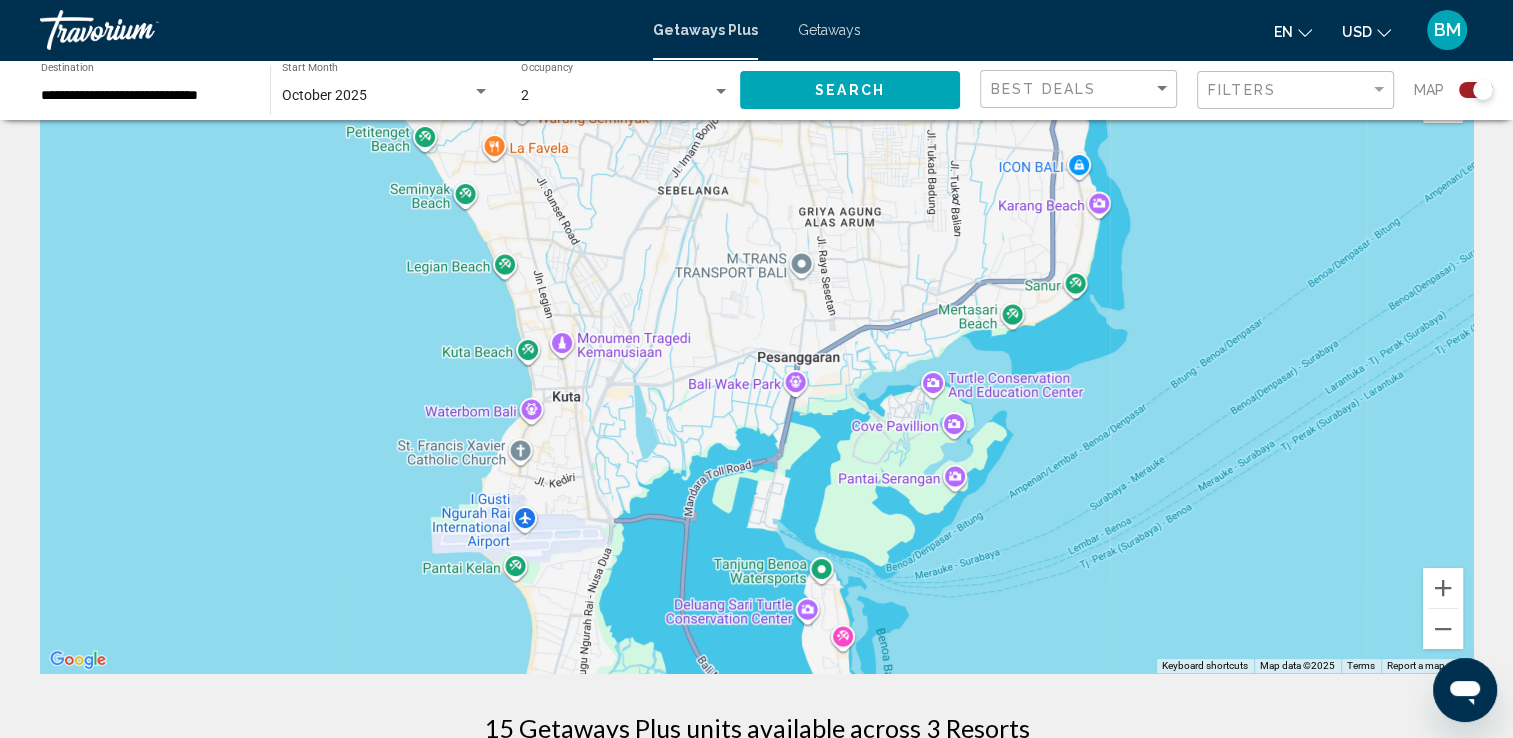 drag, startPoint x: 487, startPoint y: 351, endPoint x: 594, endPoint y: 511, distance: 192.48117 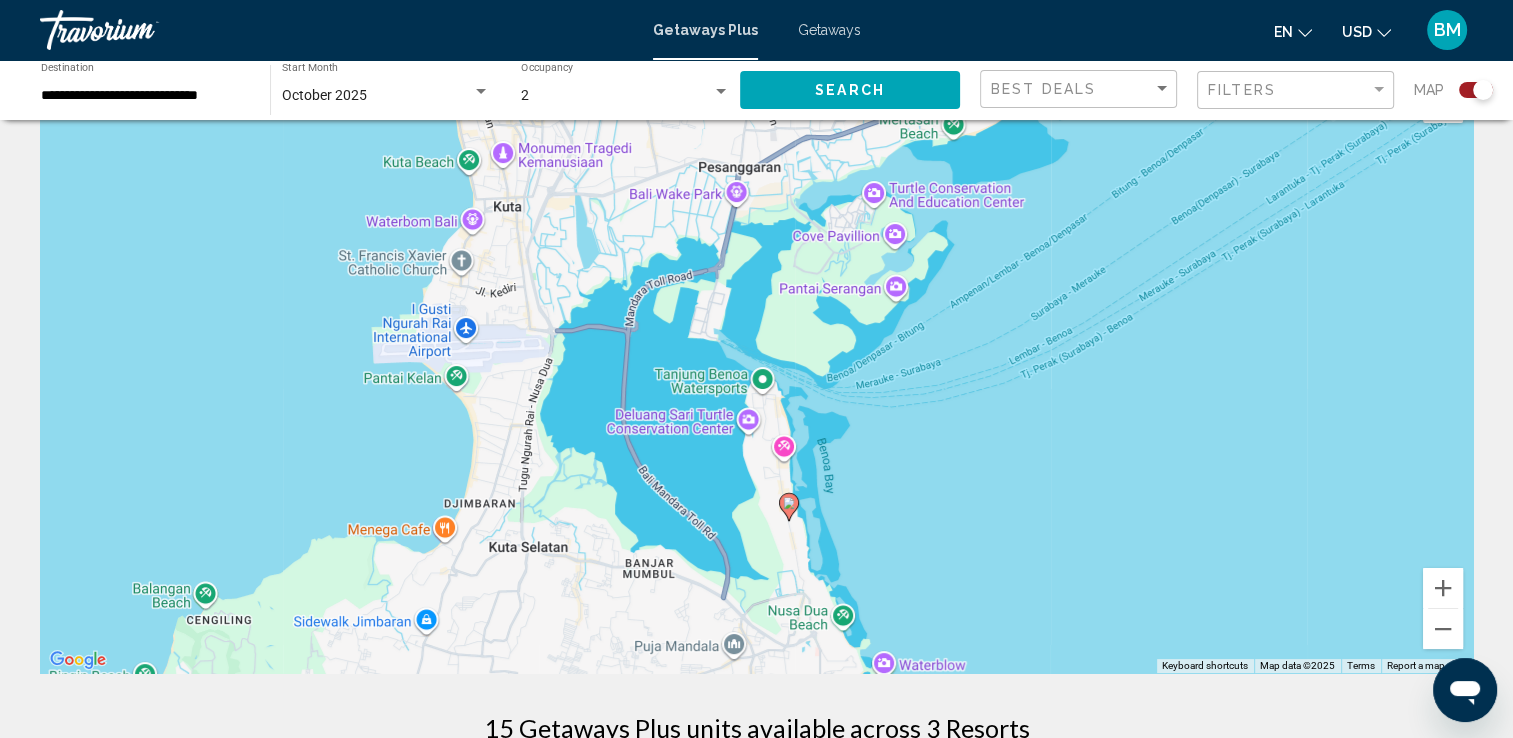 drag, startPoint x: 840, startPoint y: 621, endPoint x: 778, endPoint y: 421, distance: 209.38959 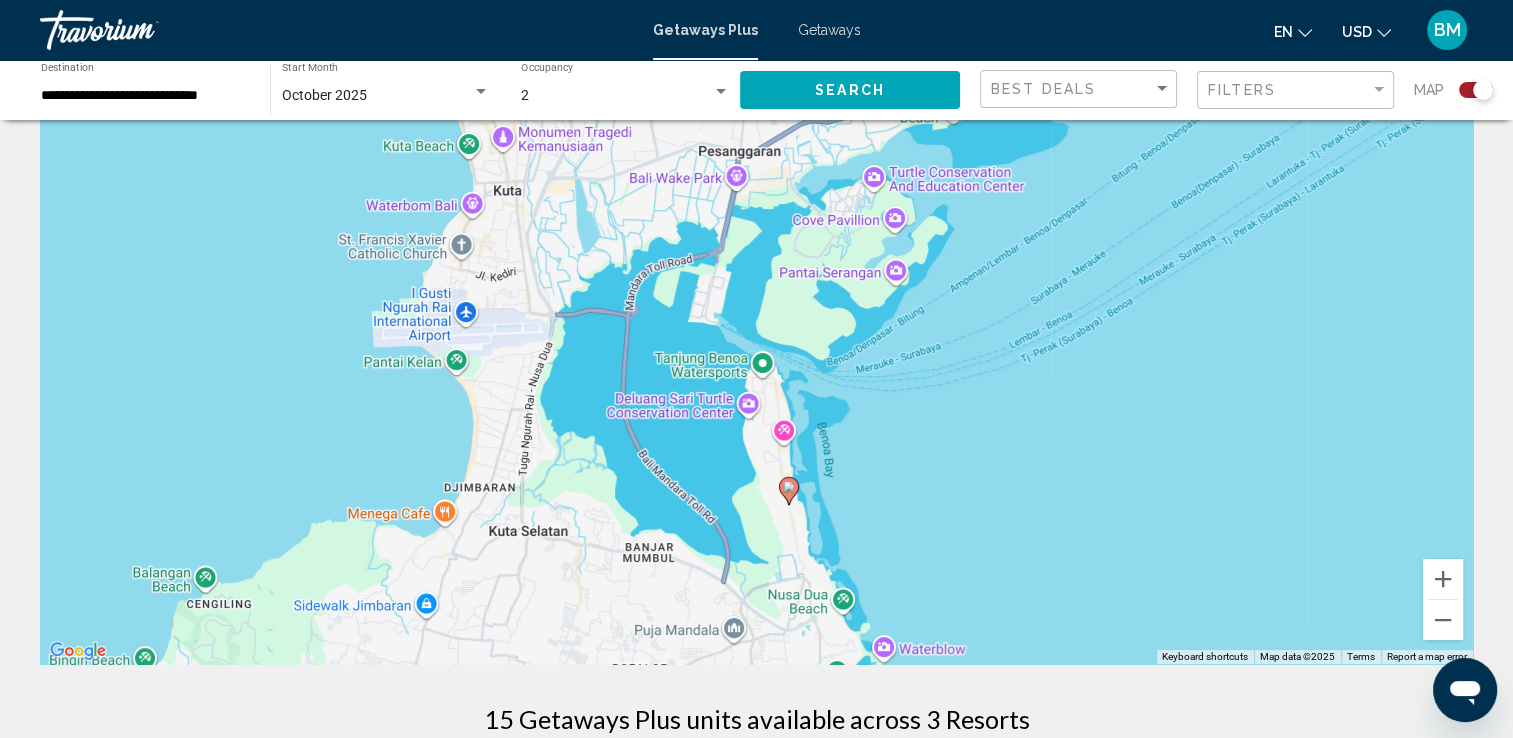 scroll, scrollTop: 0, scrollLeft: 0, axis: both 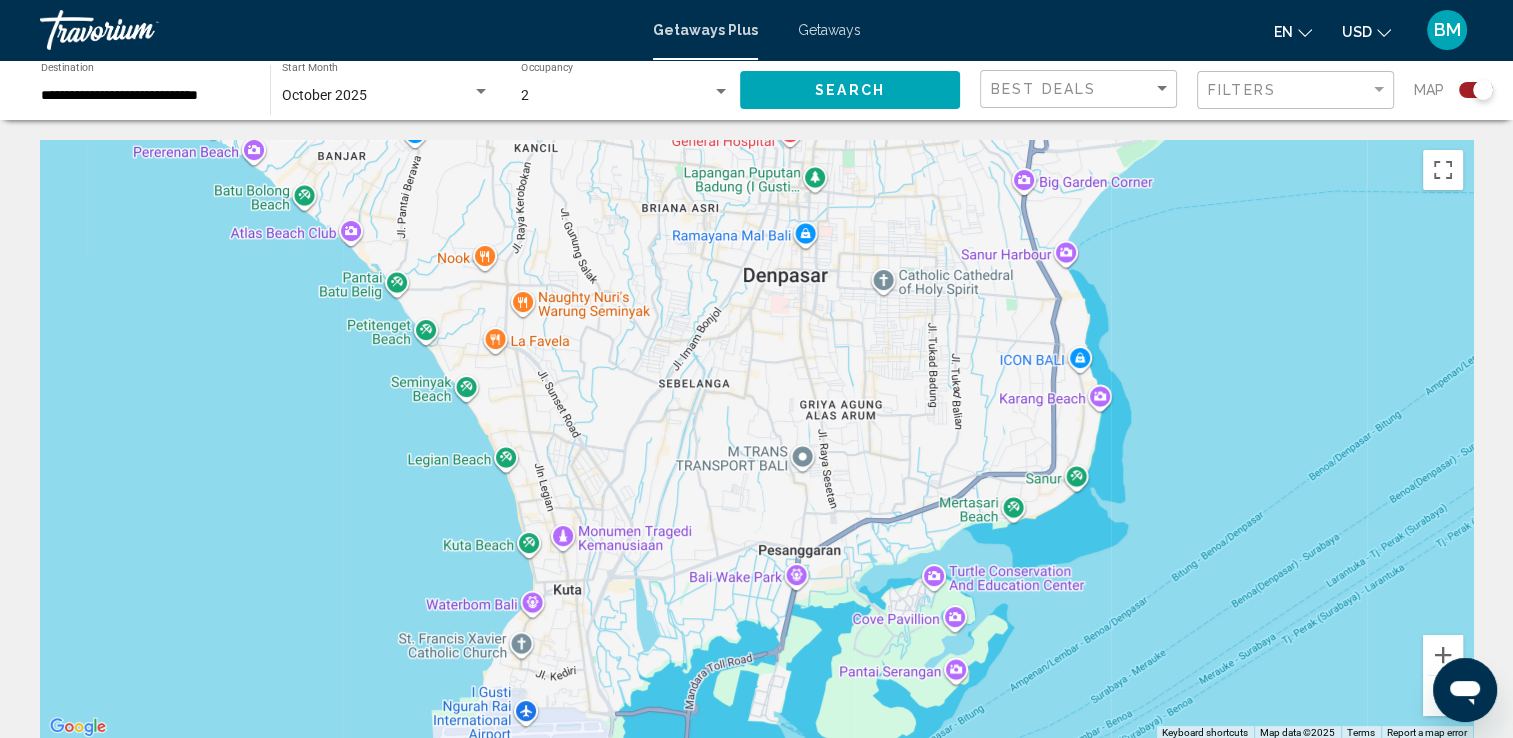 drag, startPoint x: 895, startPoint y: 281, endPoint x: 963, endPoint y: 615, distance: 340.85187 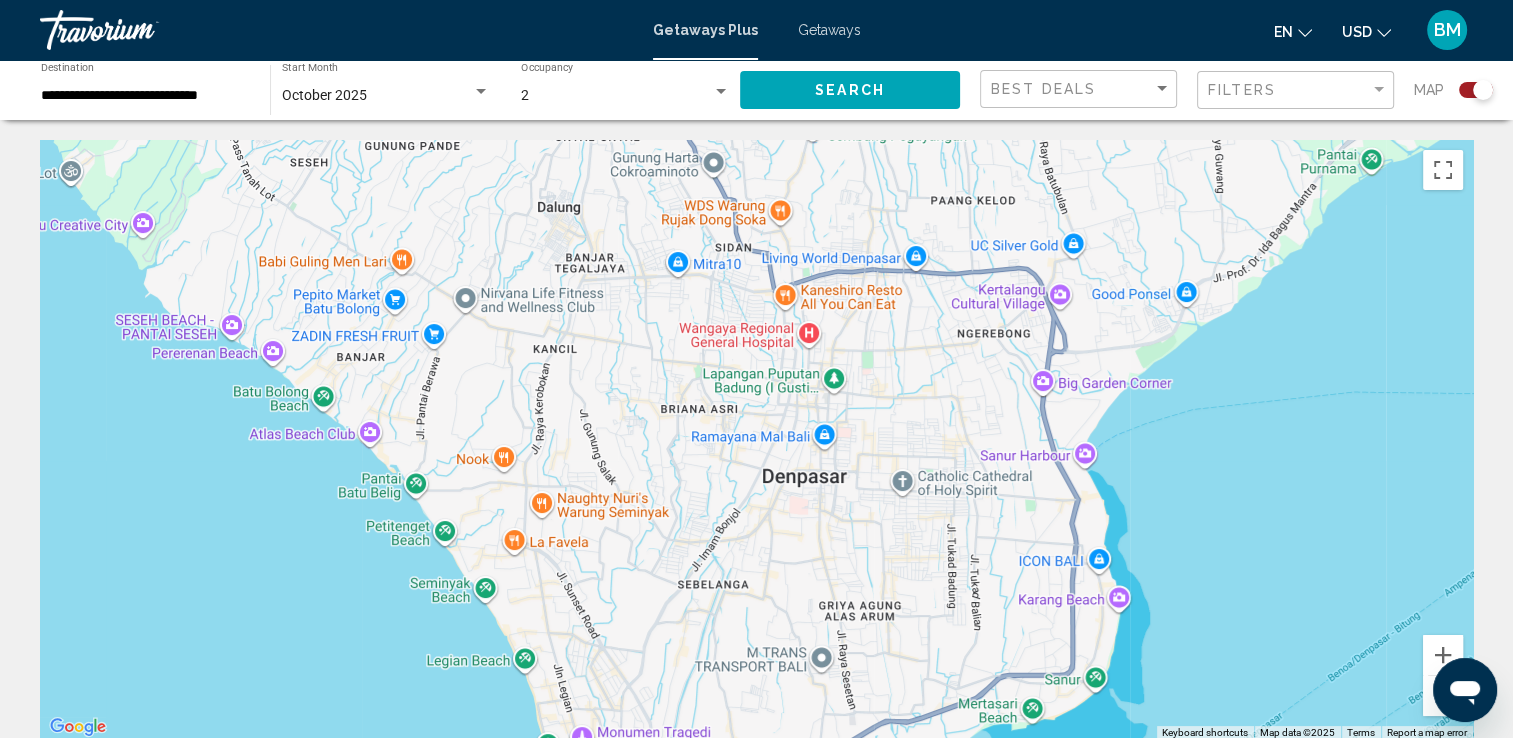 drag, startPoint x: 740, startPoint y: 448, endPoint x: 755, endPoint y: 640, distance: 192.58505 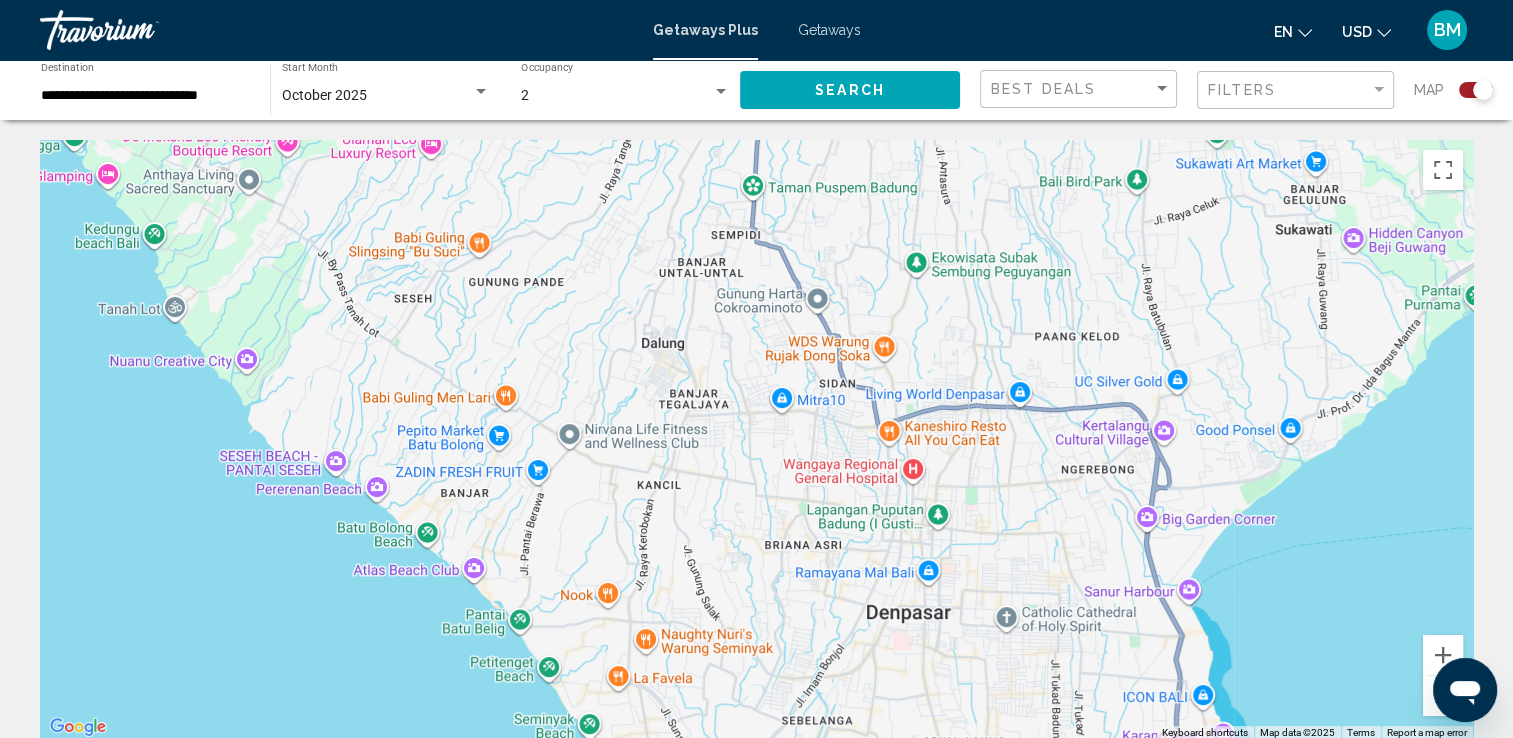 drag, startPoint x: 576, startPoint y: 528, endPoint x: 680, endPoint y: 670, distance: 176.01137 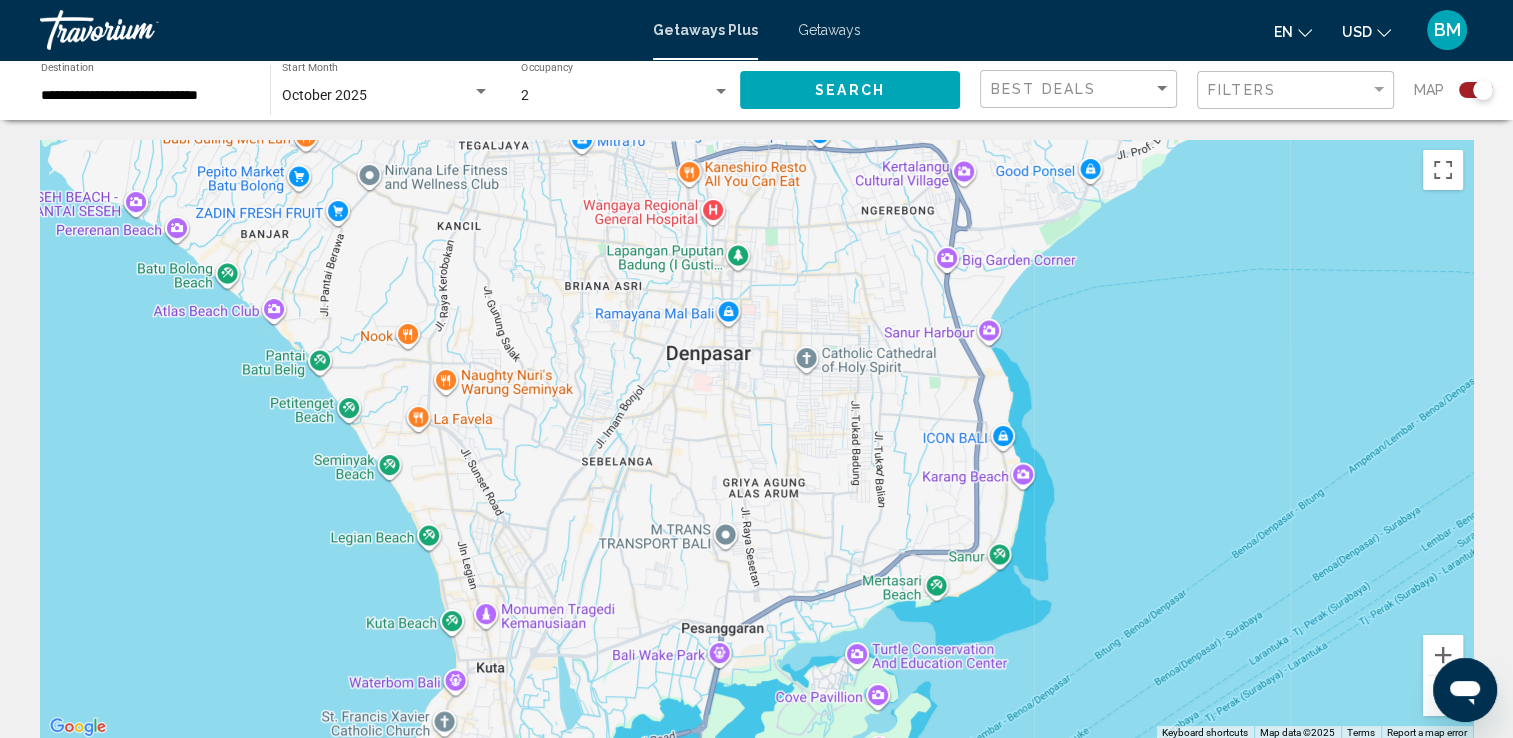drag, startPoint x: 614, startPoint y: 467, endPoint x: 408, endPoint y: 200, distance: 337.23138 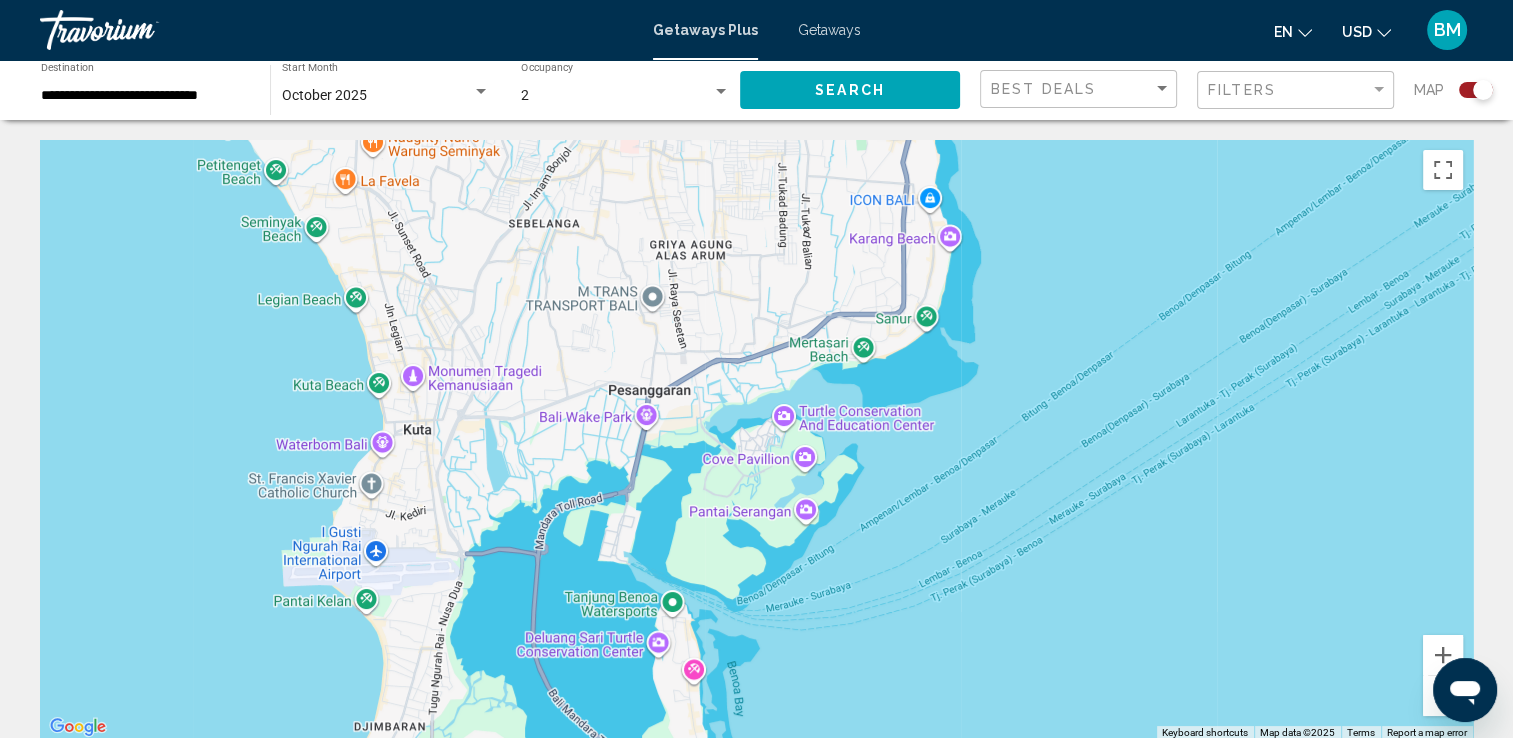 drag, startPoint x: 614, startPoint y: 486, endPoint x: 546, endPoint y: 246, distance: 249.44739 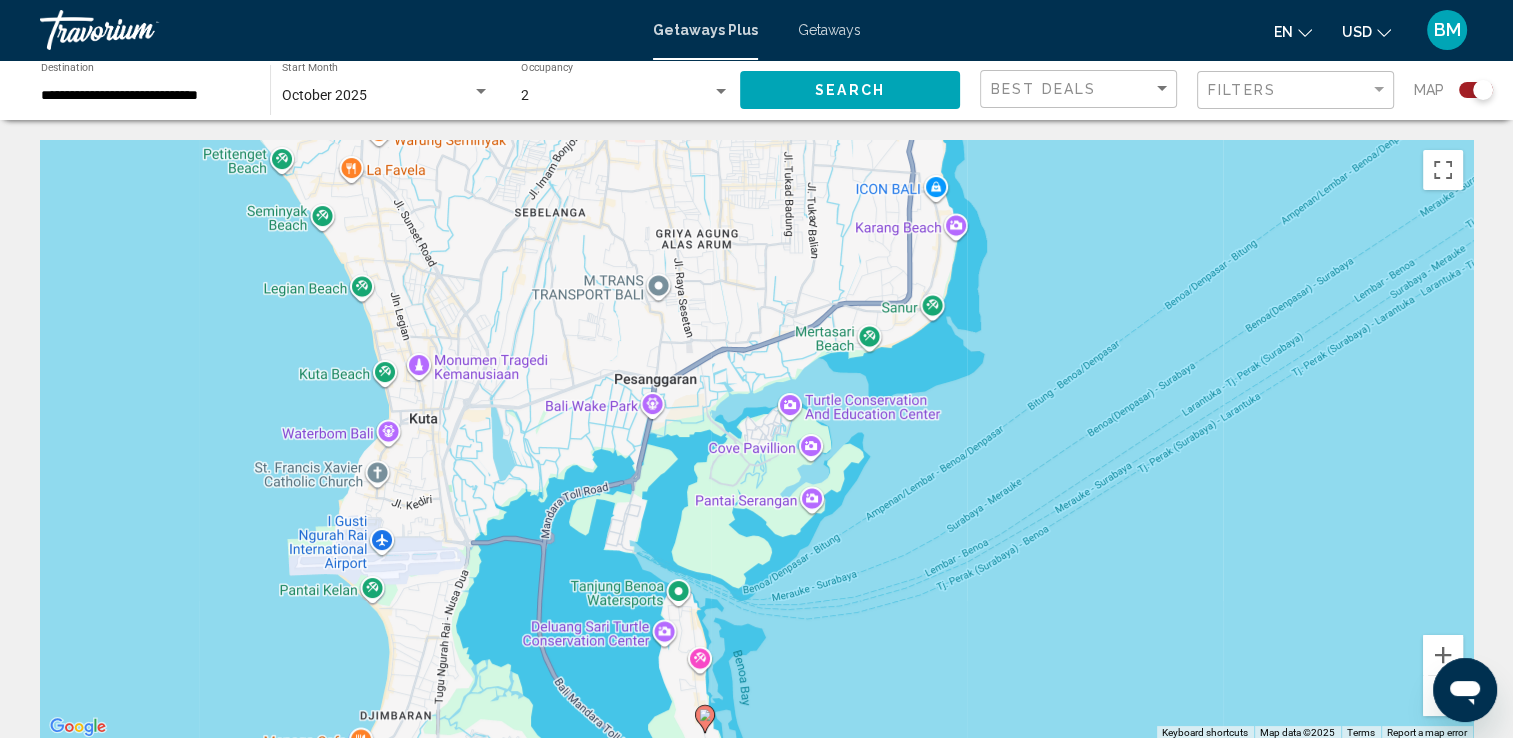 click on "To activate drag with keyboard, press Alt + Enter. Once in keyboard drag state, use the arrow keys to move the marker. To complete the drag, press the Enter key. To cancel, press Escape." at bounding box center [756, 440] 